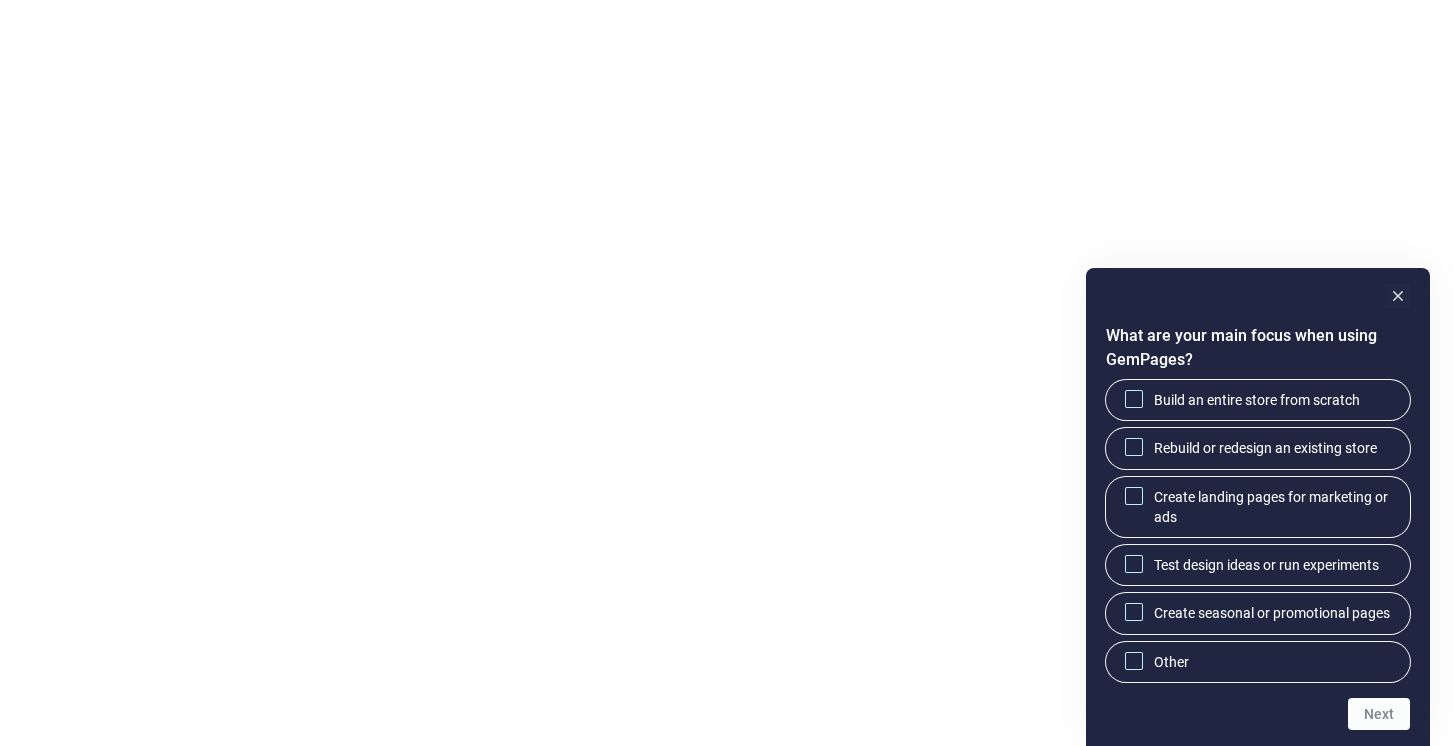 scroll, scrollTop: 0, scrollLeft: 0, axis: both 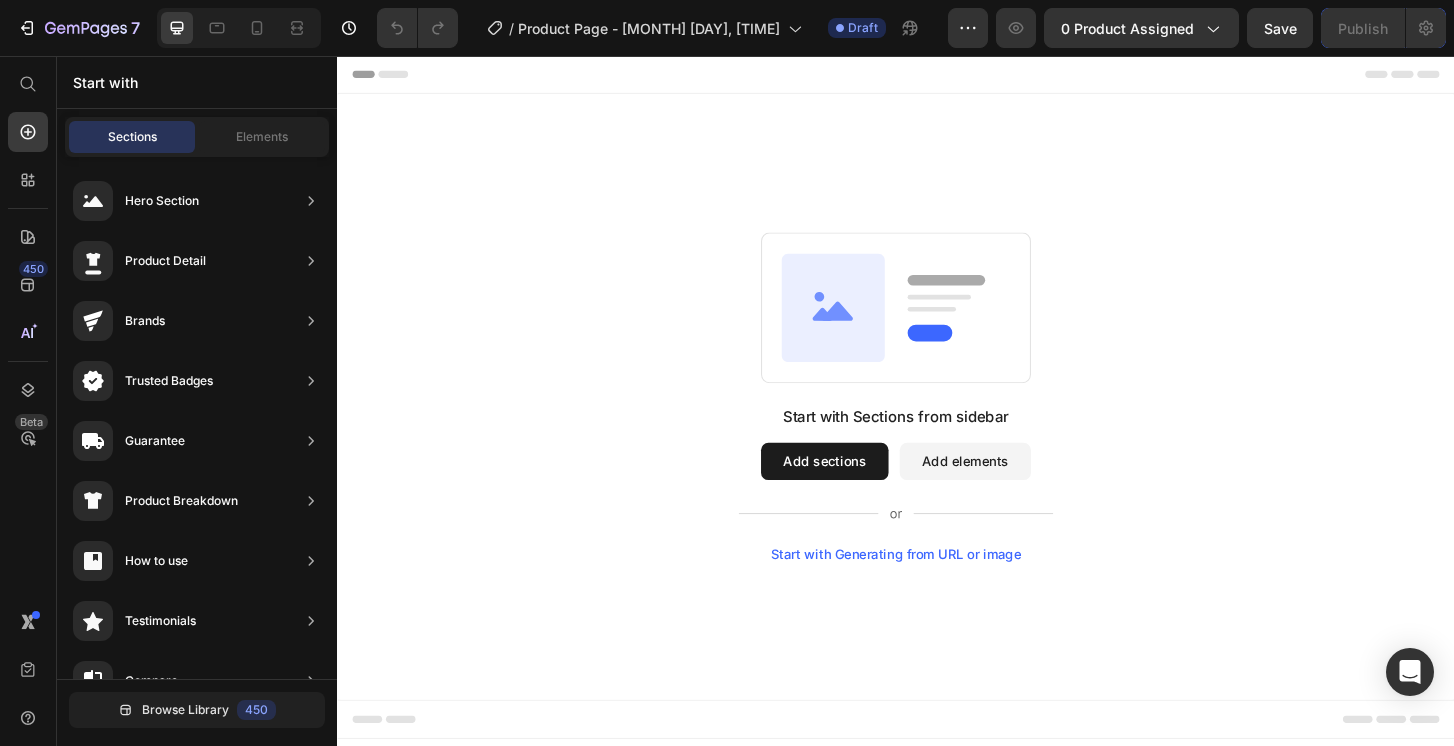 click on "Add sections" at bounding box center [860, 492] 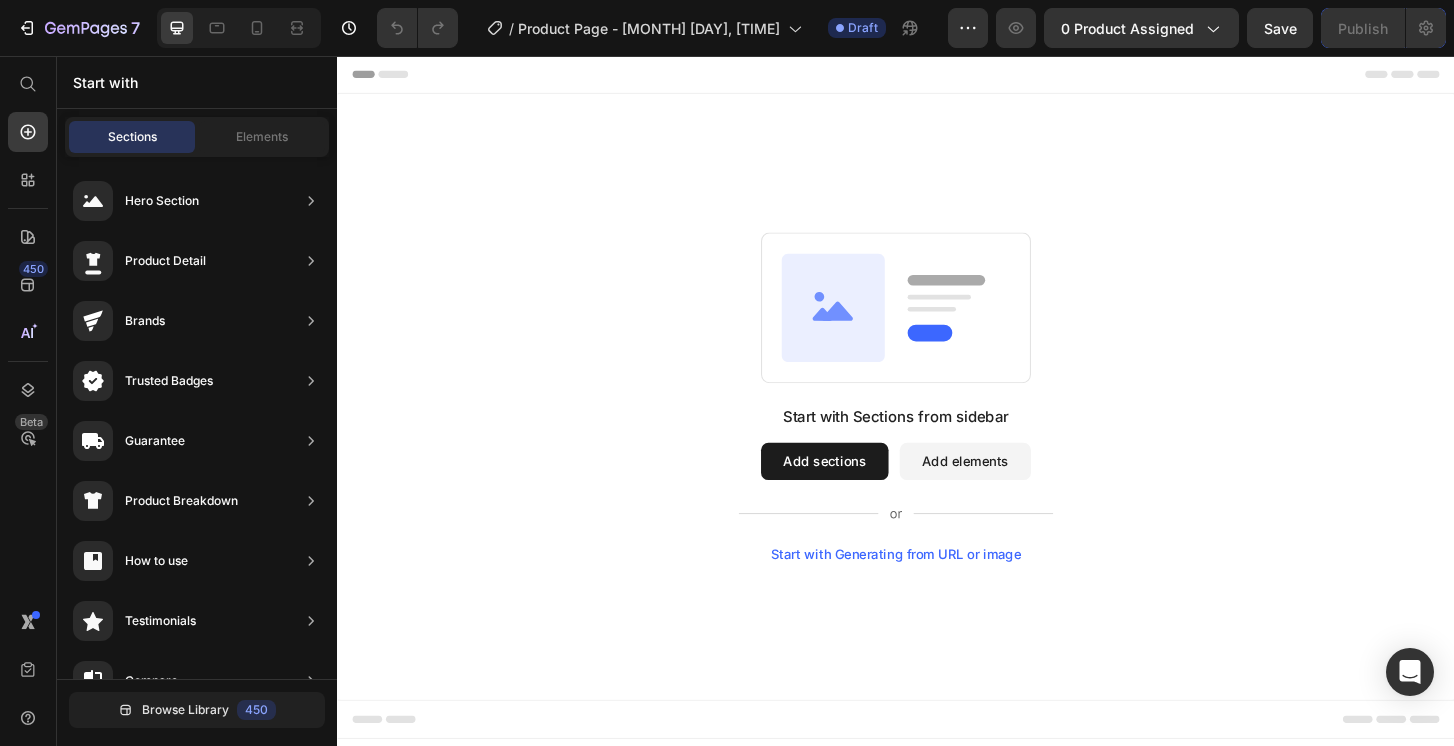 click on "Add sections" at bounding box center [860, 492] 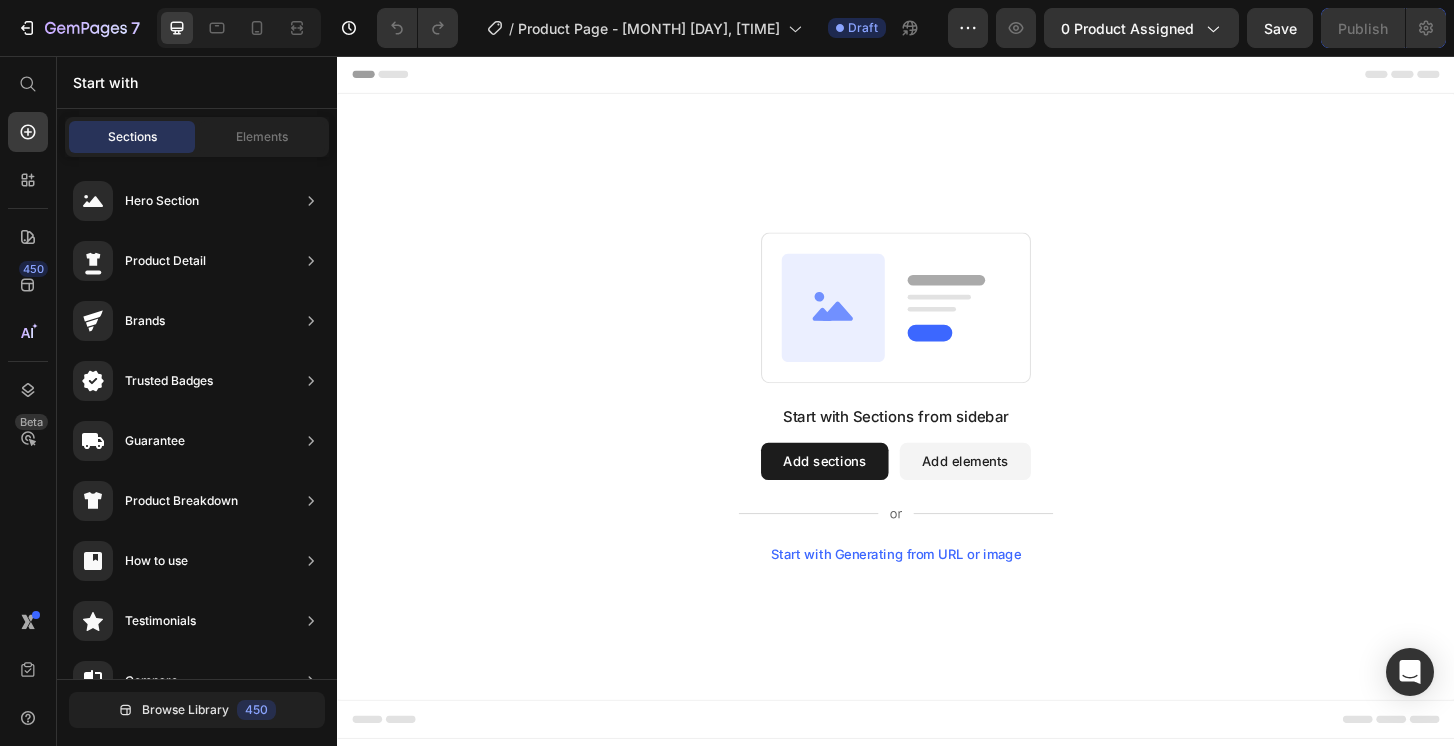 click on "Add sections" at bounding box center (860, 492) 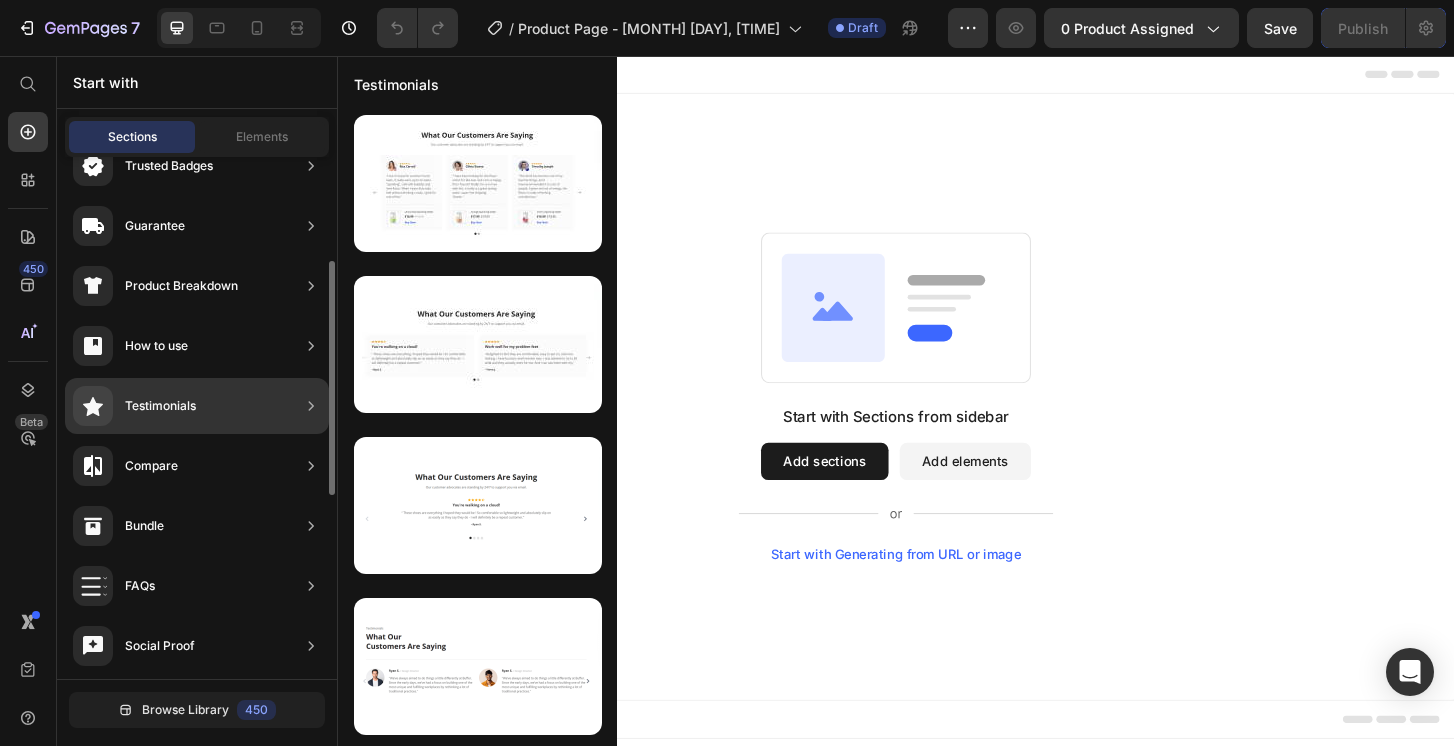 scroll, scrollTop: 222, scrollLeft: 0, axis: vertical 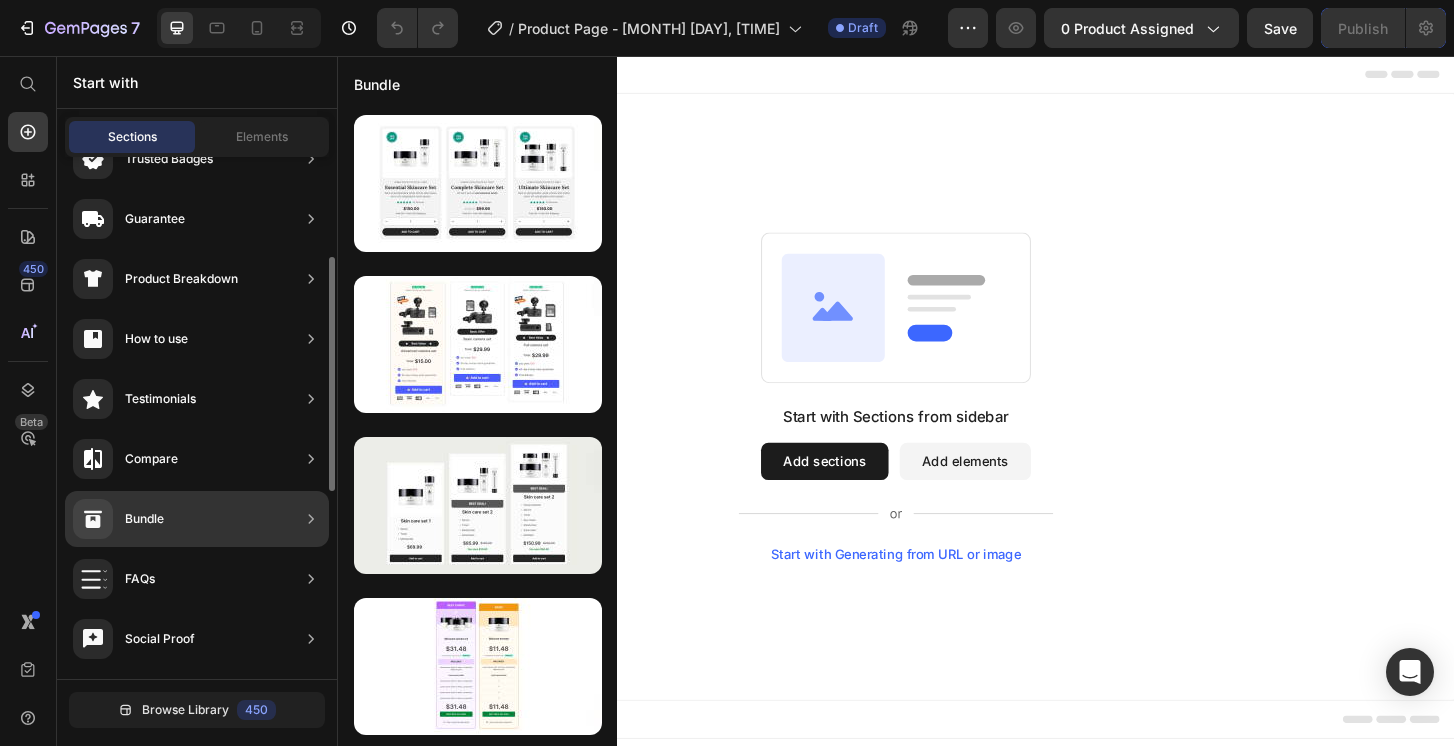 drag, startPoint x: 184, startPoint y: 549, endPoint x: 187, endPoint y: 487, distance: 62.072536 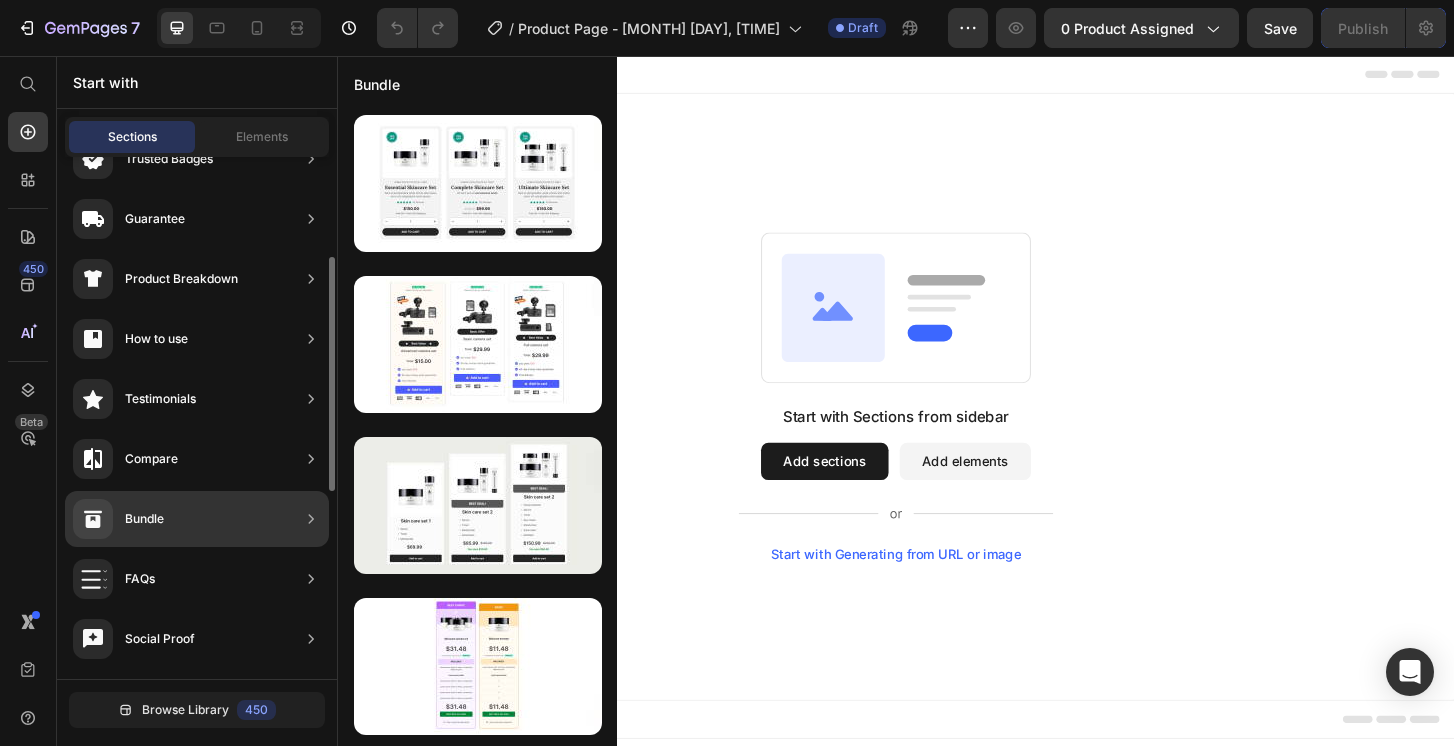 drag, startPoint x: 178, startPoint y: 642, endPoint x: 189, endPoint y: 492, distance: 150.40279 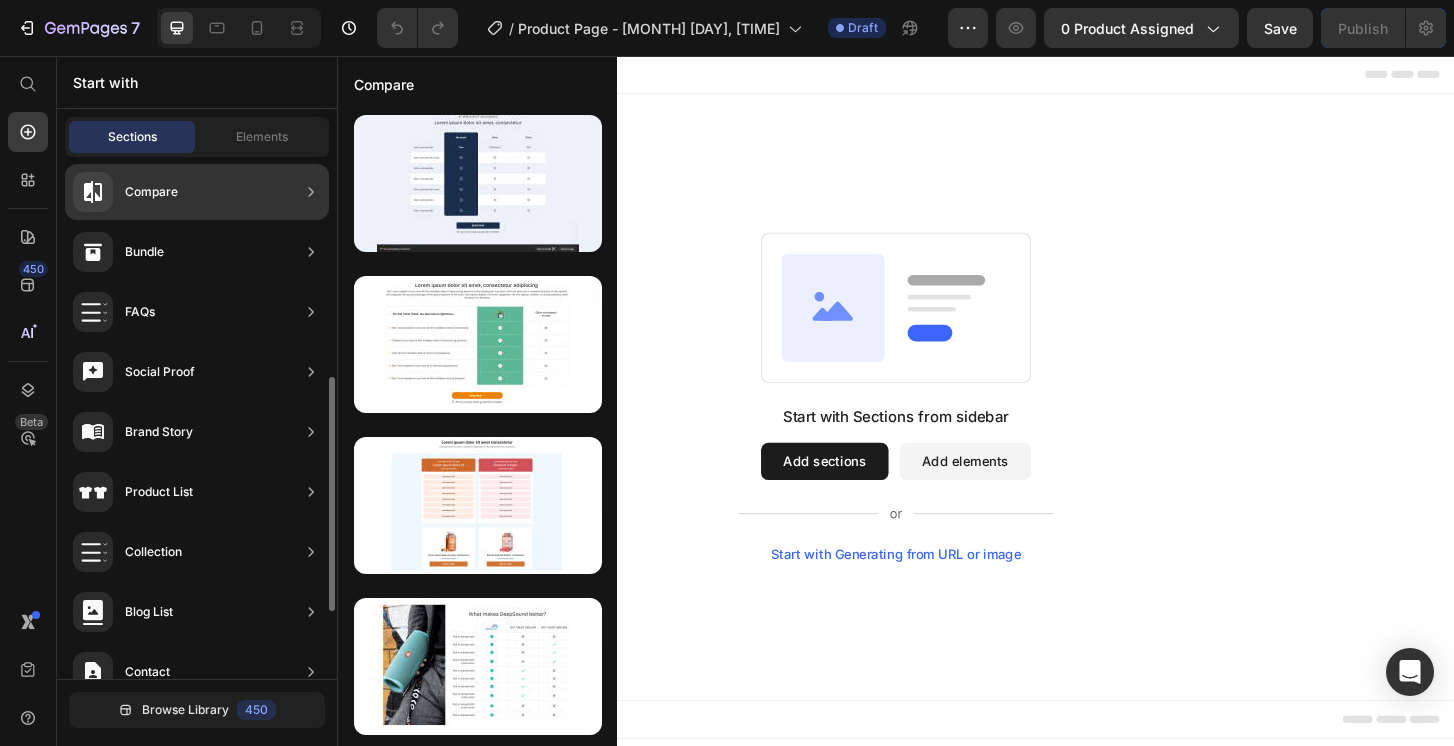 scroll, scrollTop: 491, scrollLeft: 0, axis: vertical 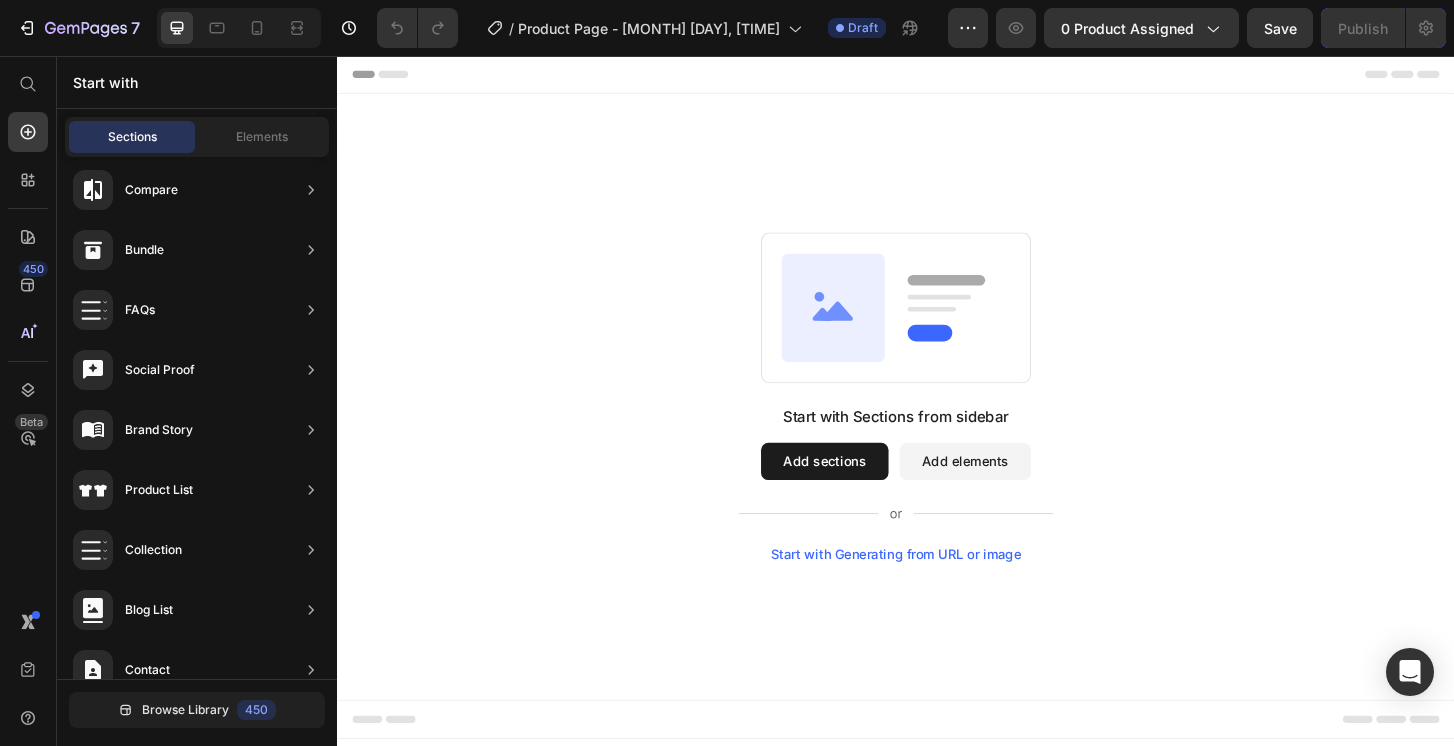 click on "Add sections" at bounding box center [860, 492] 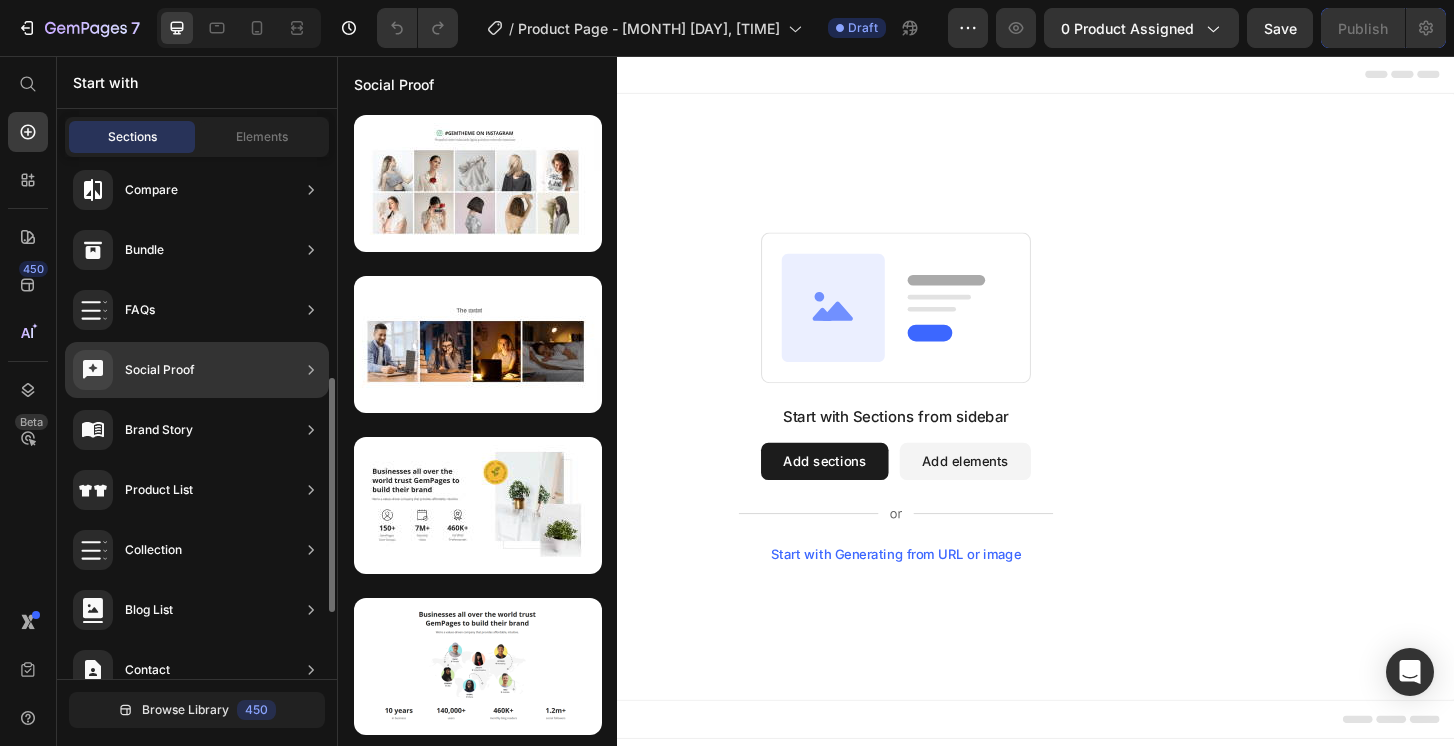 drag, startPoint x: 77, startPoint y: 677, endPoint x: 95, endPoint y: 371, distance: 306.52896 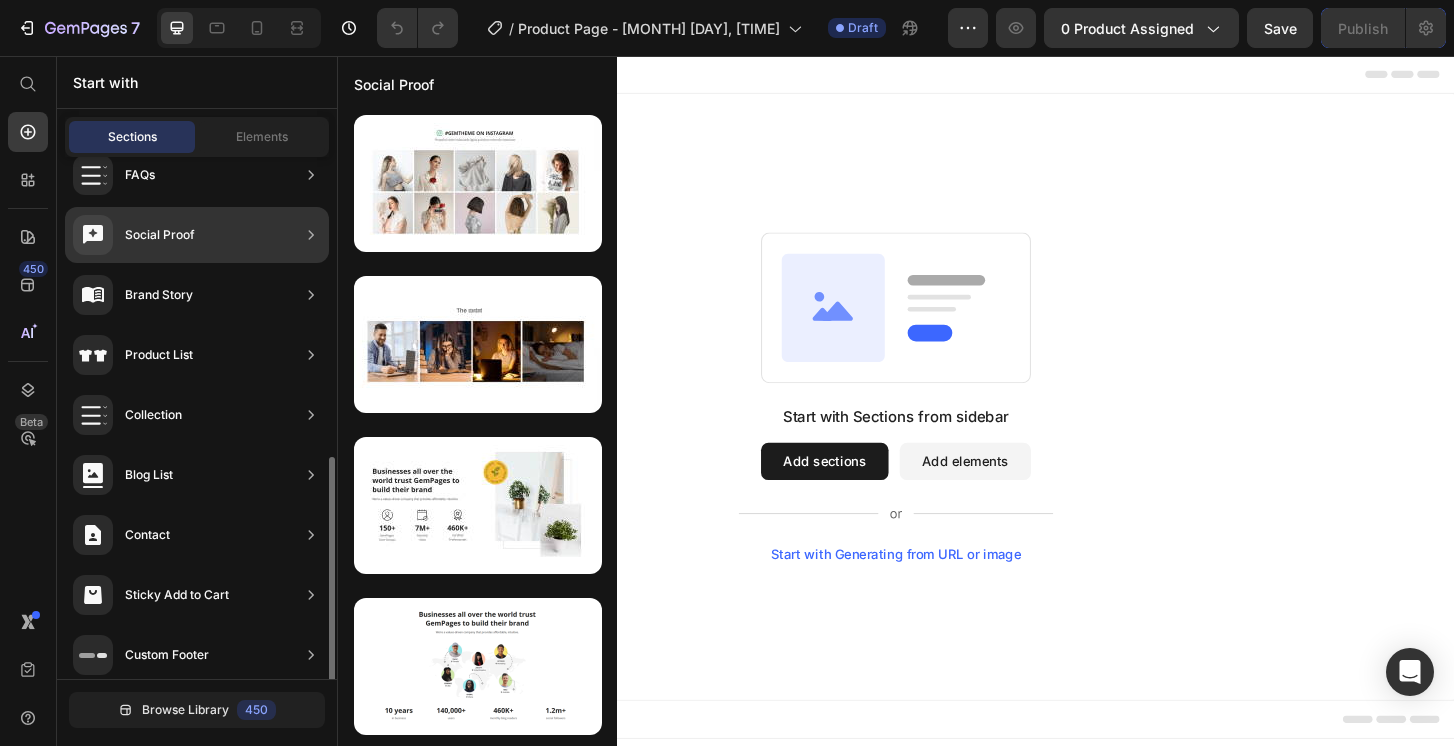 scroll, scrollTop: 638, scrollLeft: 0, axis: vertical 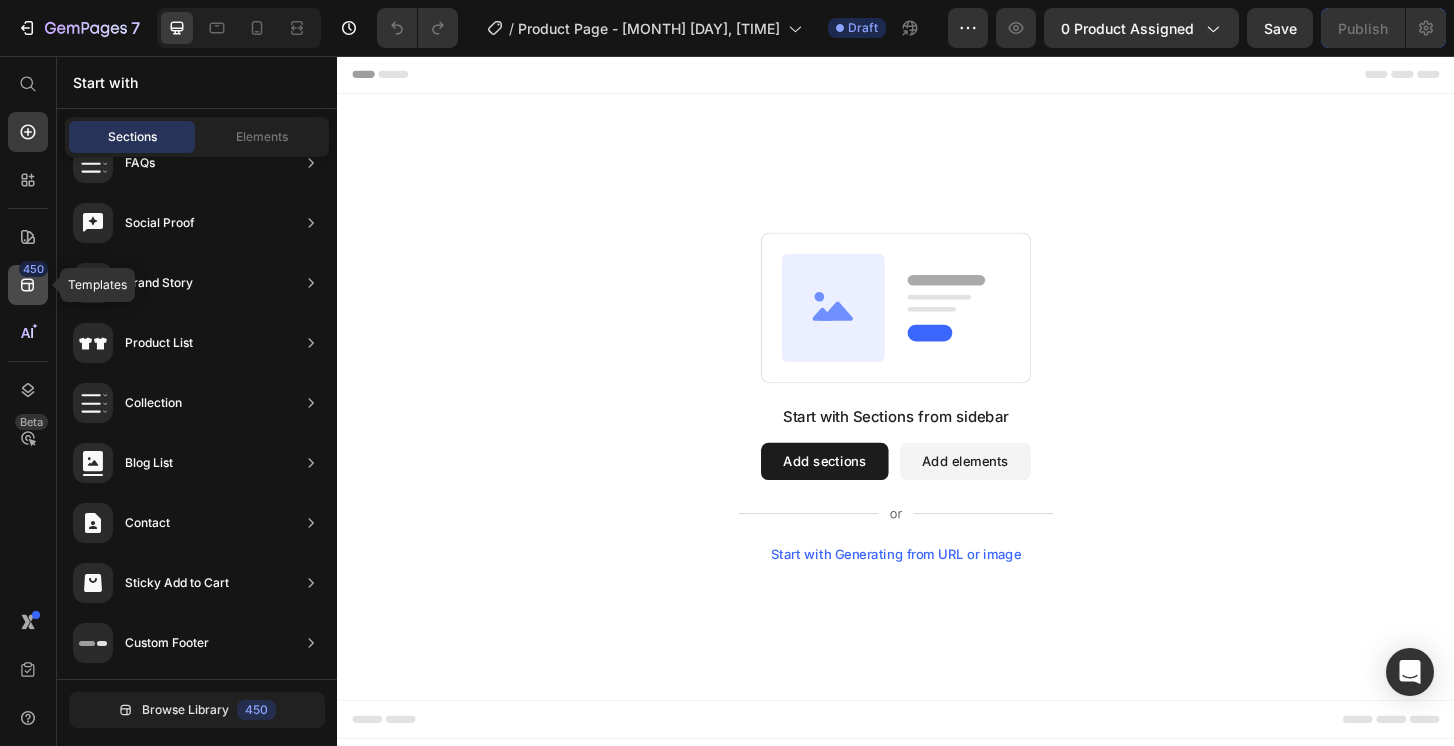 click 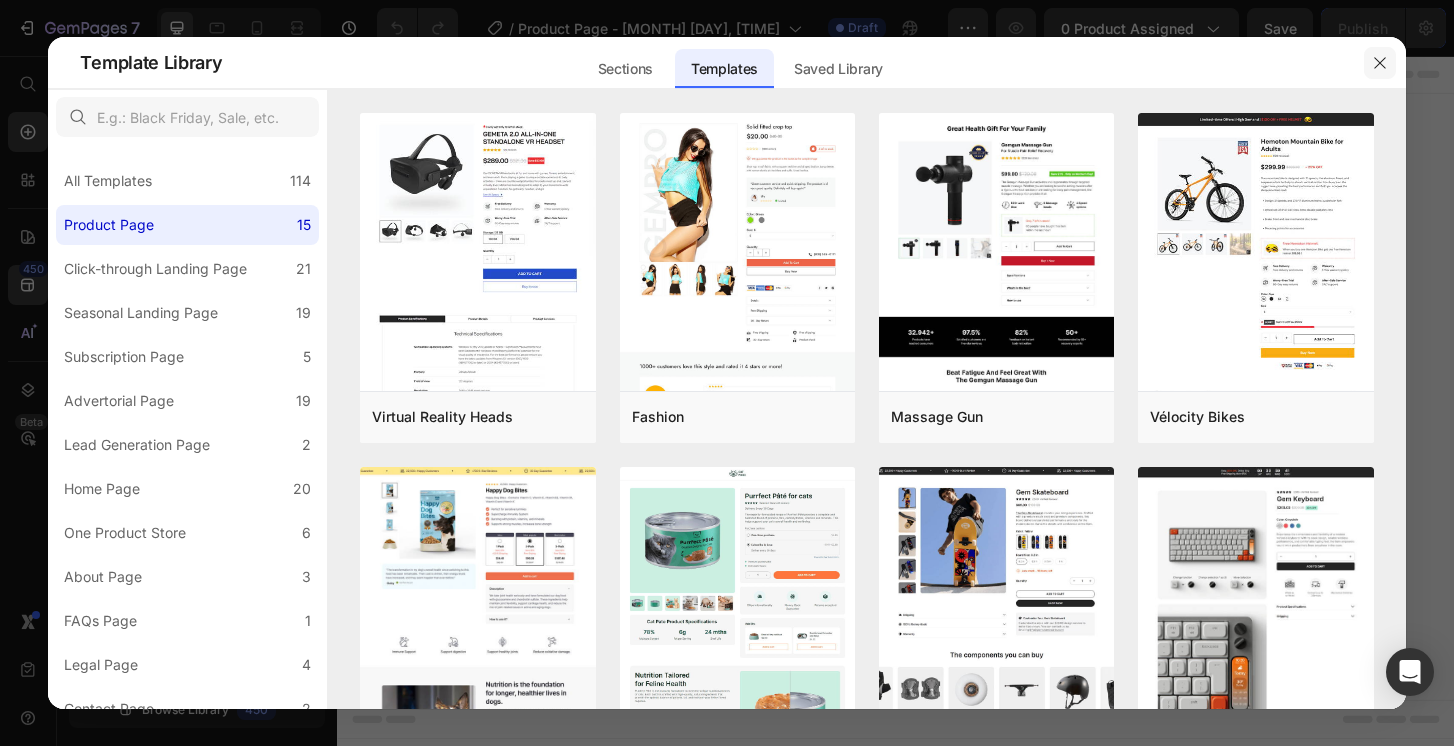 click 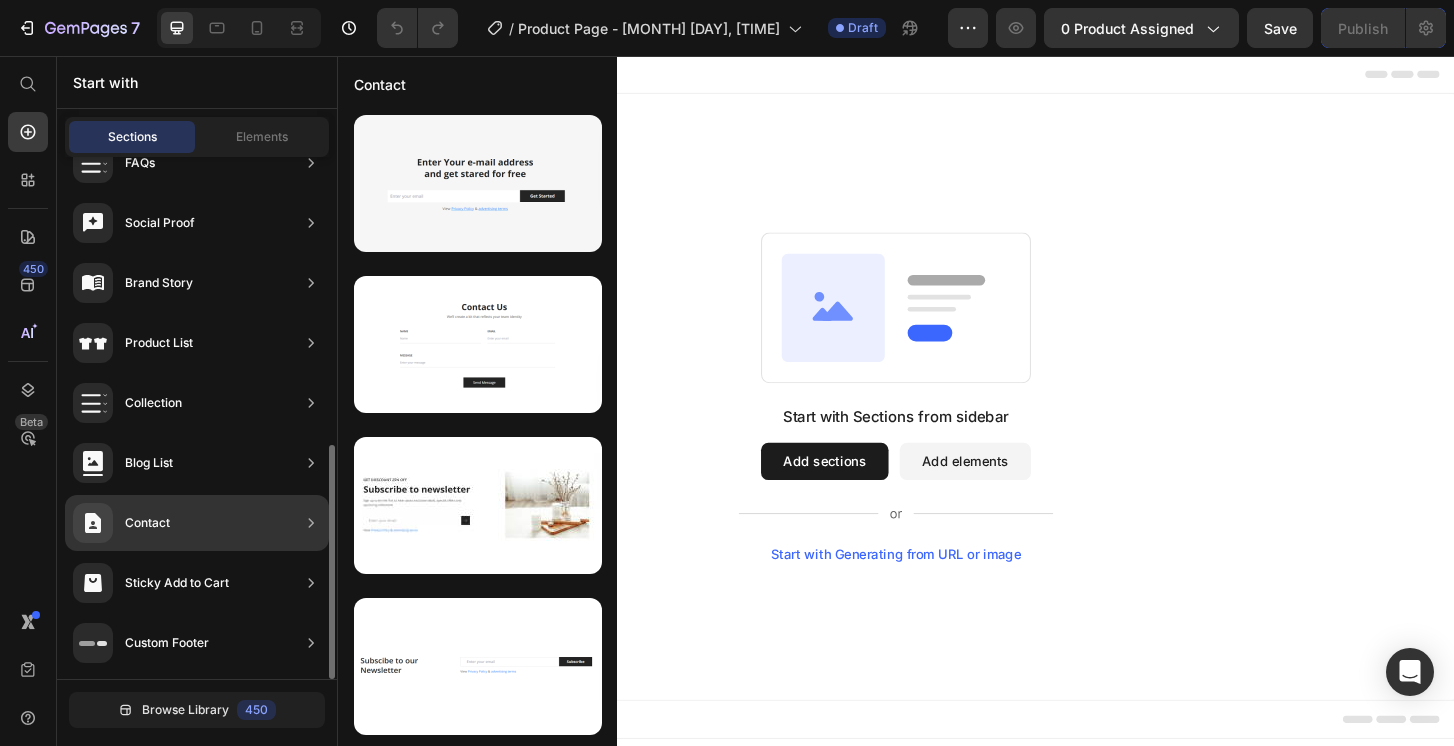 drag, startPoint x: 306, startPoint y: 464, endPoint x: 280, endPoint y: 321, distance: 145.34442 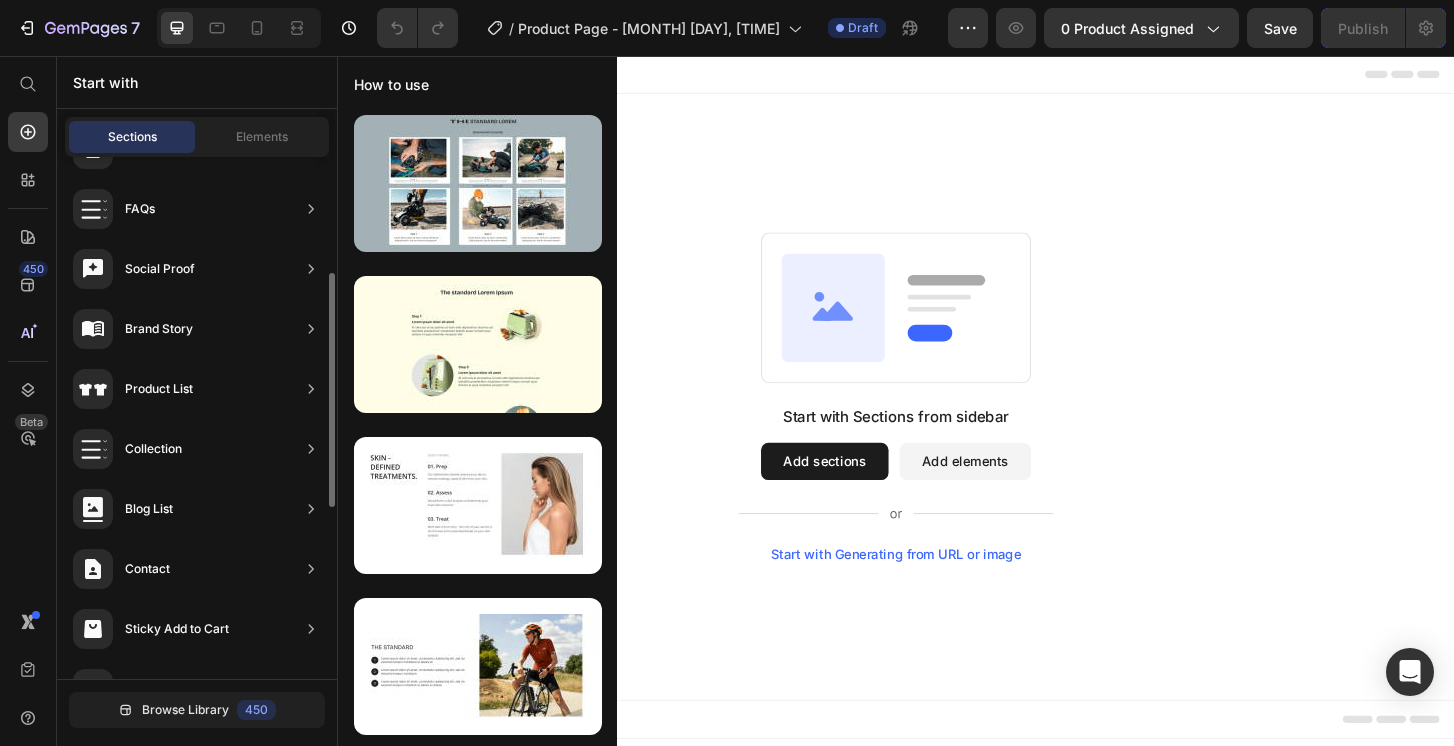 scroll, scrollTop: 638, scrollLeft: 0, axis: vertical 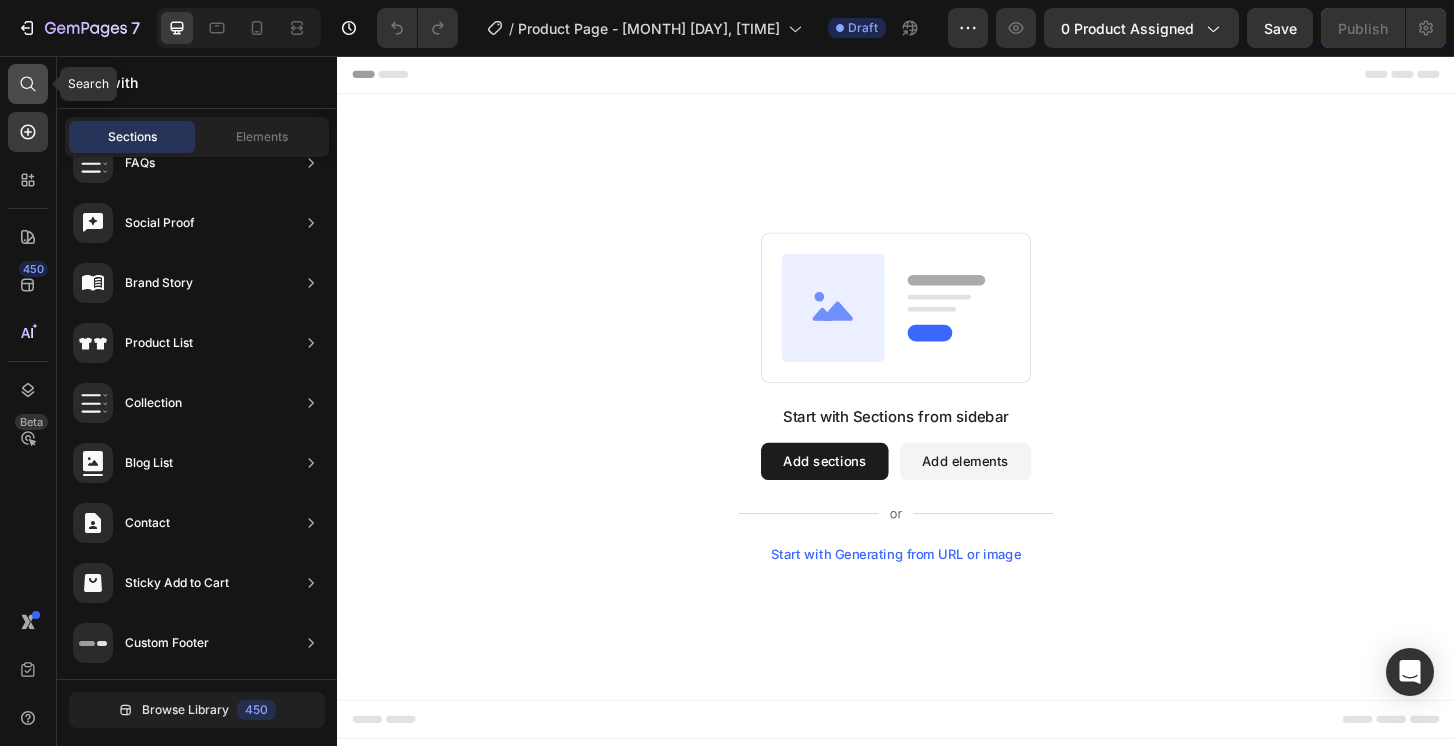click 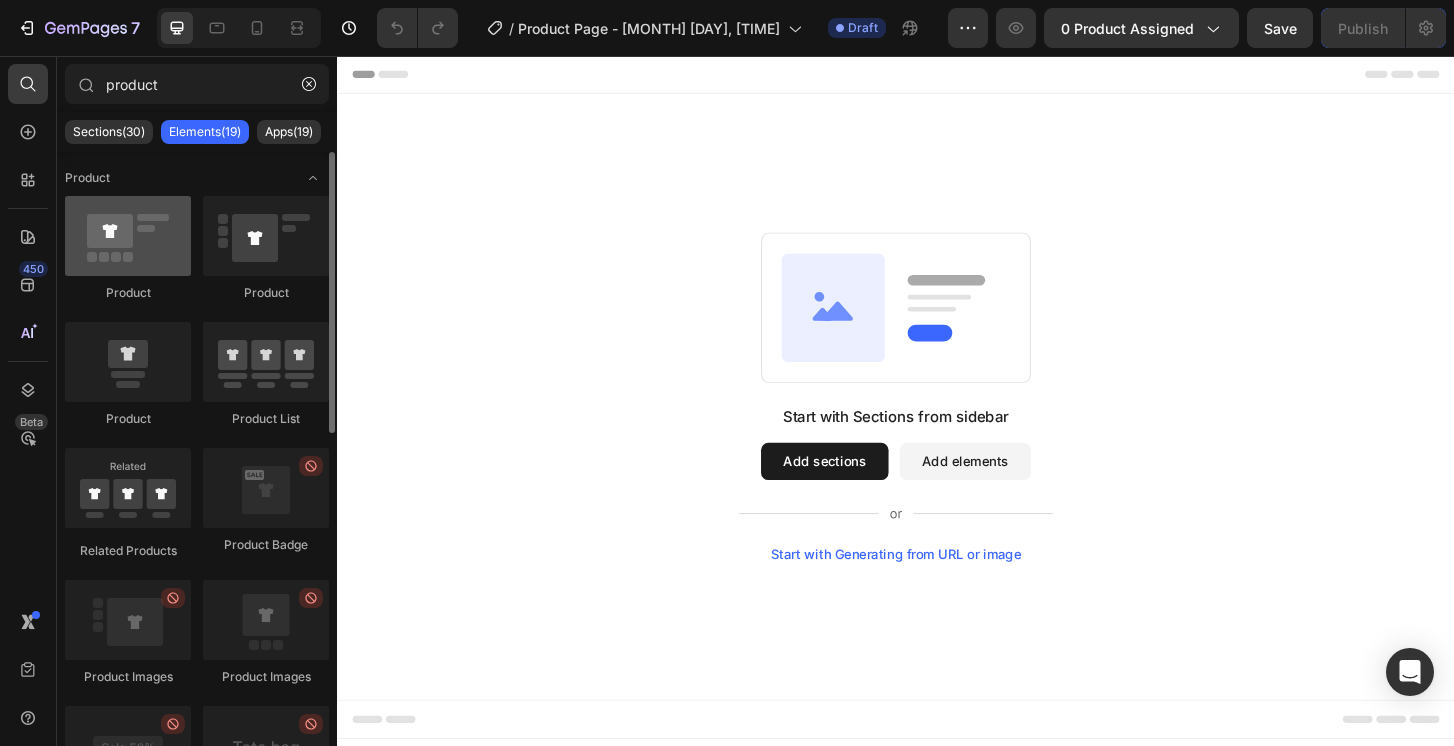 type on "product" 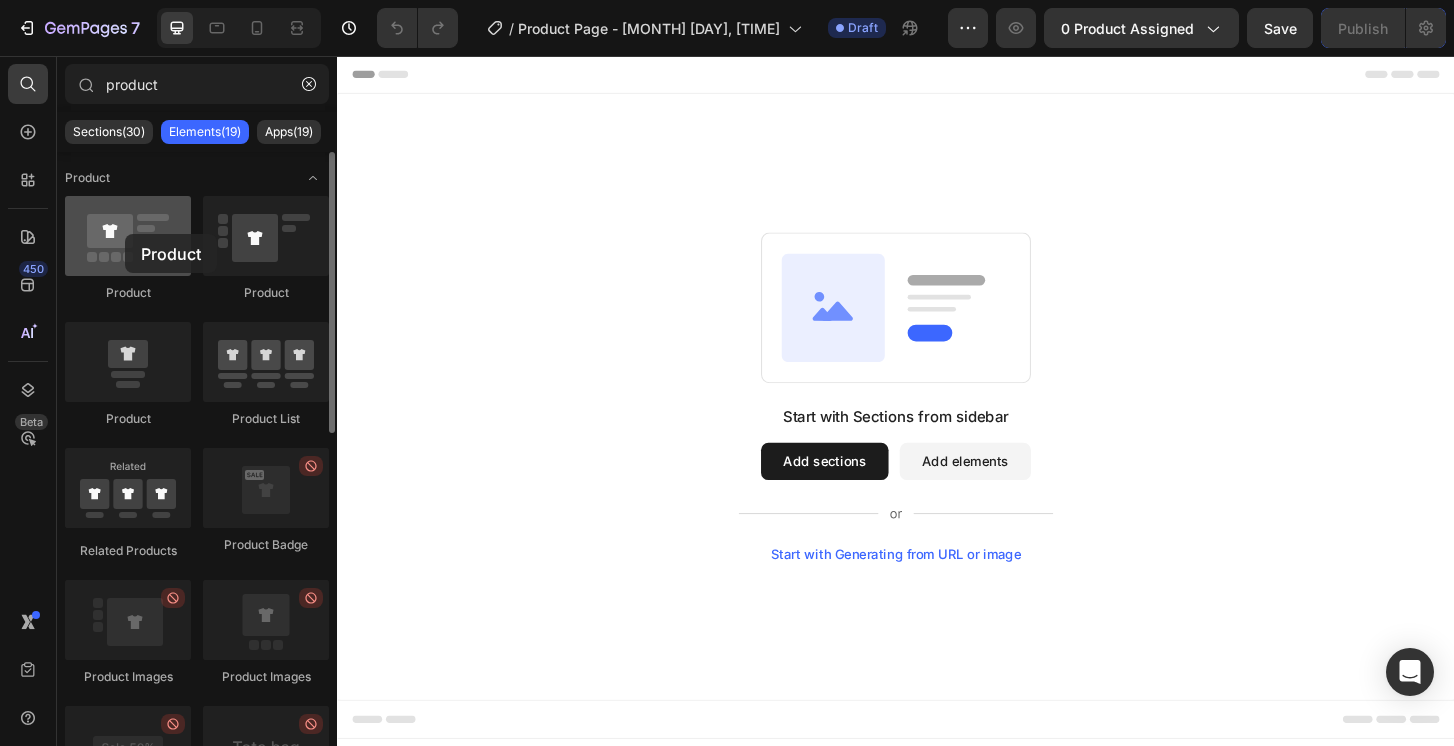 click at bounding box center [128, 236] 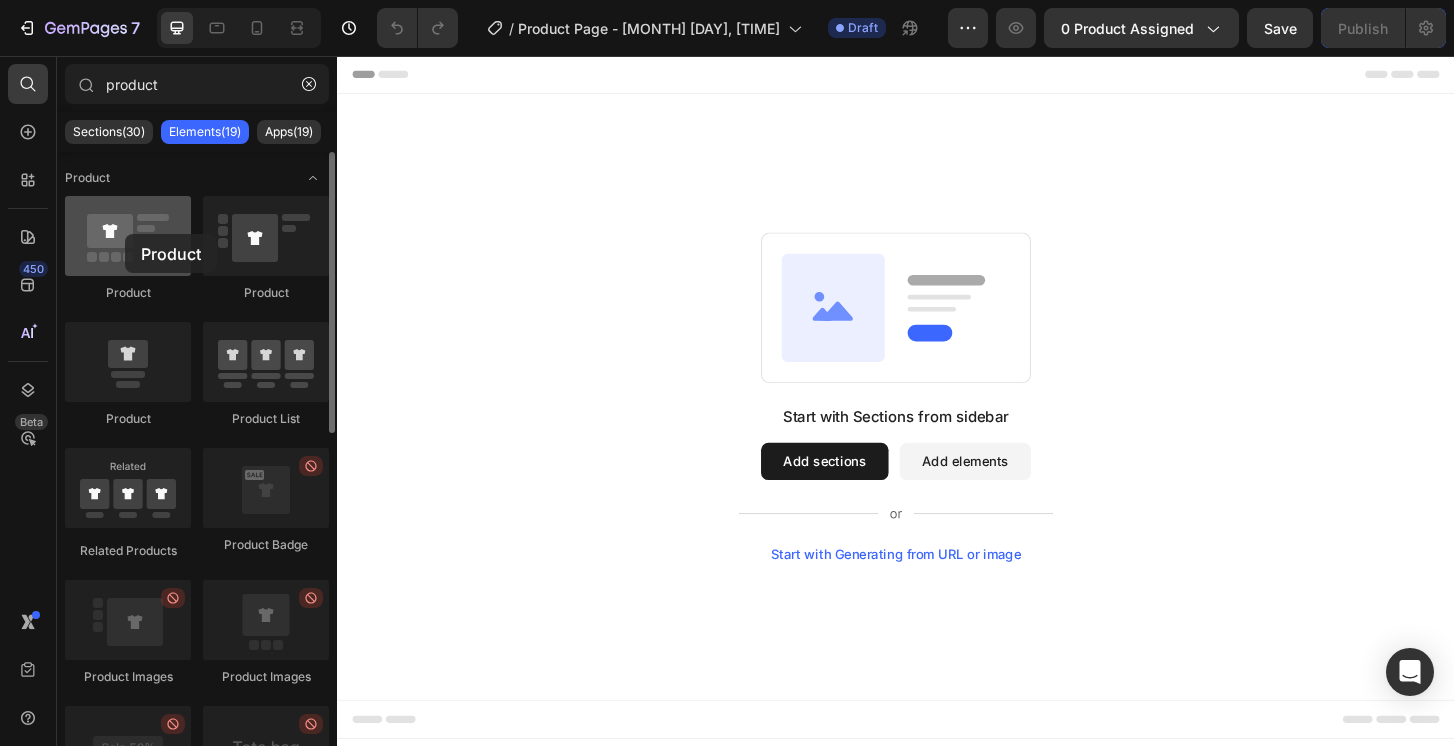 click at bounding box center (128, 236) 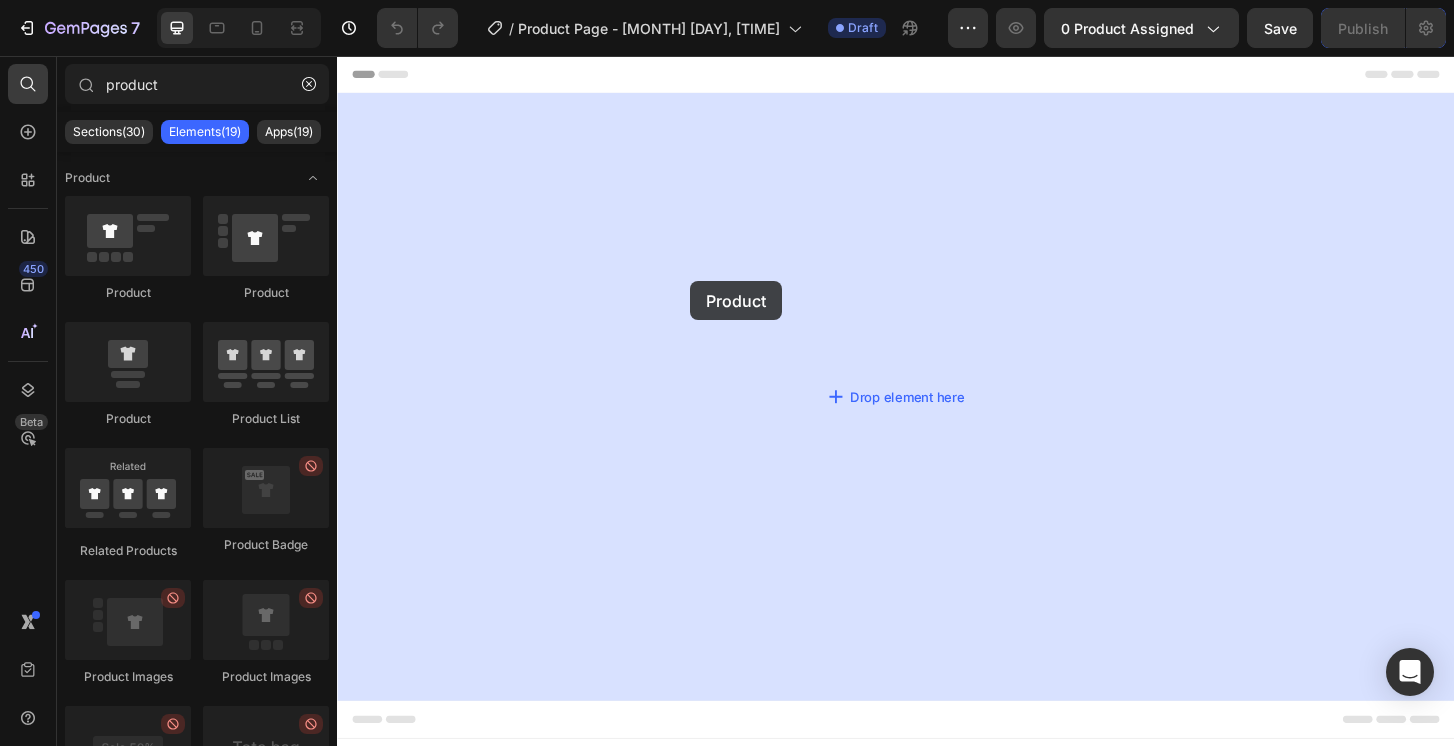 drag, startPoint x: 462, startPoint y: 290, endPoint x: 716, endPoint y: 298, distance: 254.12595 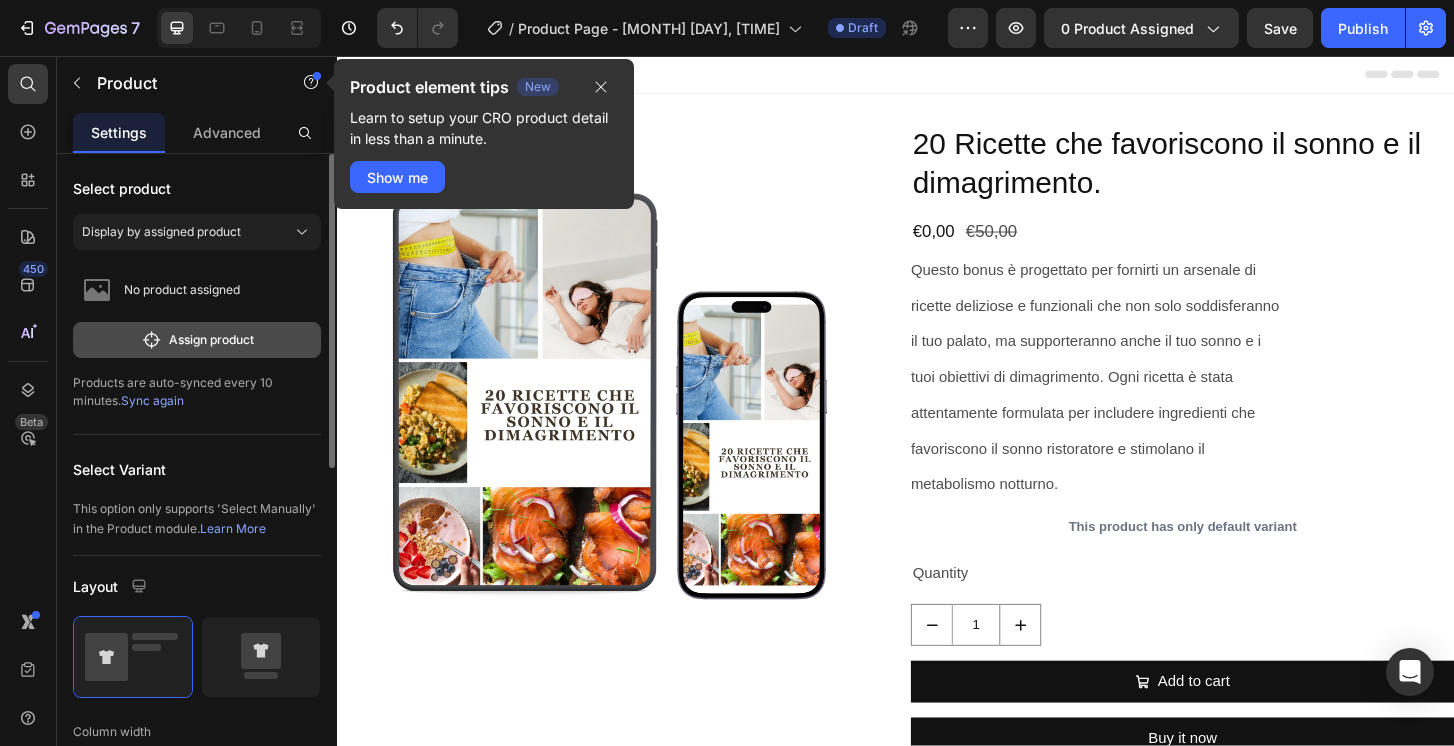 click 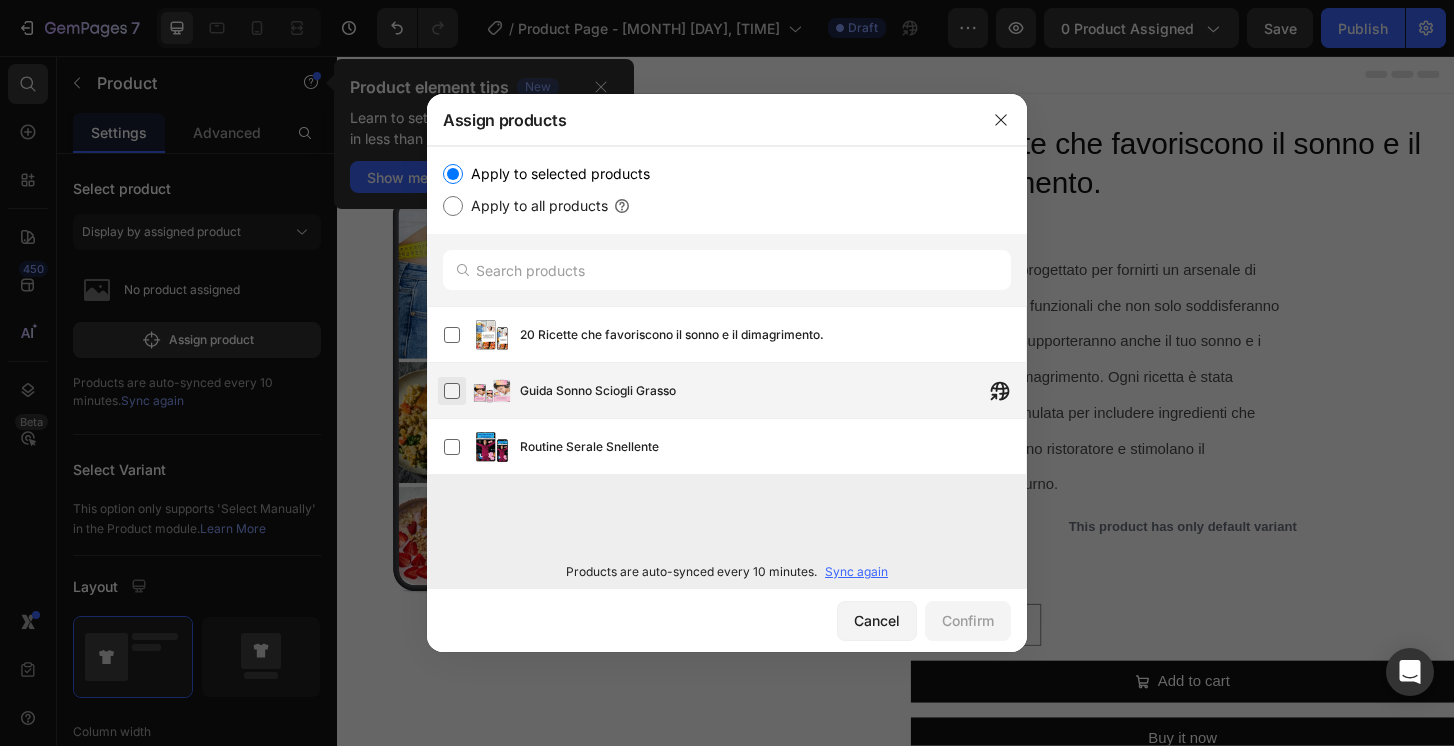 click at bounding box center (452, 391) 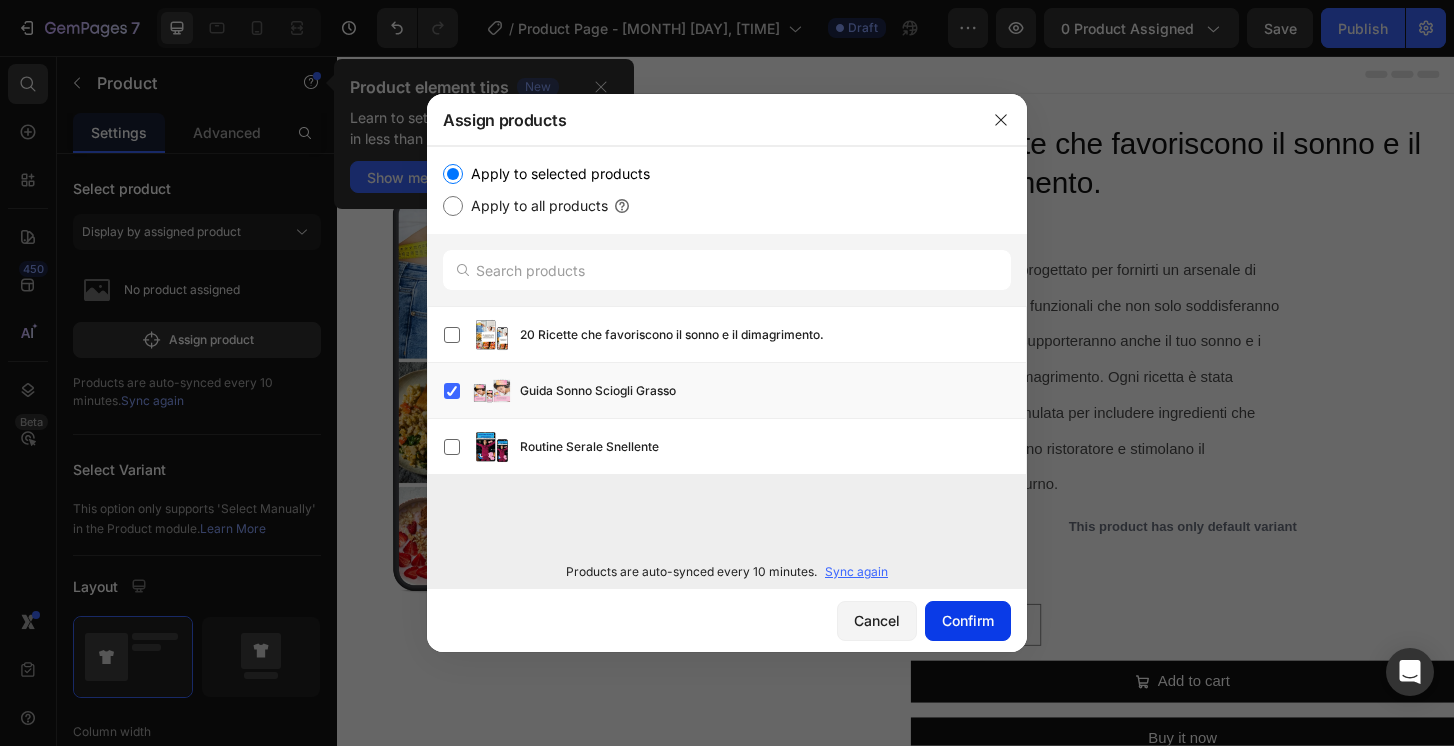 click on "Confirm" at bounding box center [968, 620] 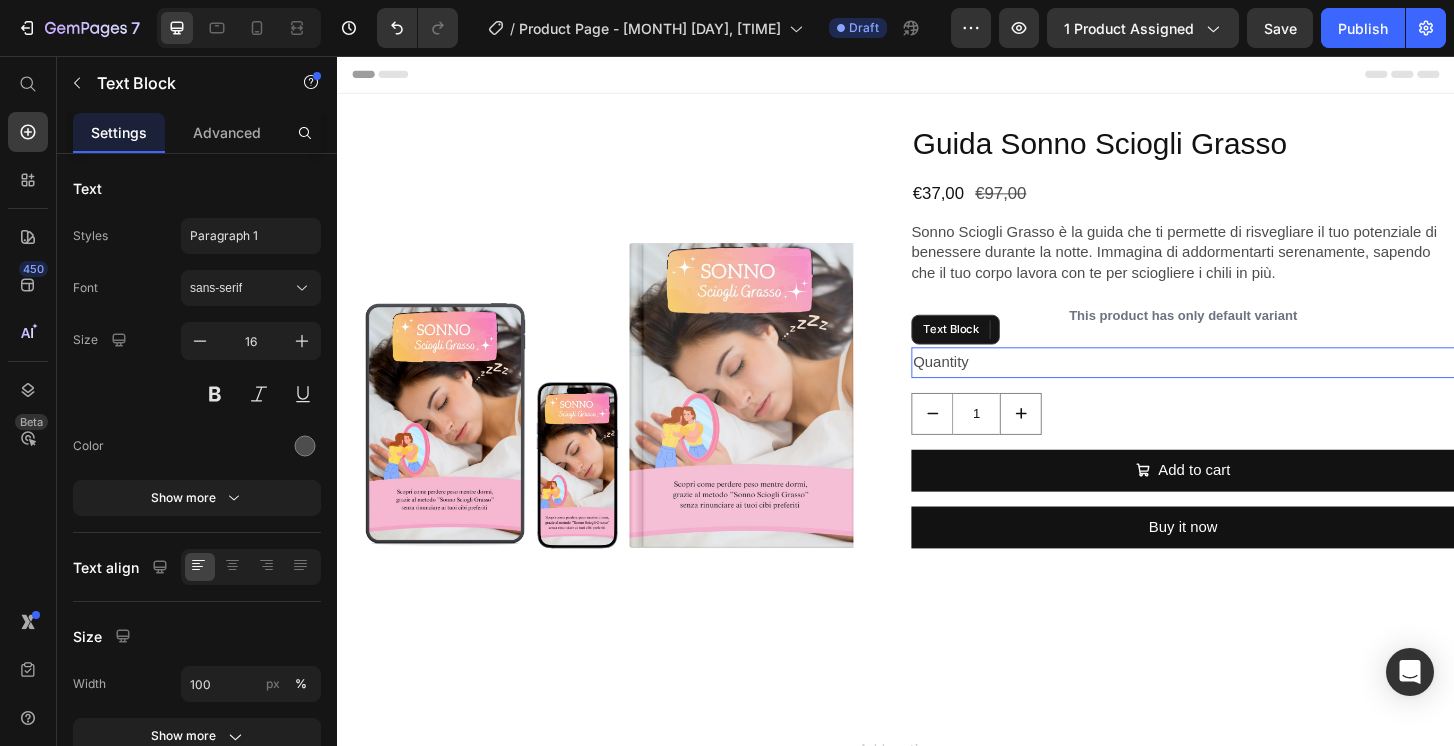 click on "Quantity" at bounding box center [1245, 385] 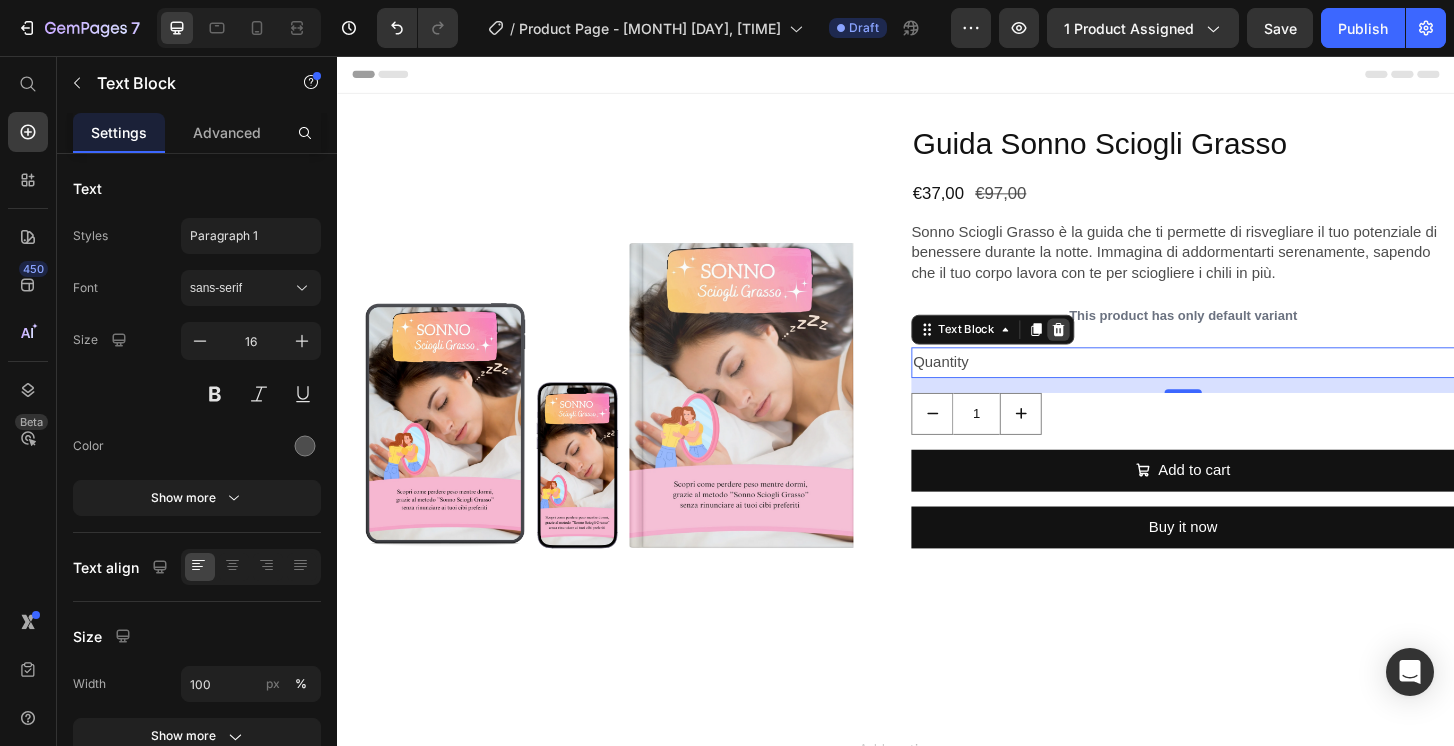 click 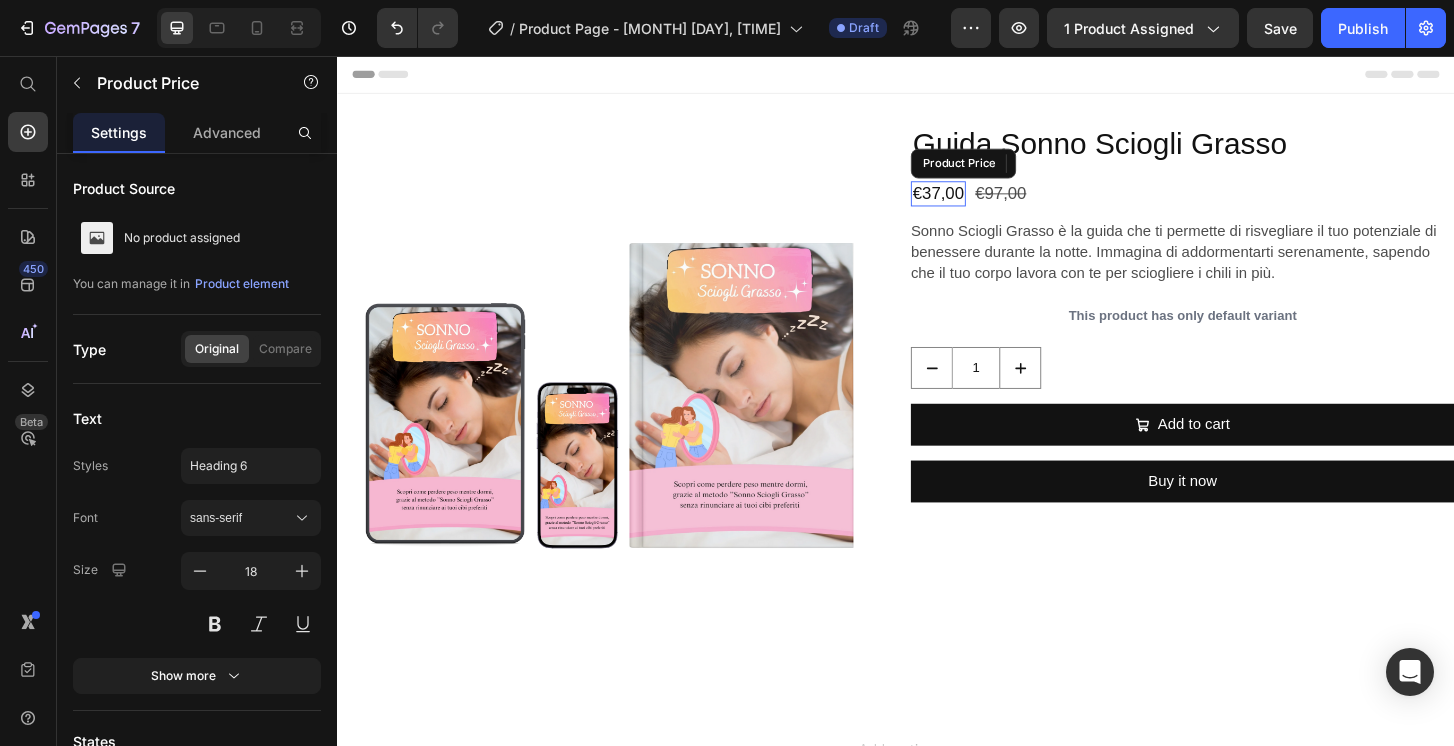 click on "€37,00" at bounding box center [982, 204] 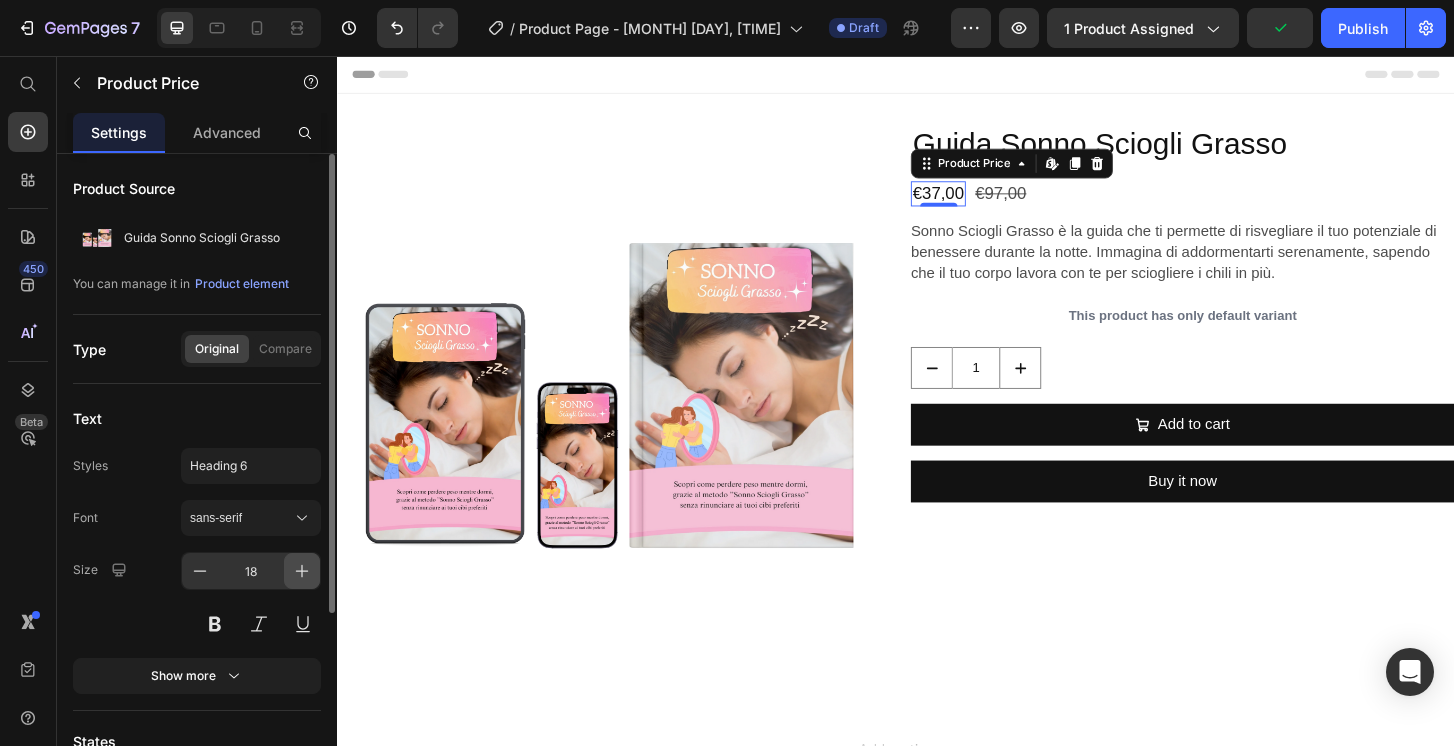 click 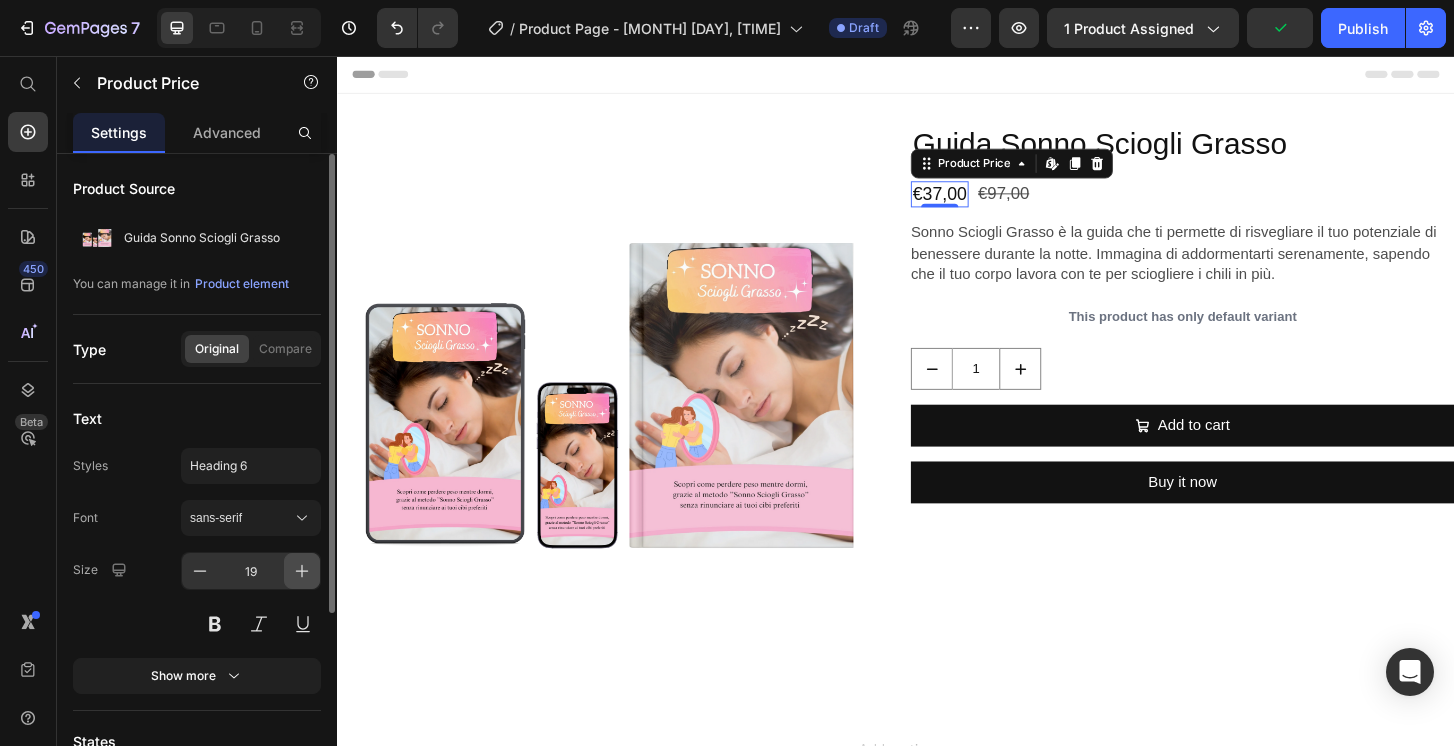 click 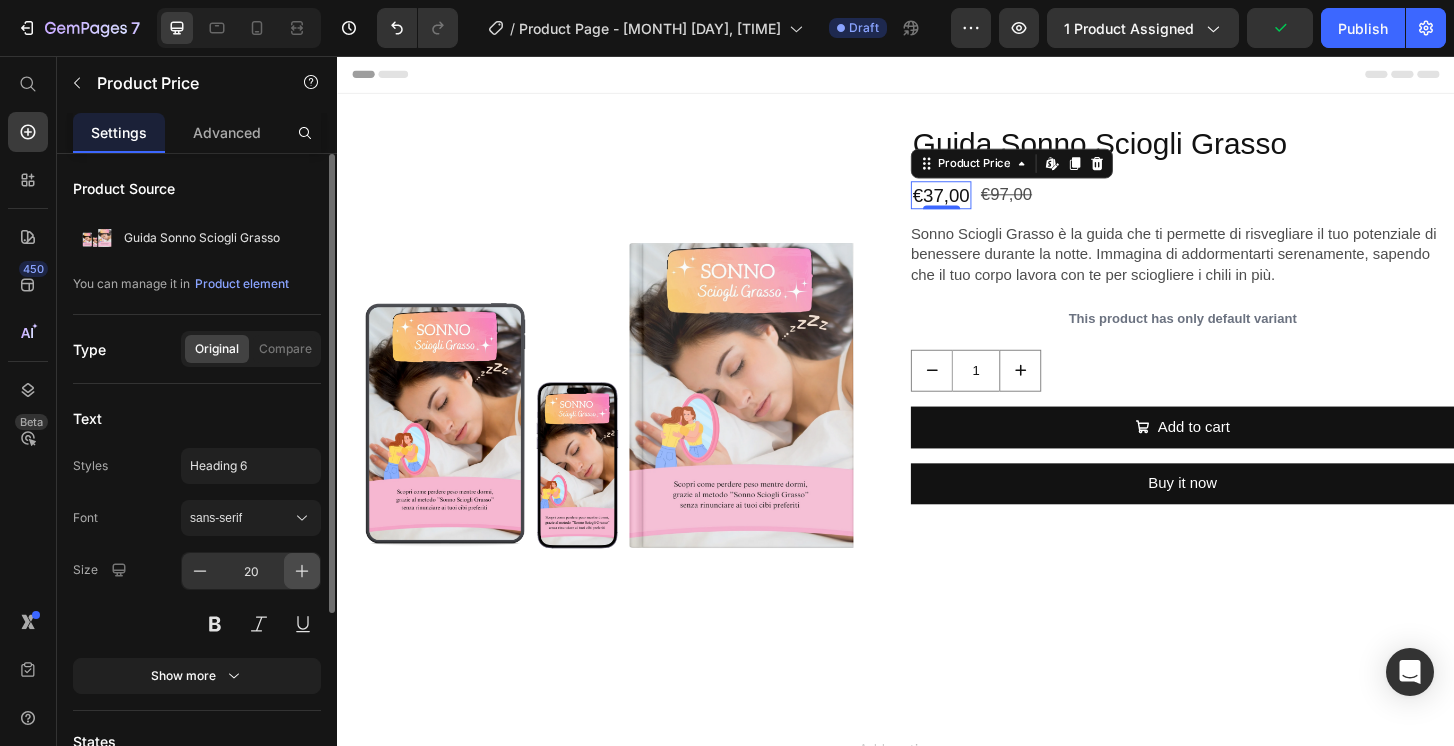 click 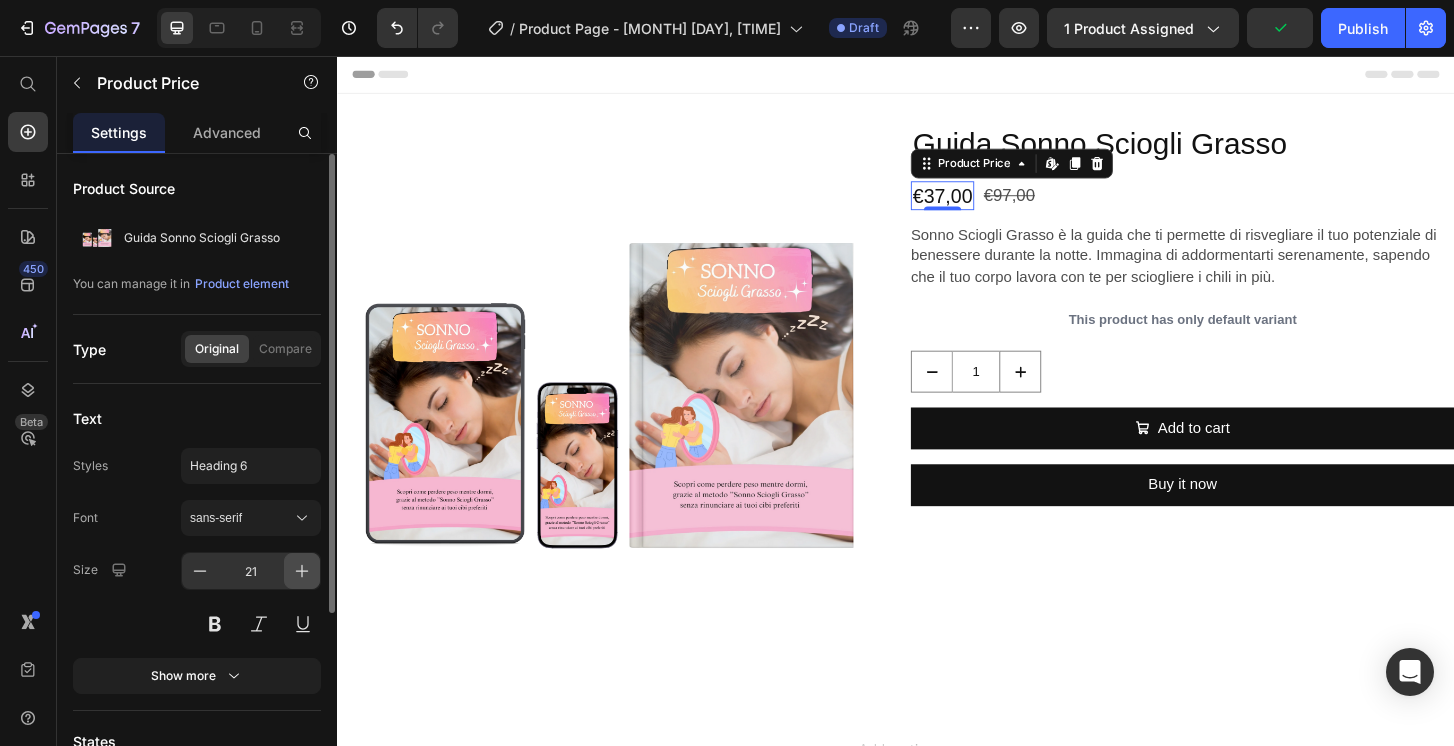 click 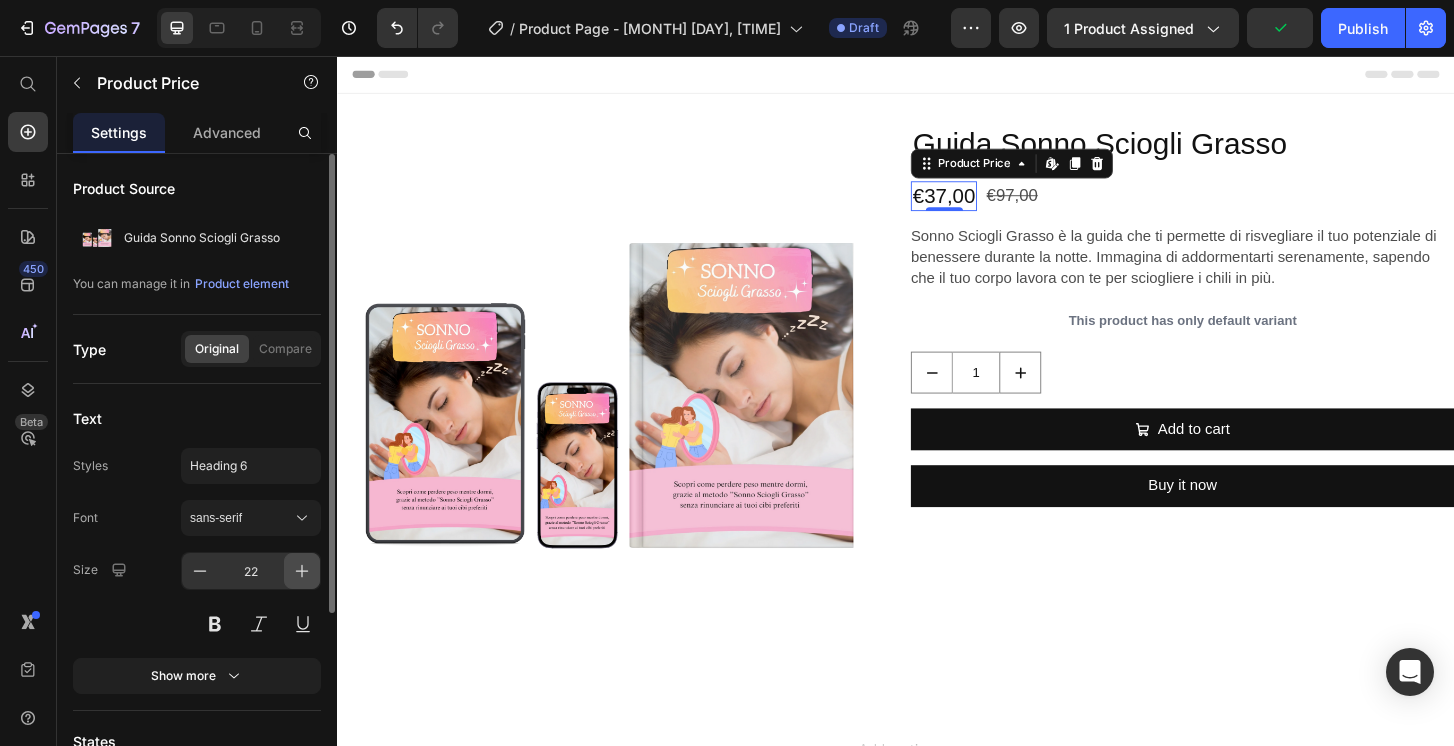 click 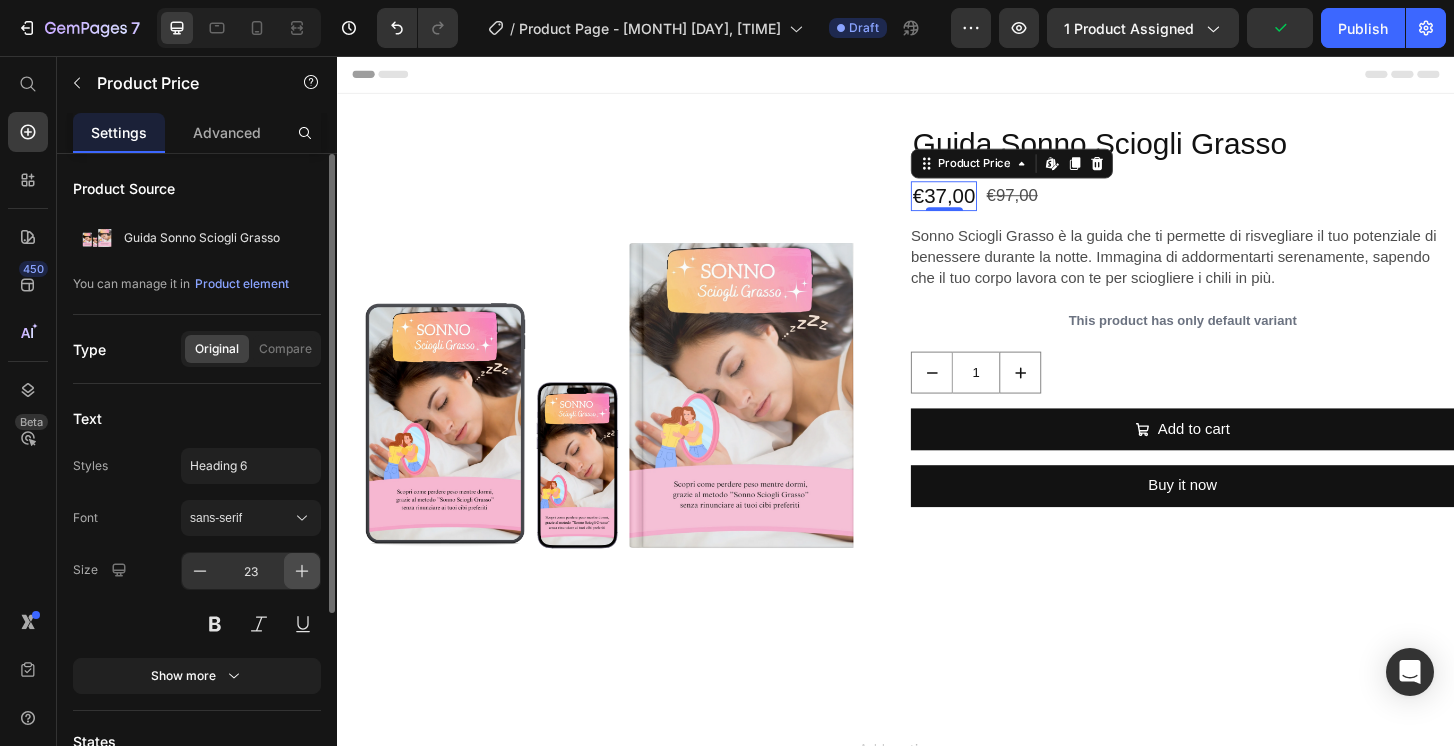 click 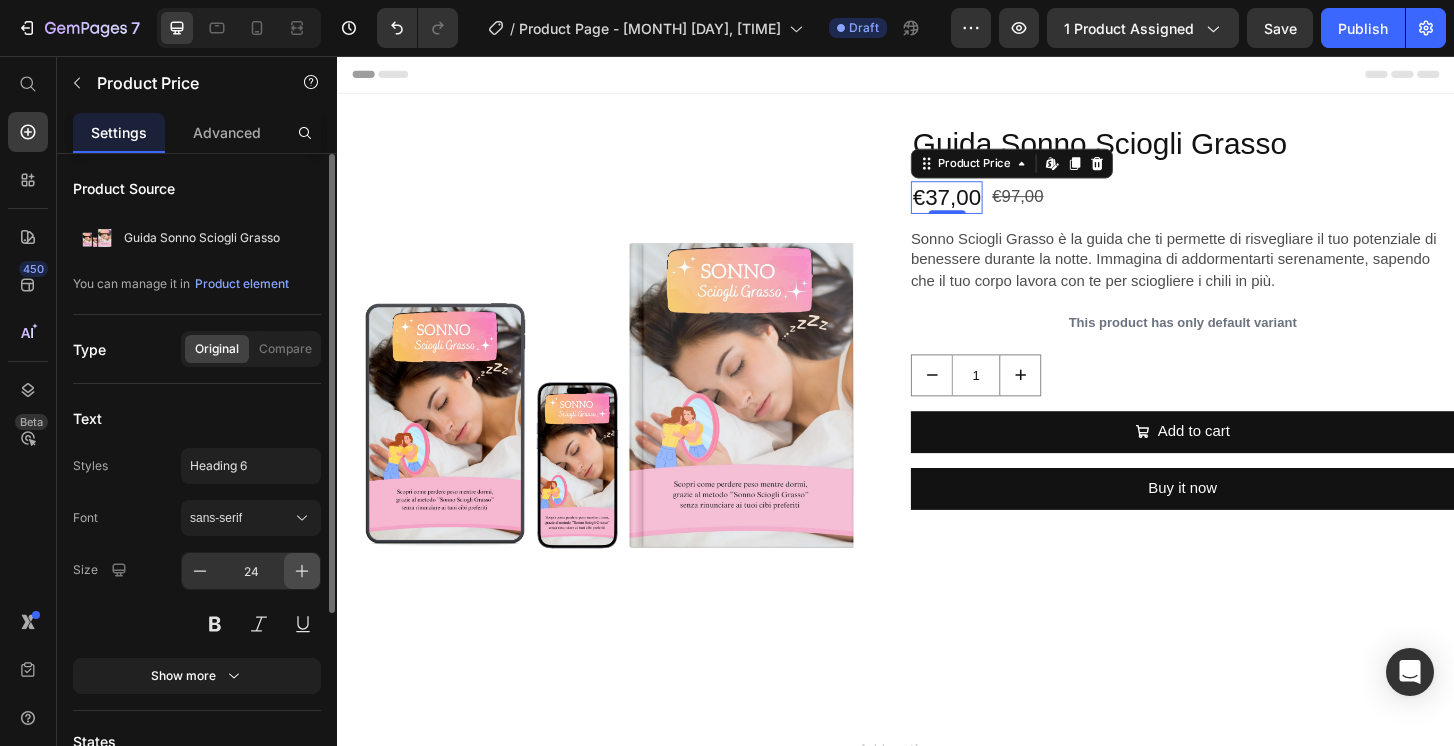 click 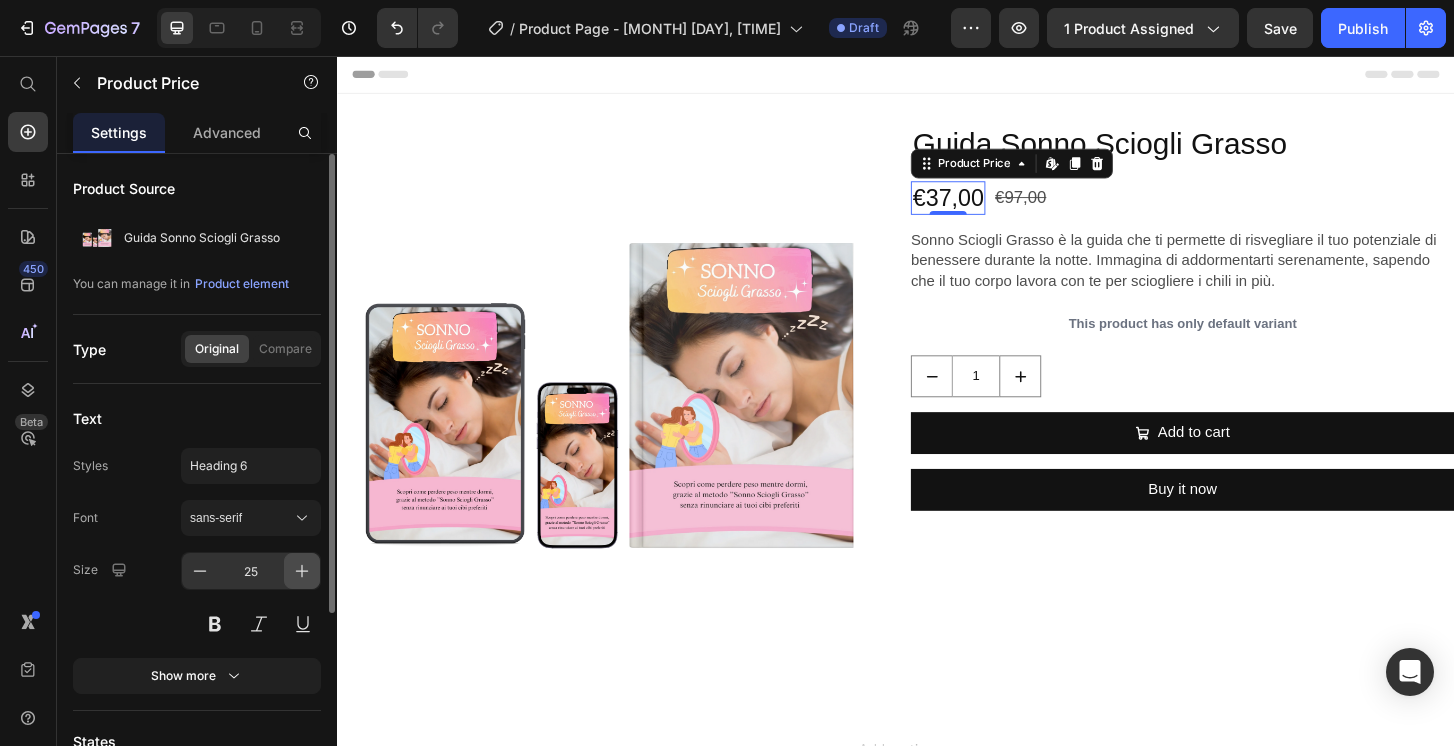 click 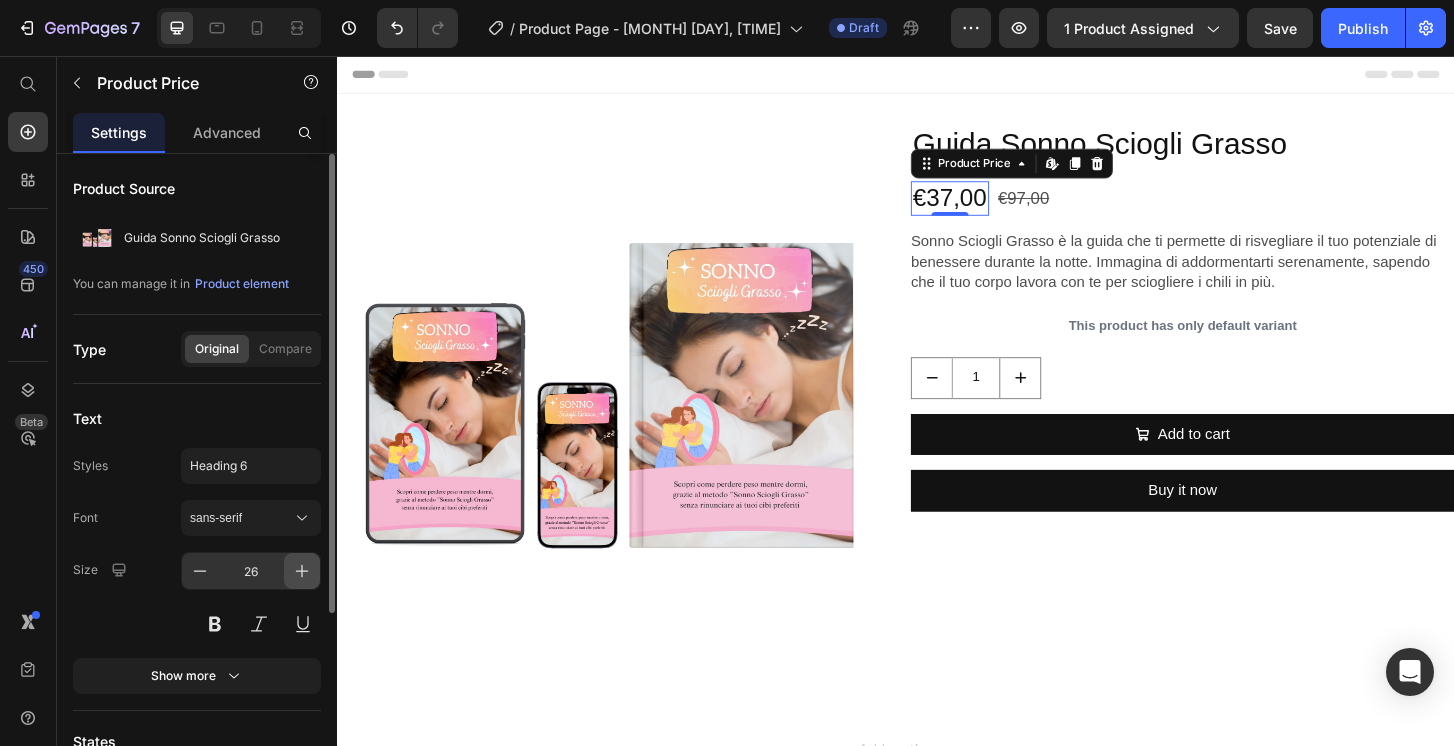 click 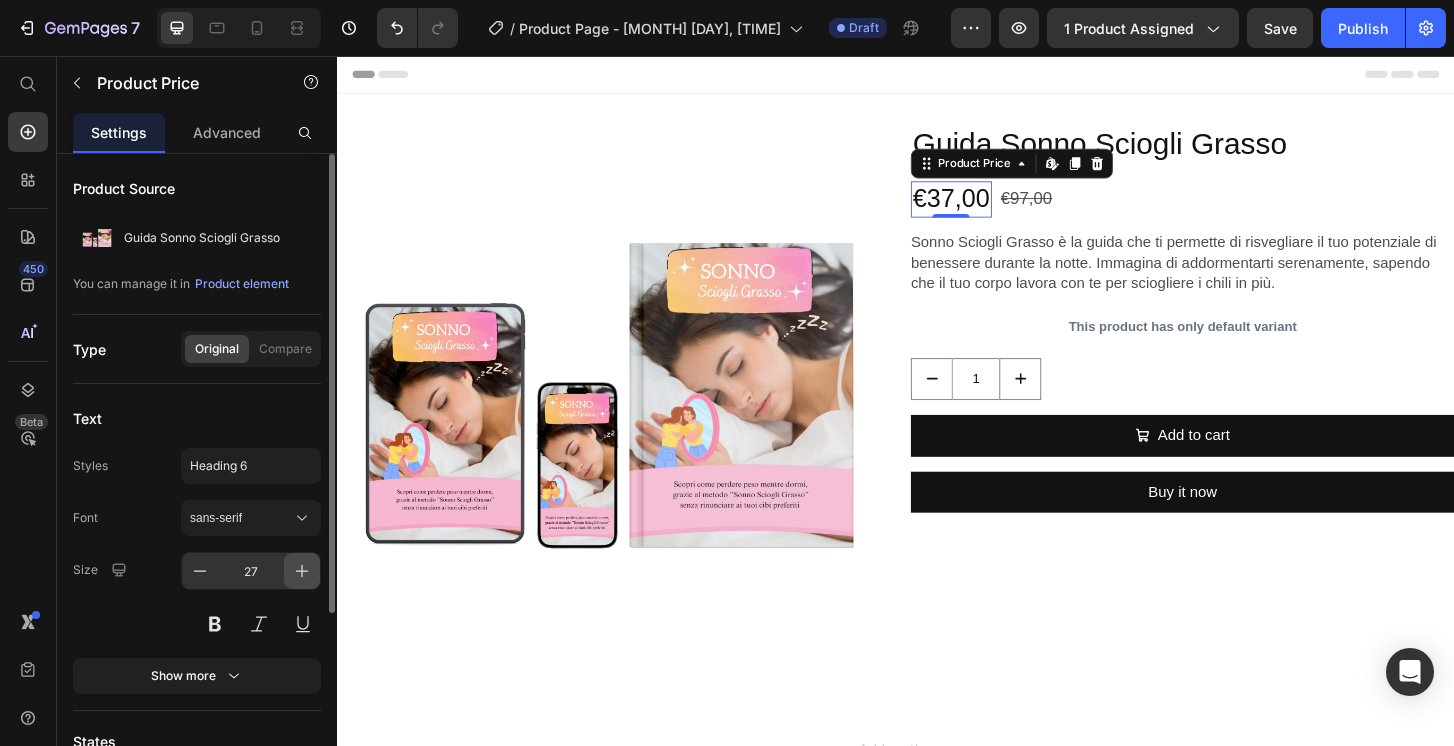 click 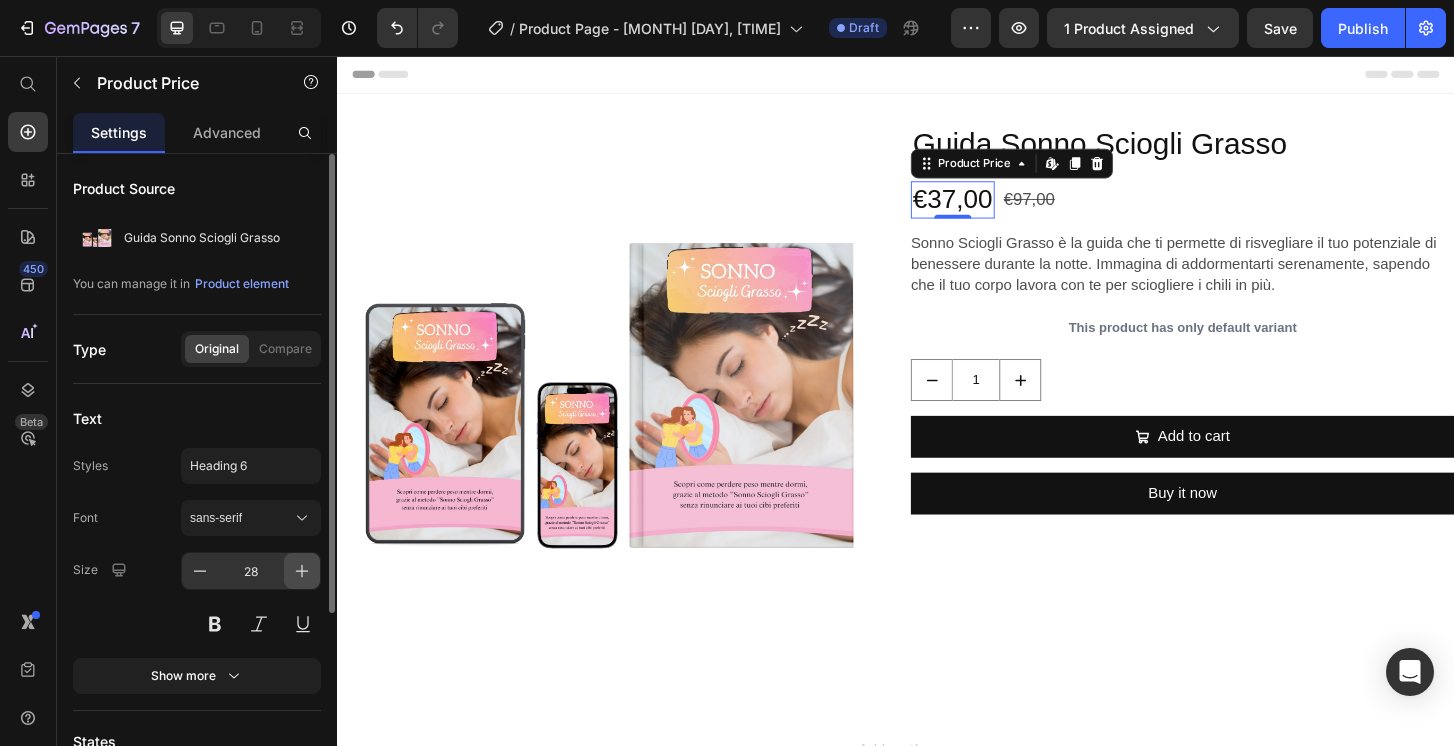click 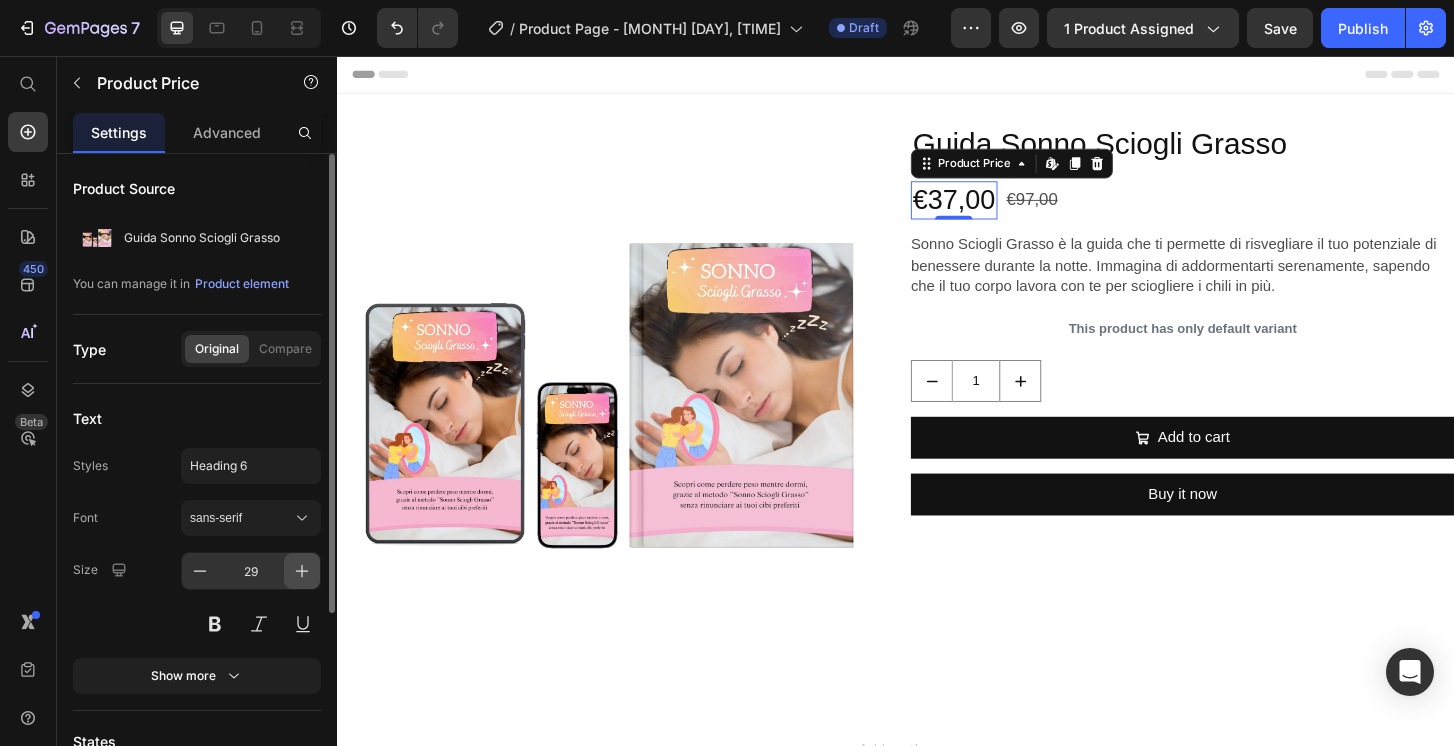 click 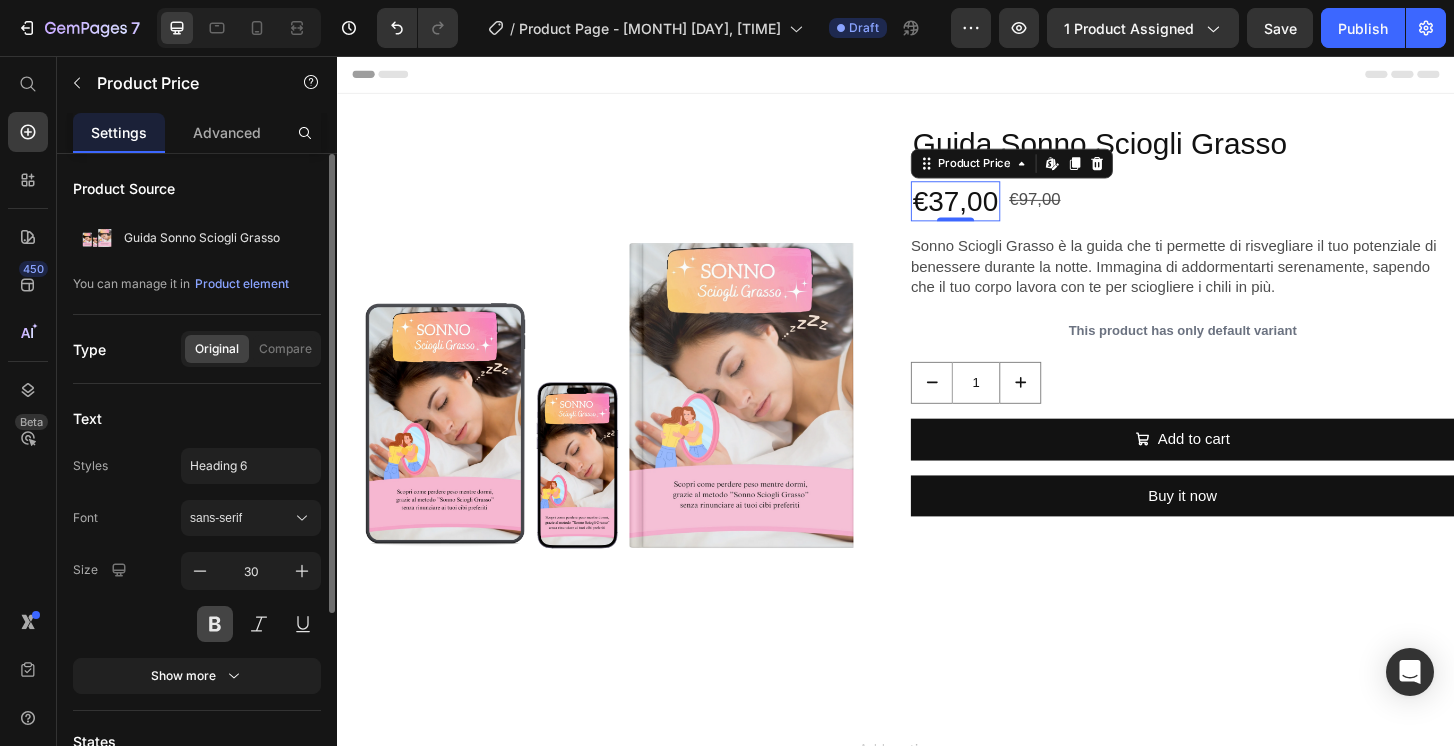 click at bounding box center (215, 624) 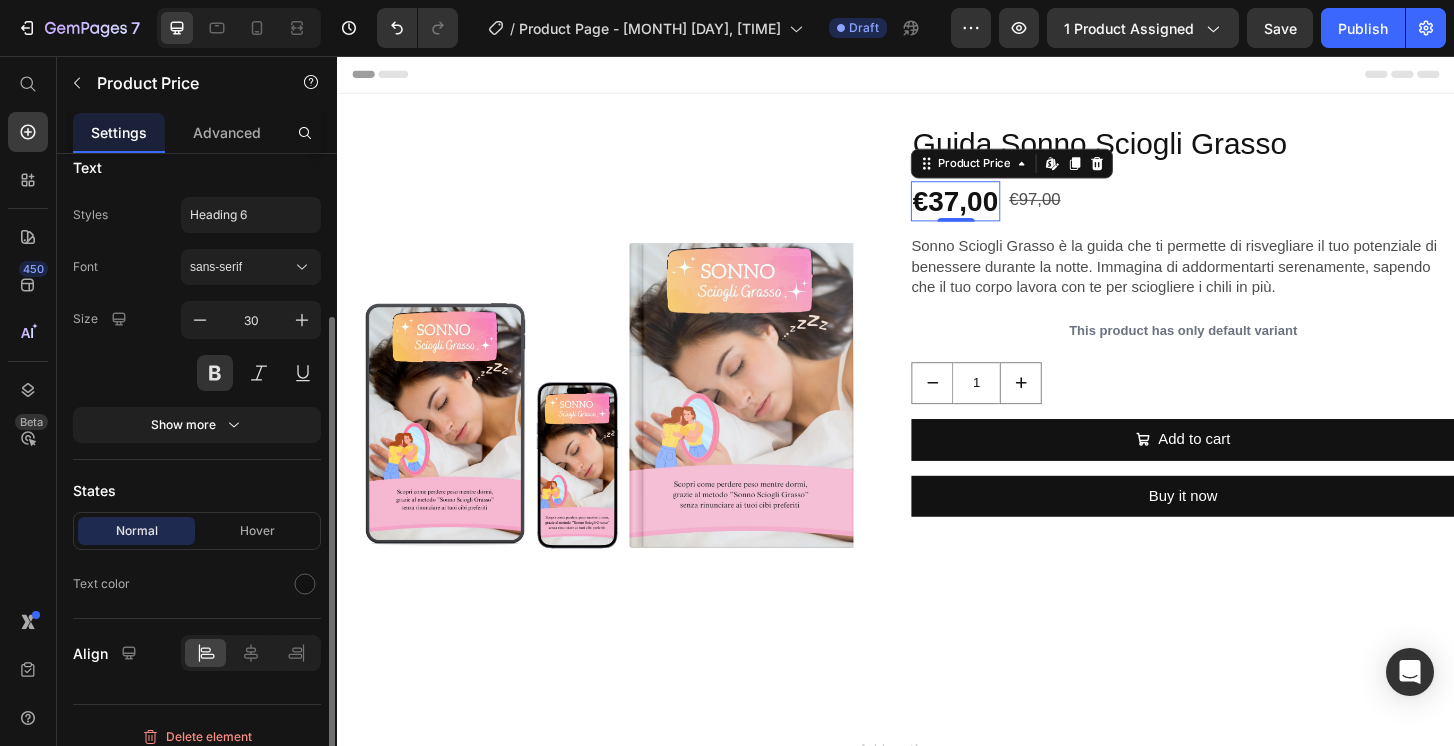 scroll, scrollTop: 267, scrollLeft: 0, axis: vertical 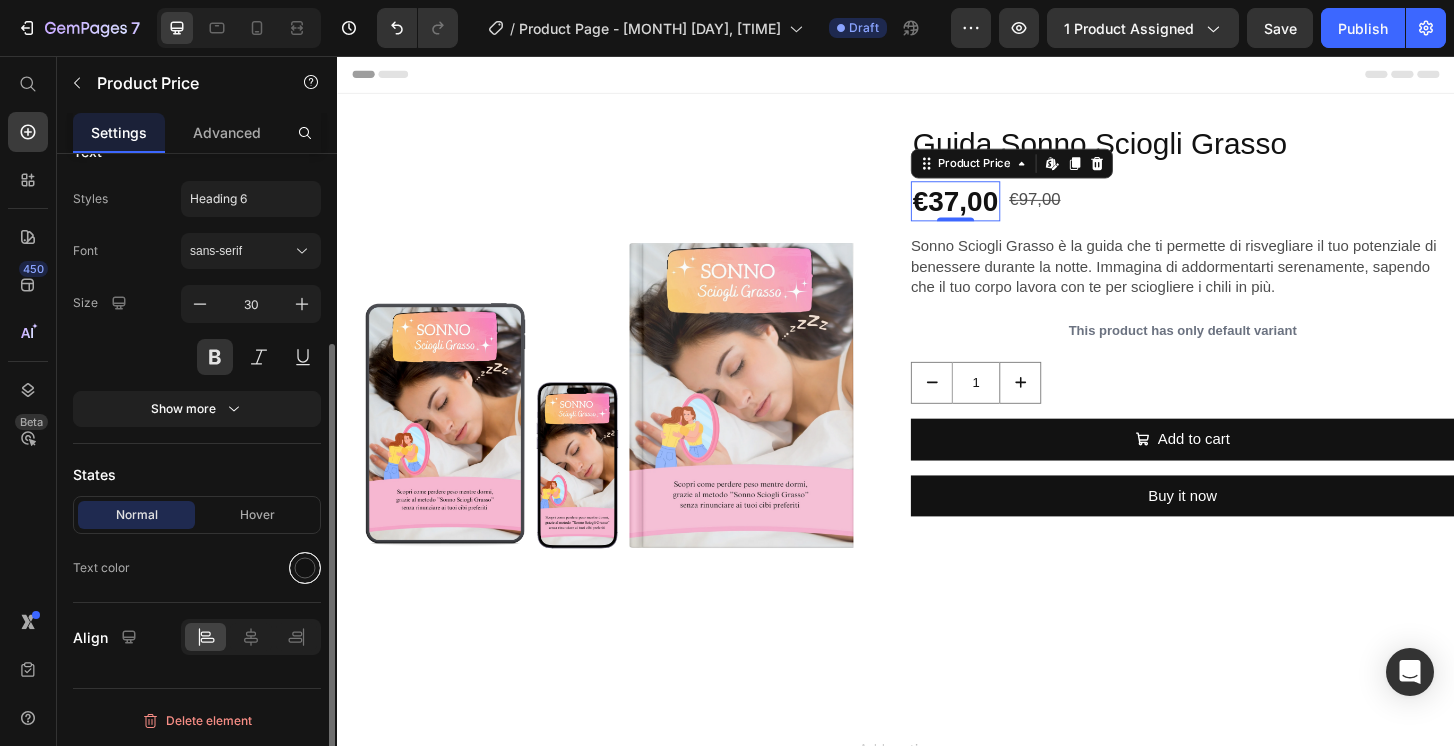 click at bounding box center (305, 568) 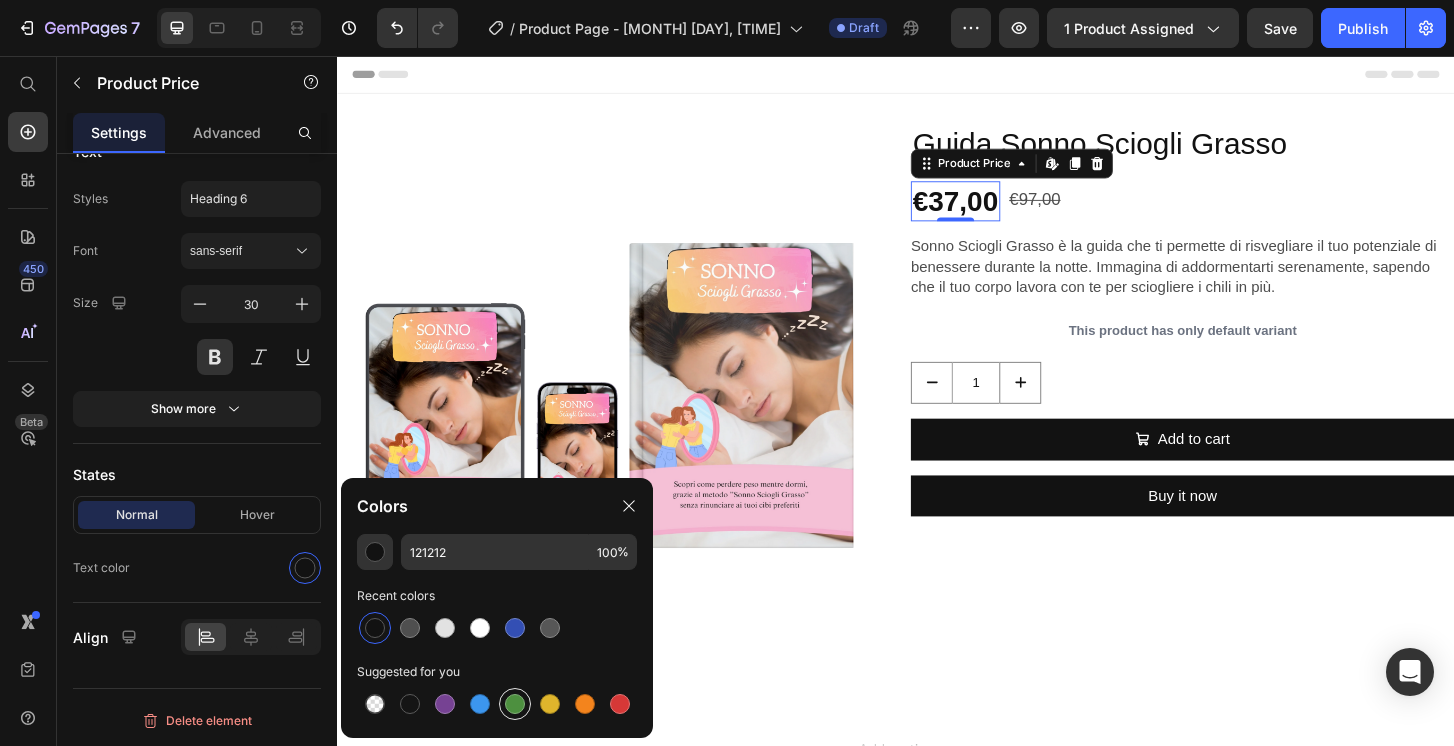 click at bounding box center (515, 704) 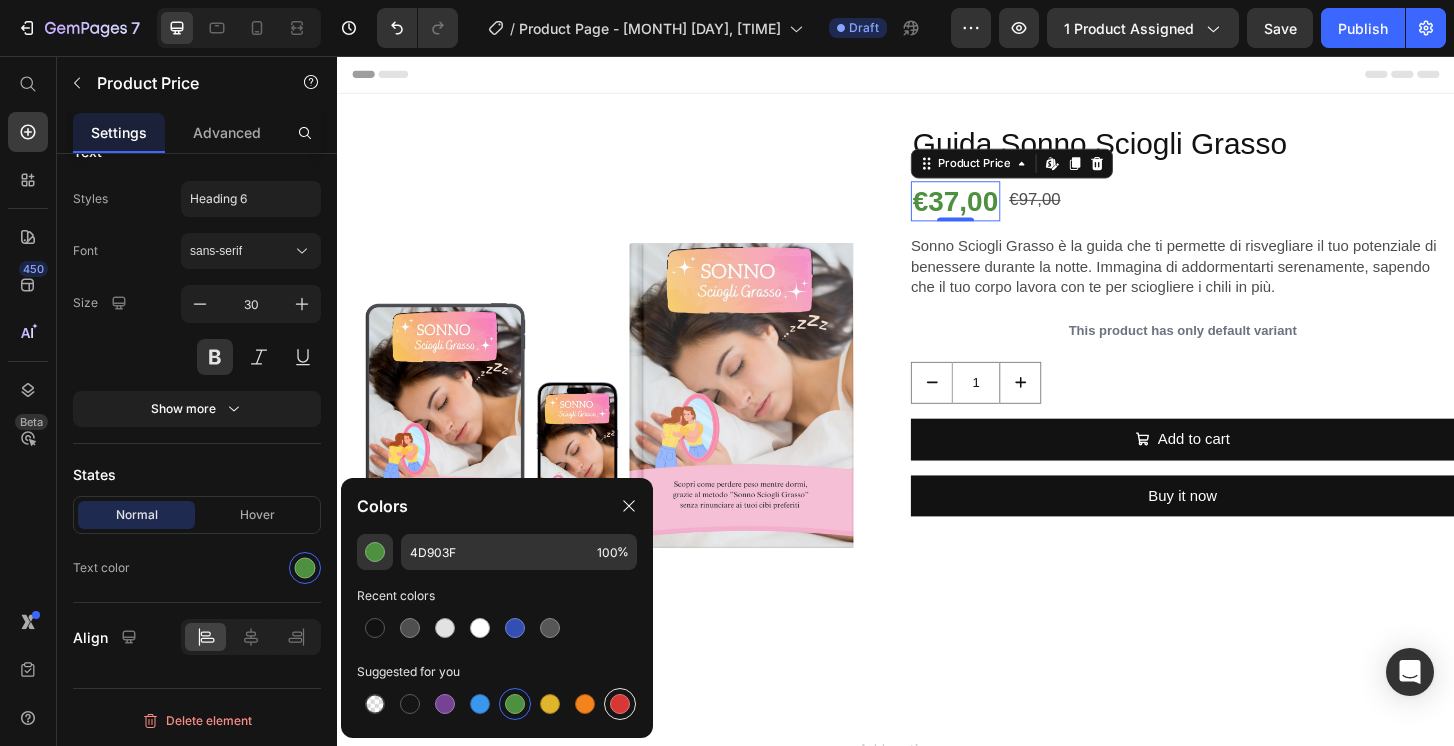 click at bounding box center [620, 704] 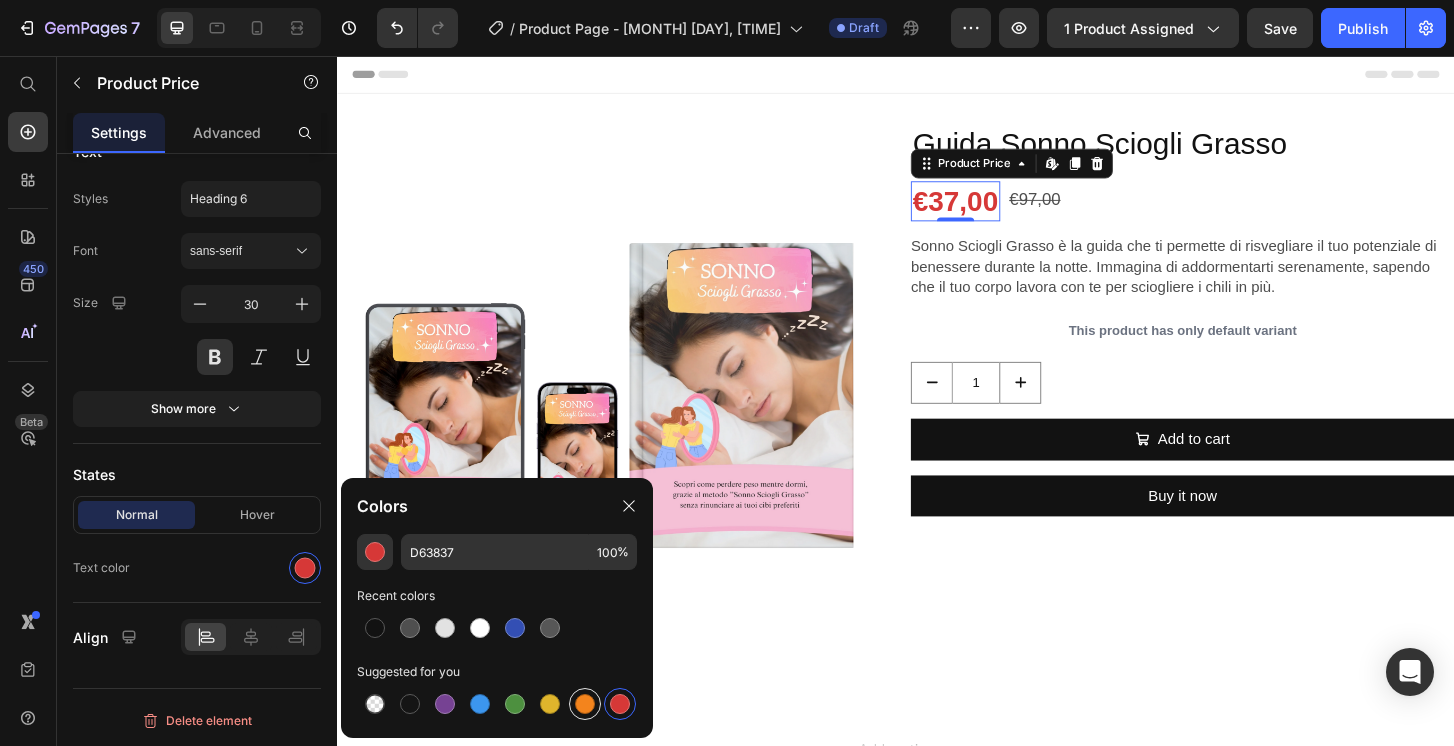 click at bounding box center (585, 704) 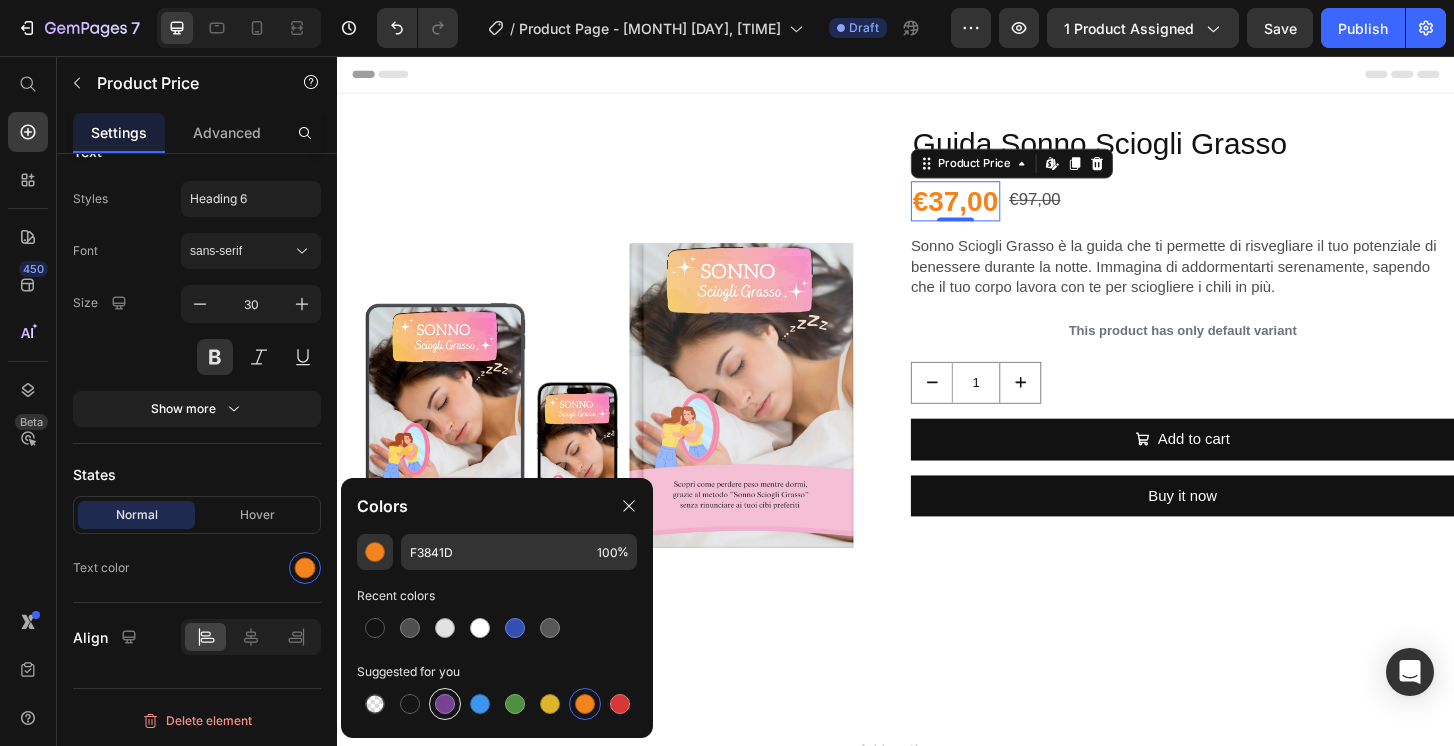 click at bounding box center [445, 704] 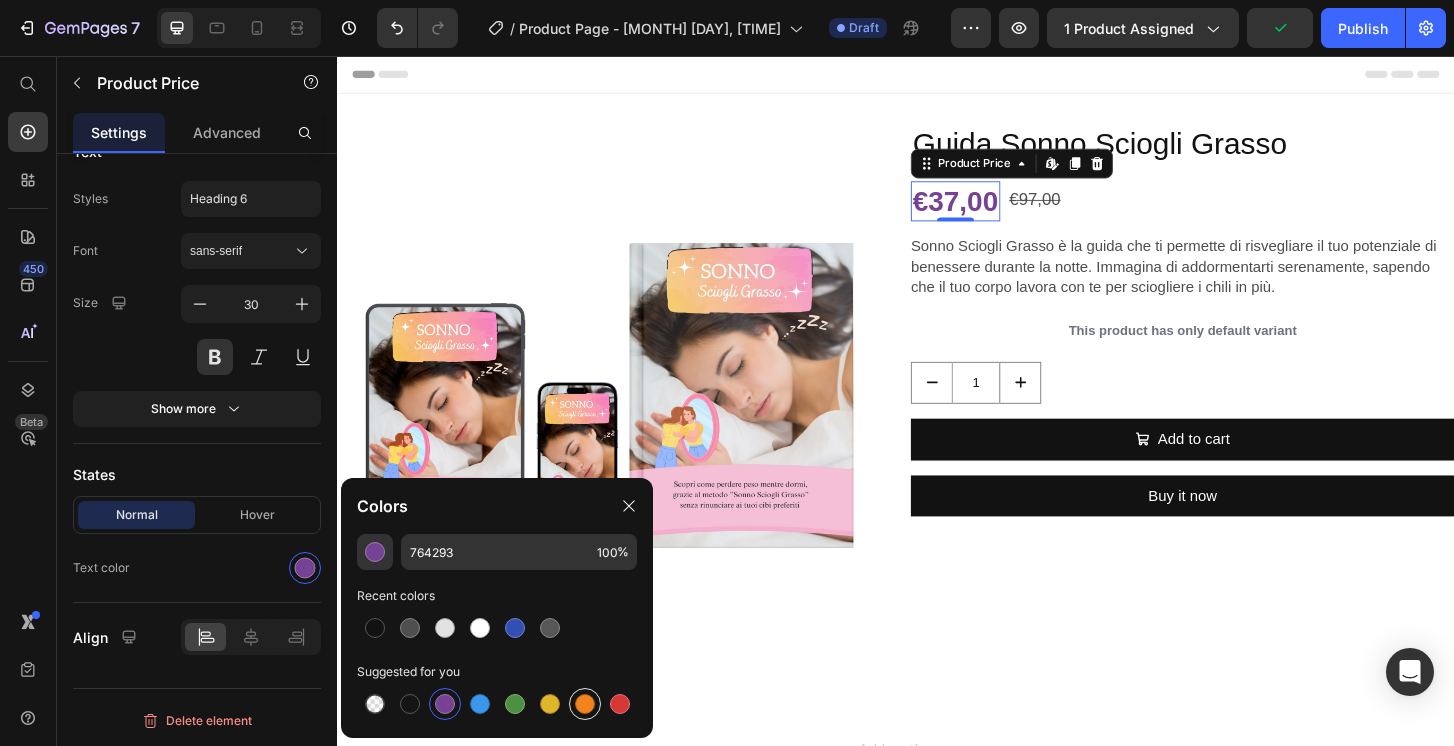 click at bounding box center [585, 704] 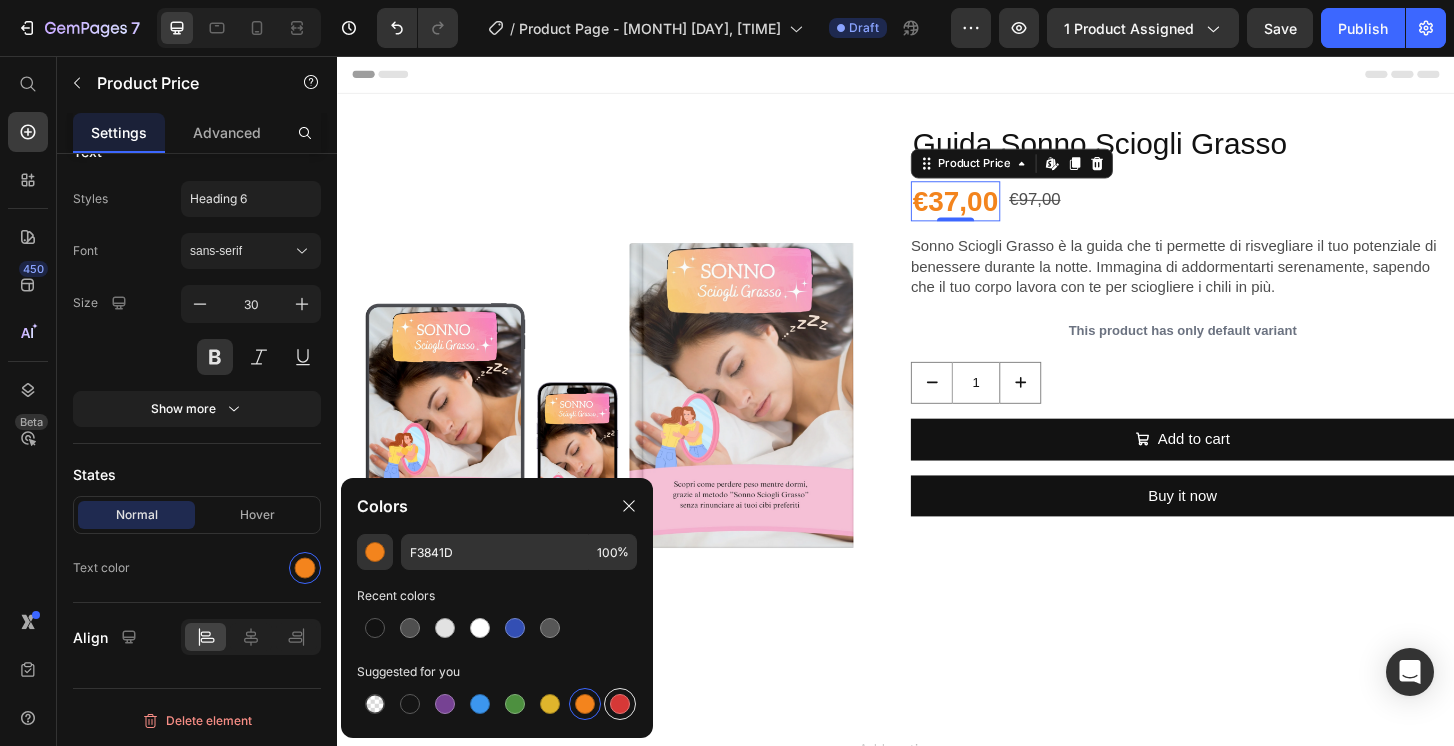 click at bounding box center (620, 704) 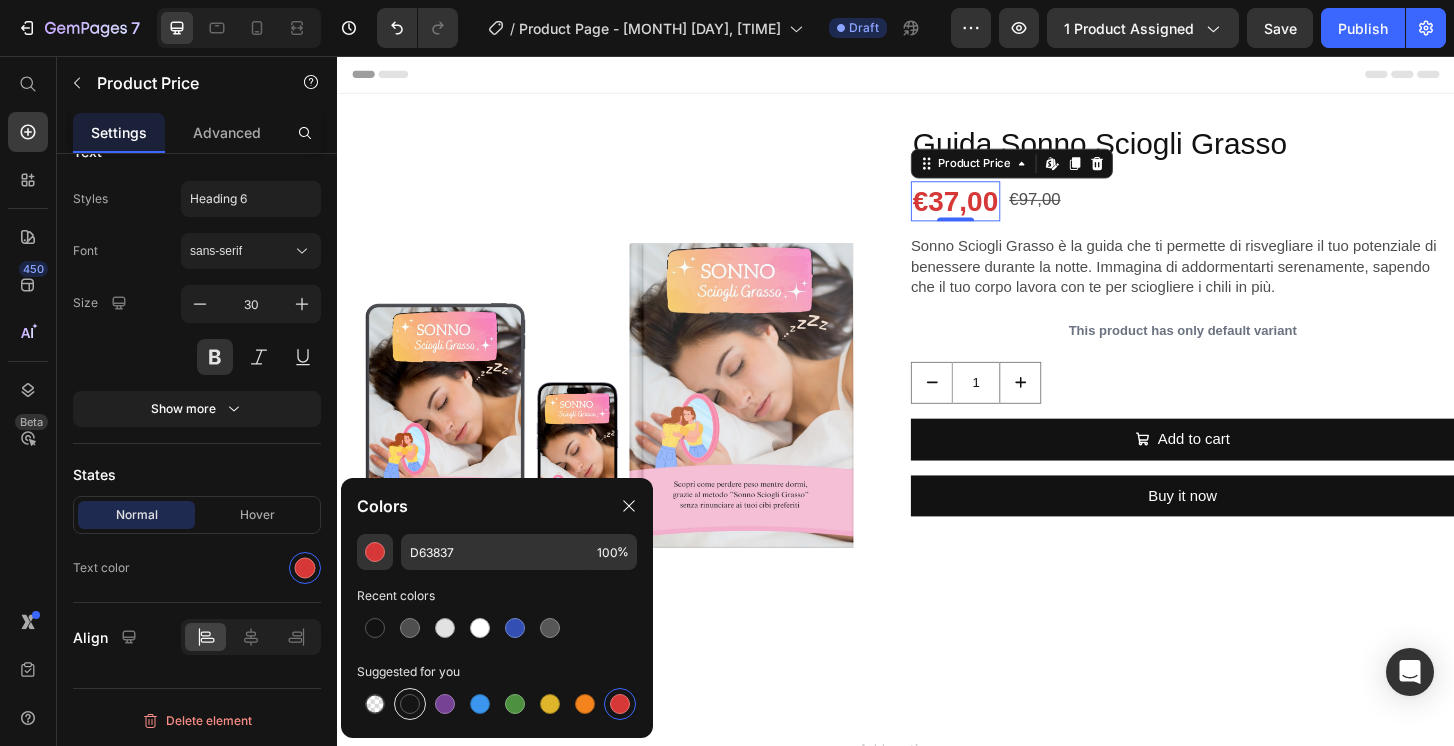 click at bounding box center (410, 704) 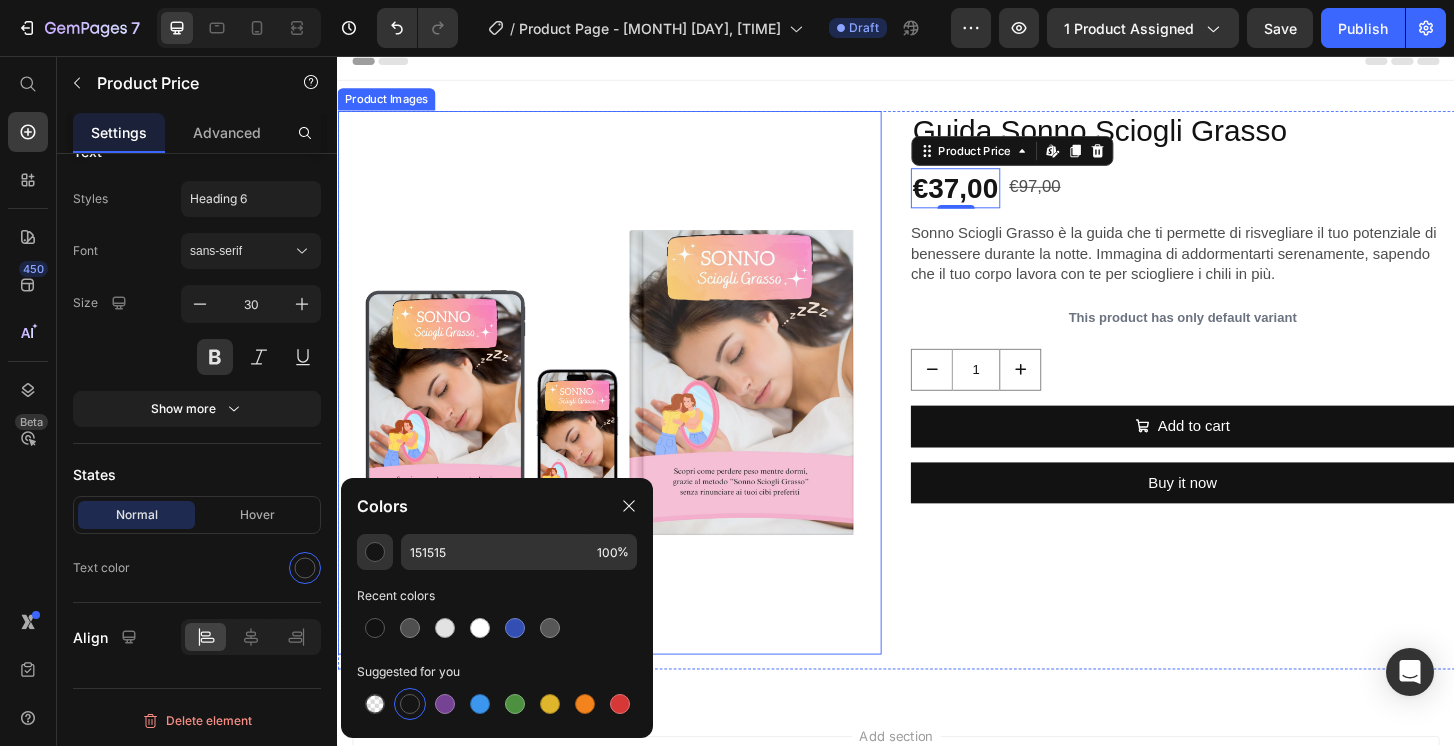 scroll, scrollTop: 0, scrollLeft: 0, axis: both 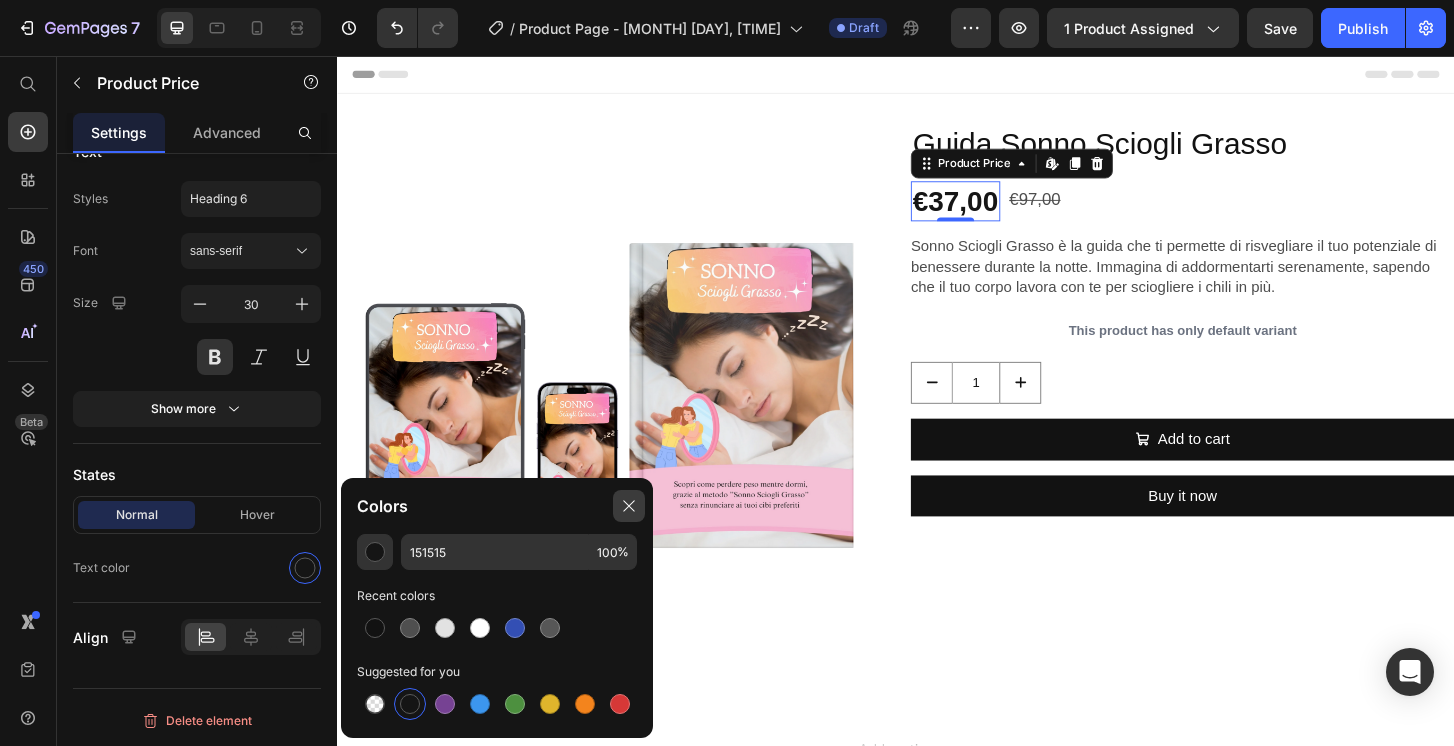 click 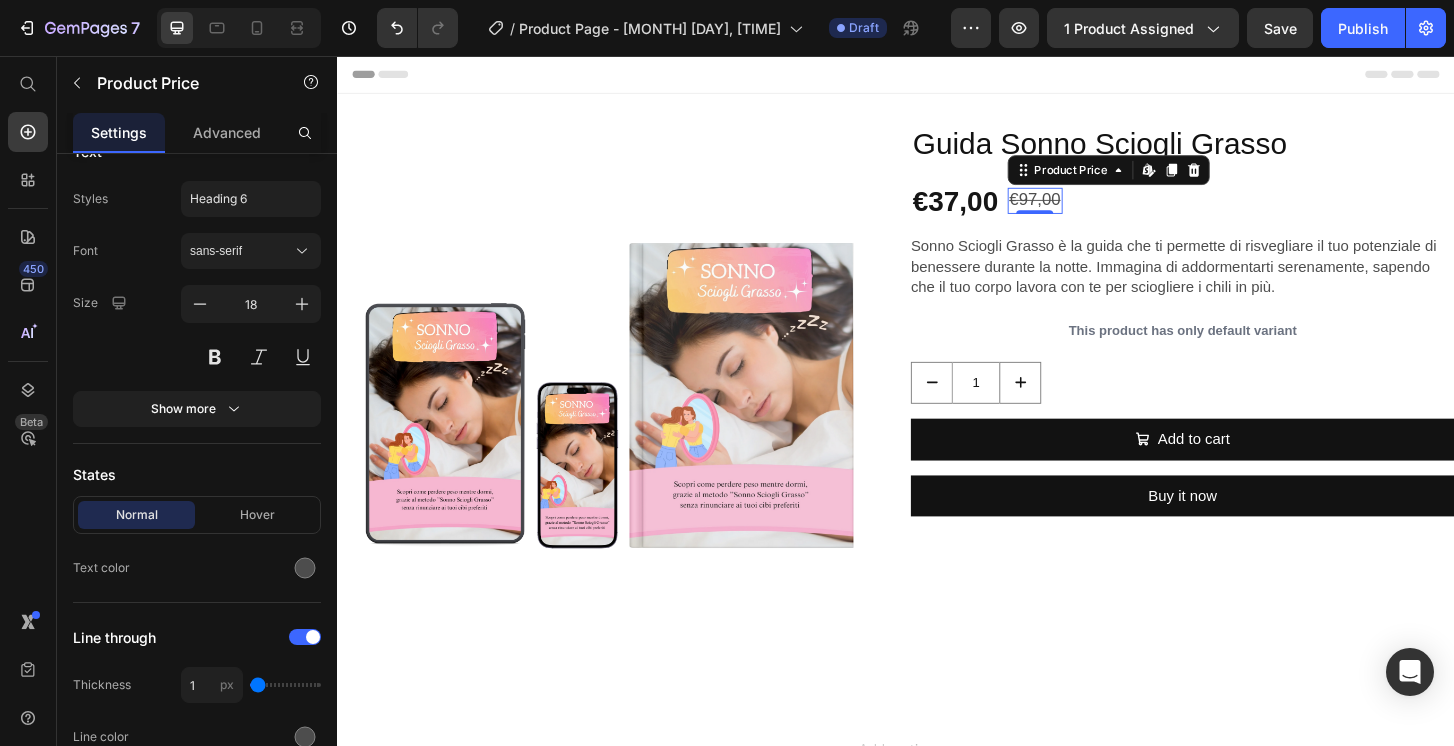 click on "€97,00 Product Price   Edit content in Shopify 0" at bounding box center [1086, 211] 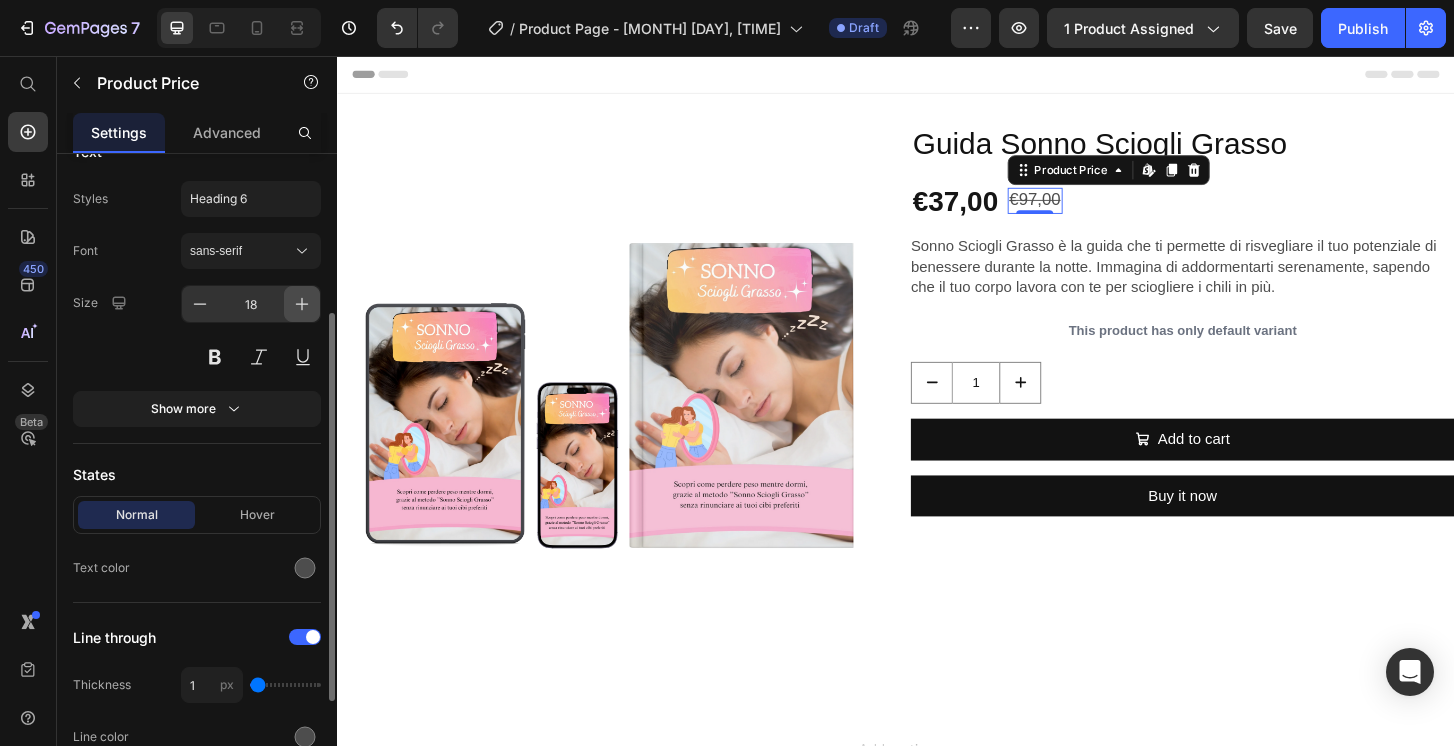 click 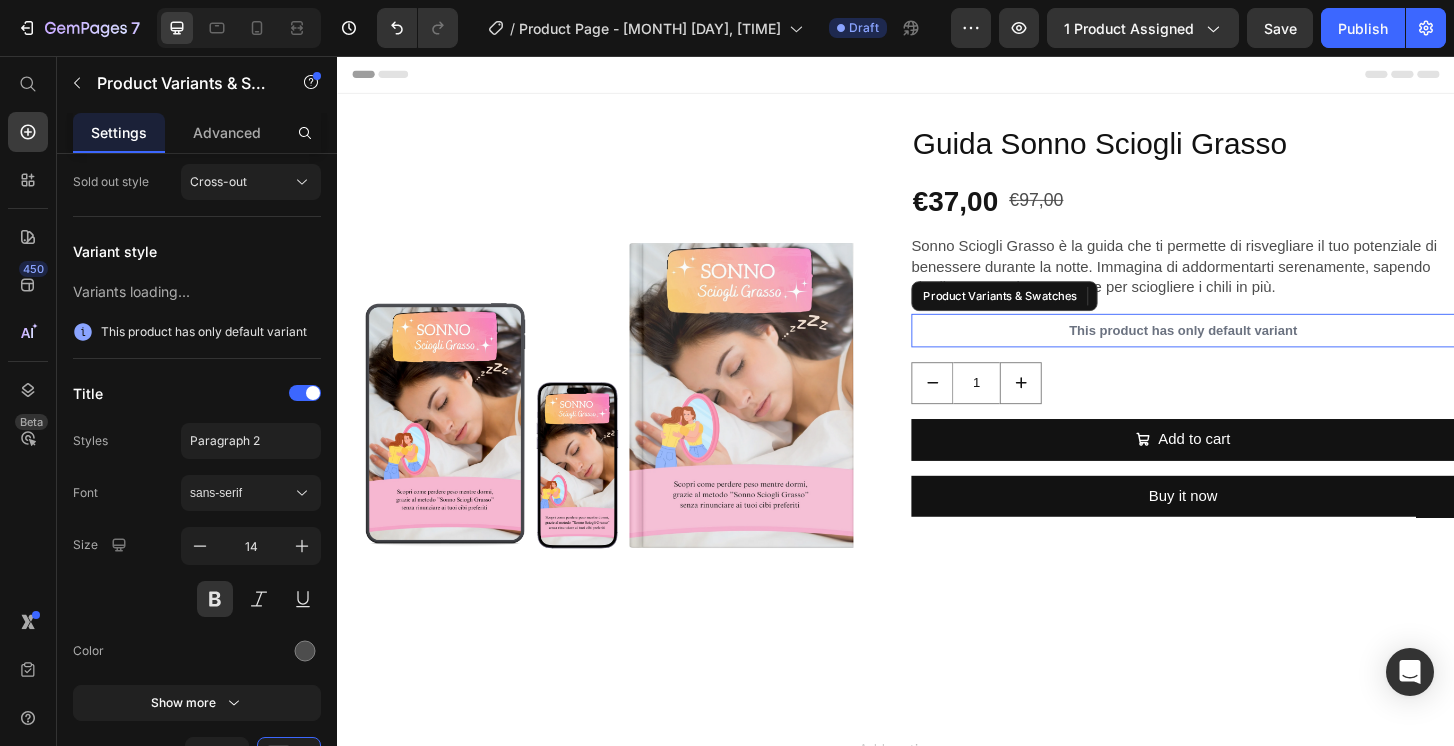 click on "This product has only default variant" at bounding box center [1245, 351] 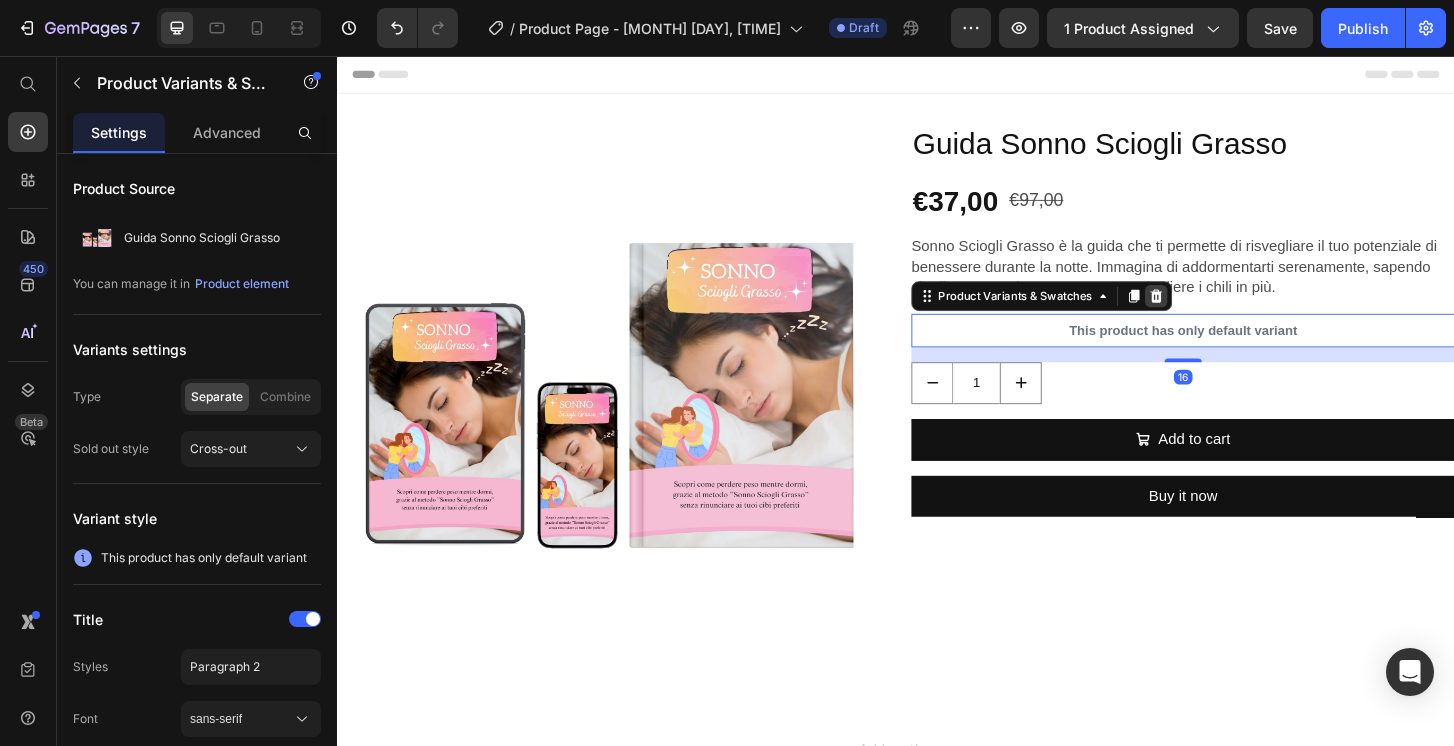 click 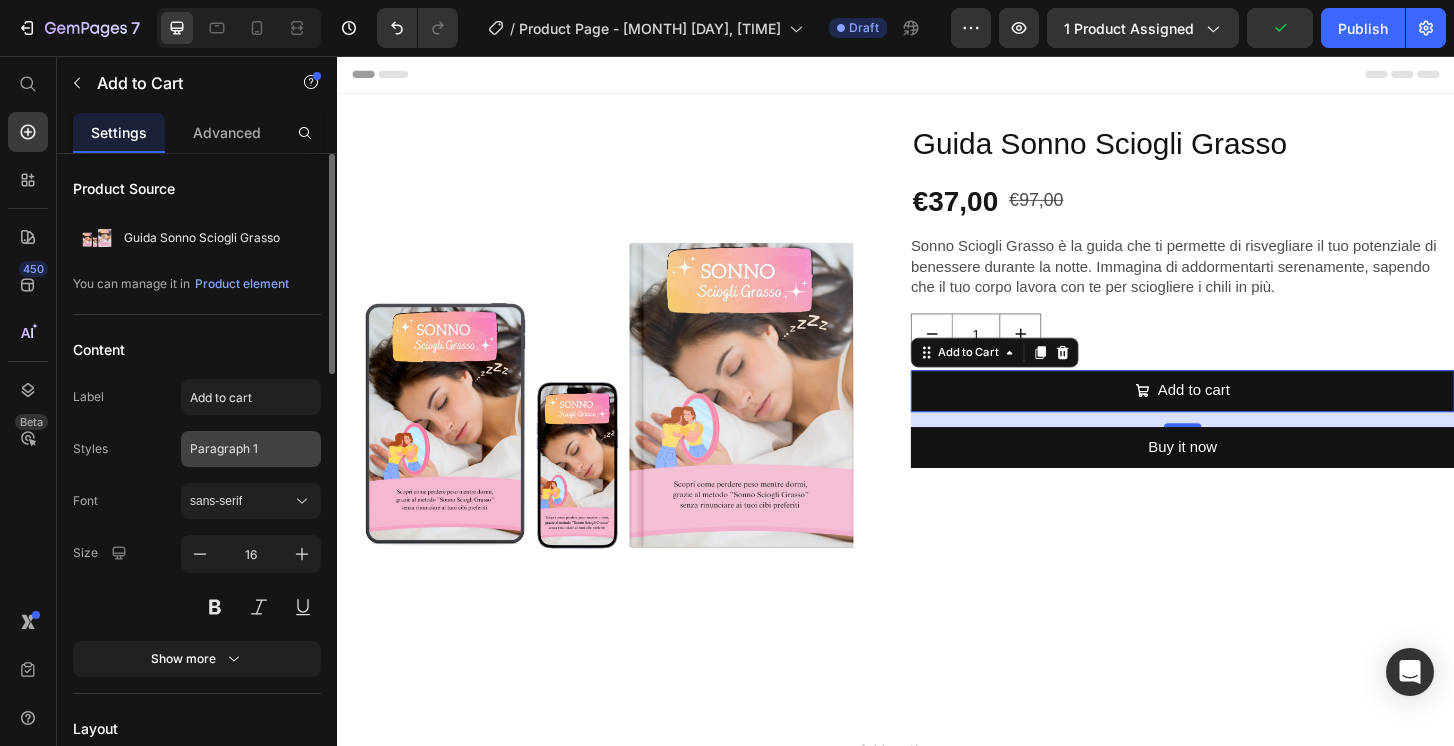 scroll, scrollTop: 13, scrollLeft: 0, axis: vertical 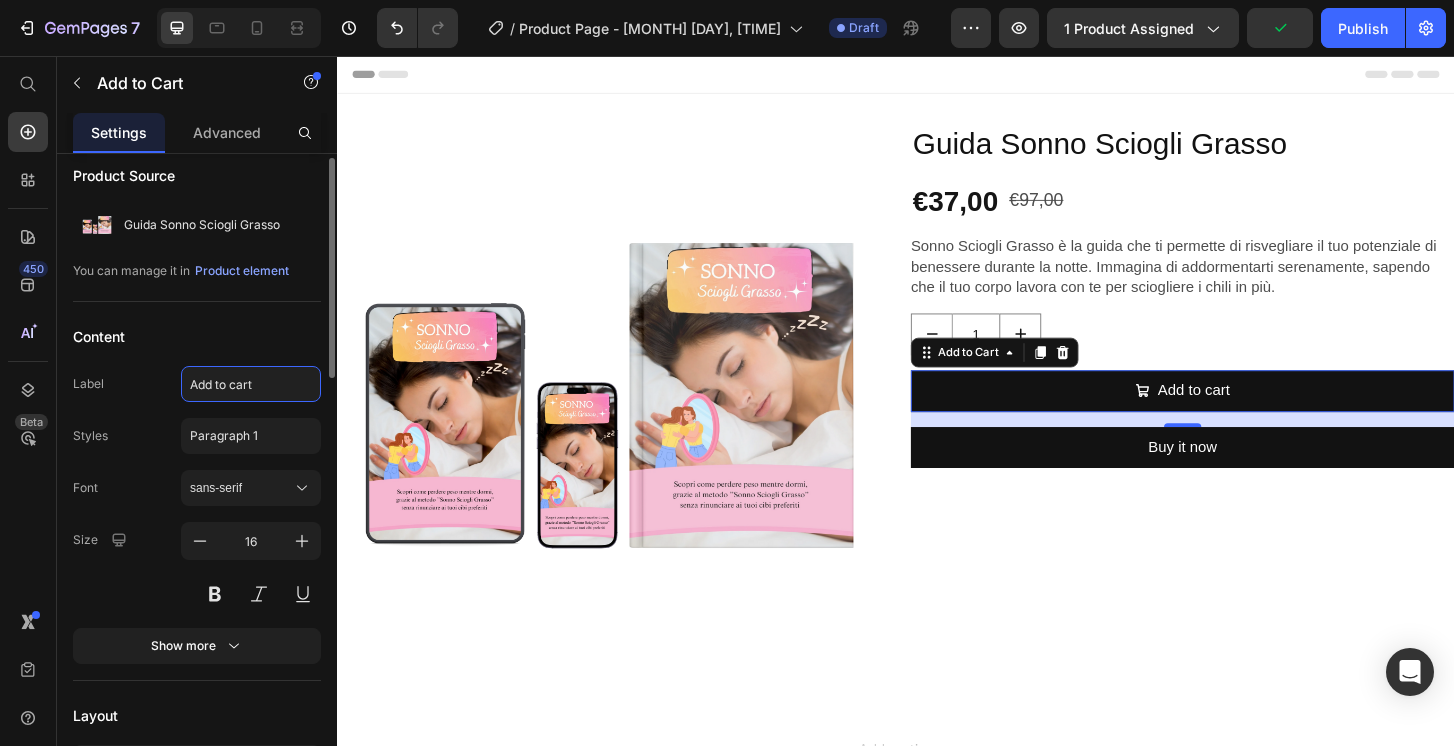 click on "Add to cart" 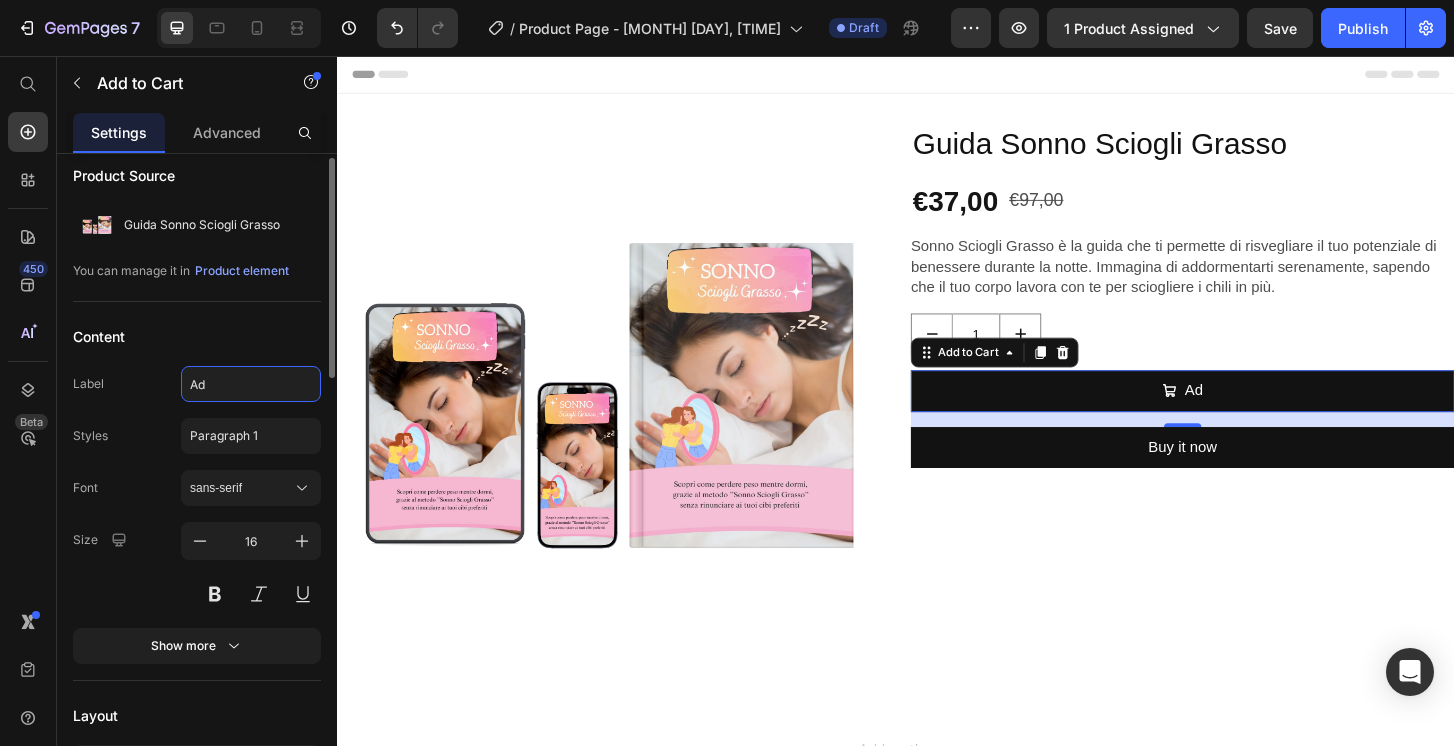 type on "A" 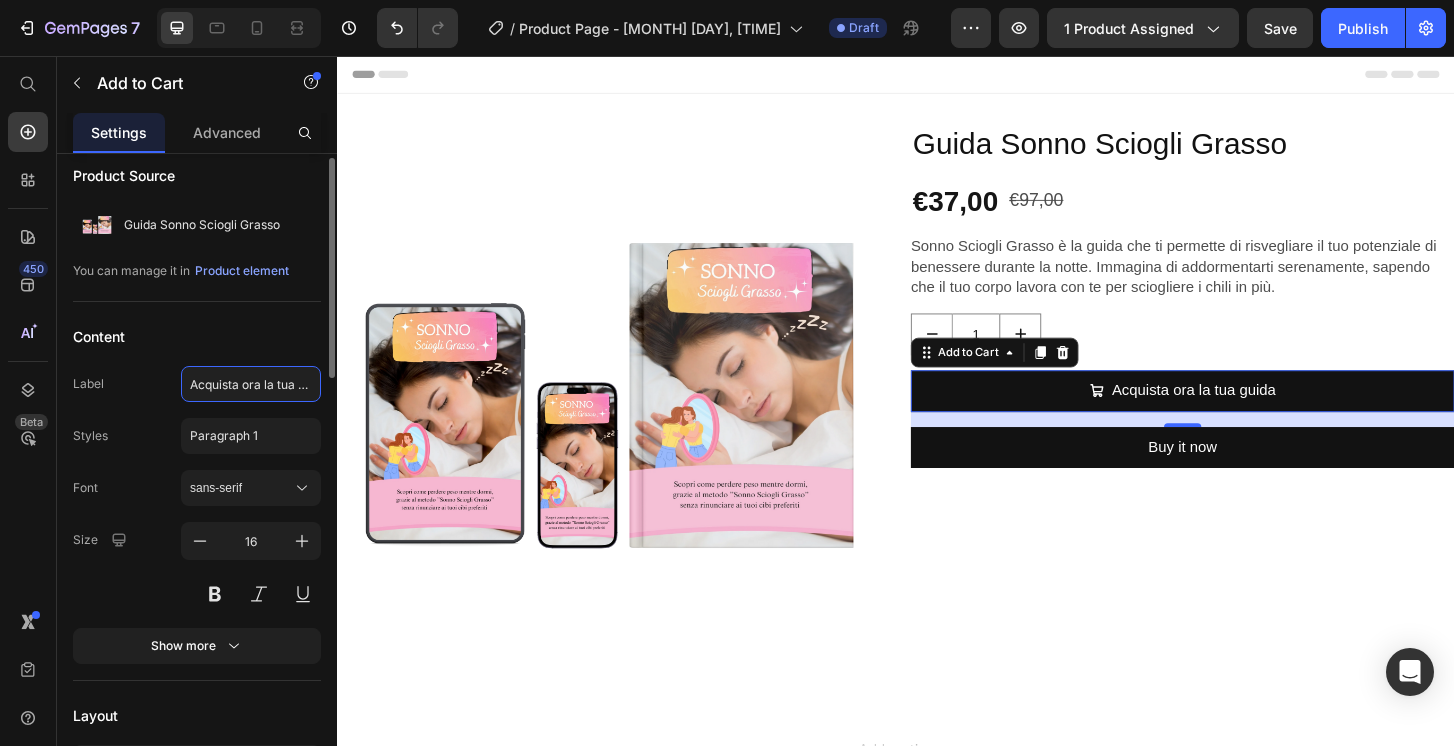 type on "Acquista ora la tua guida!" 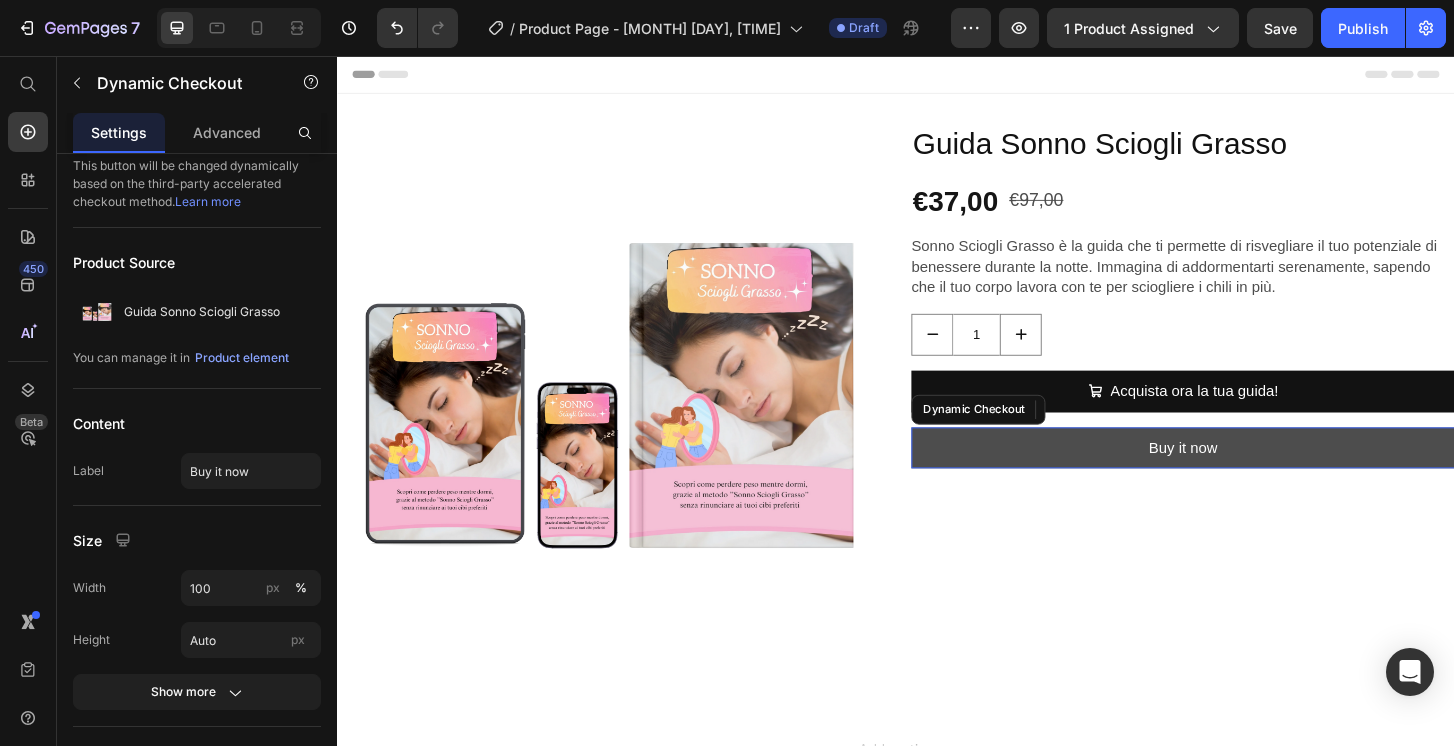 click on "Buy it now" at bounding box center [1245, 477] 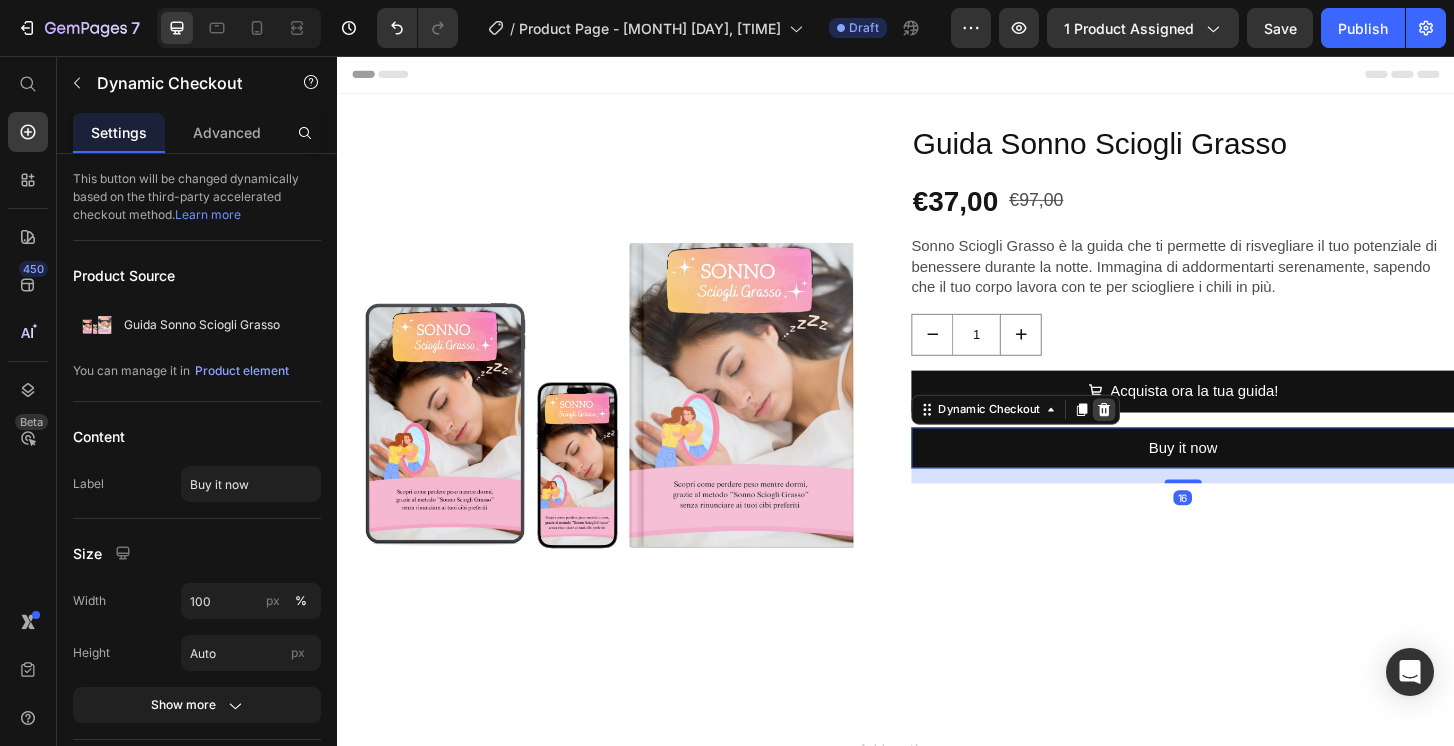 click 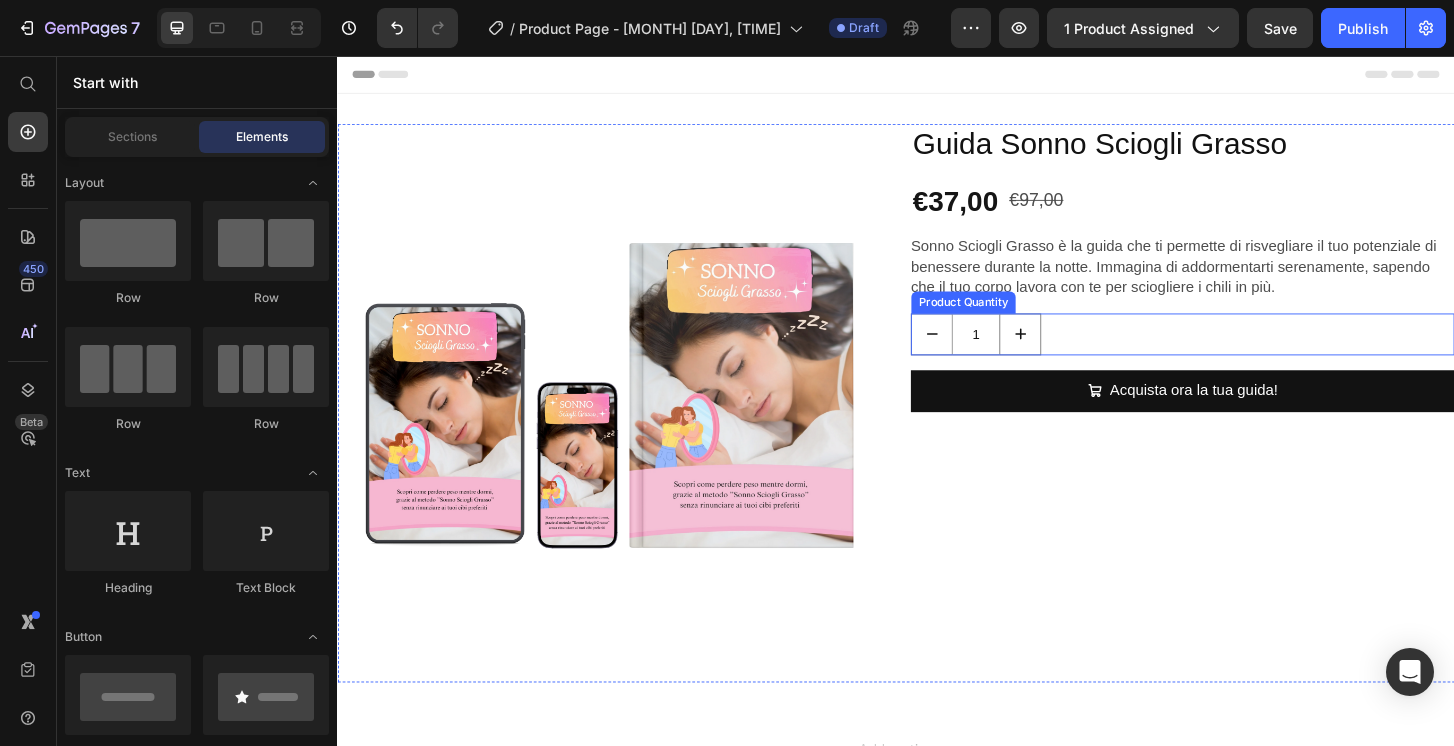 click on "1" at bounding box center [1245, 355] 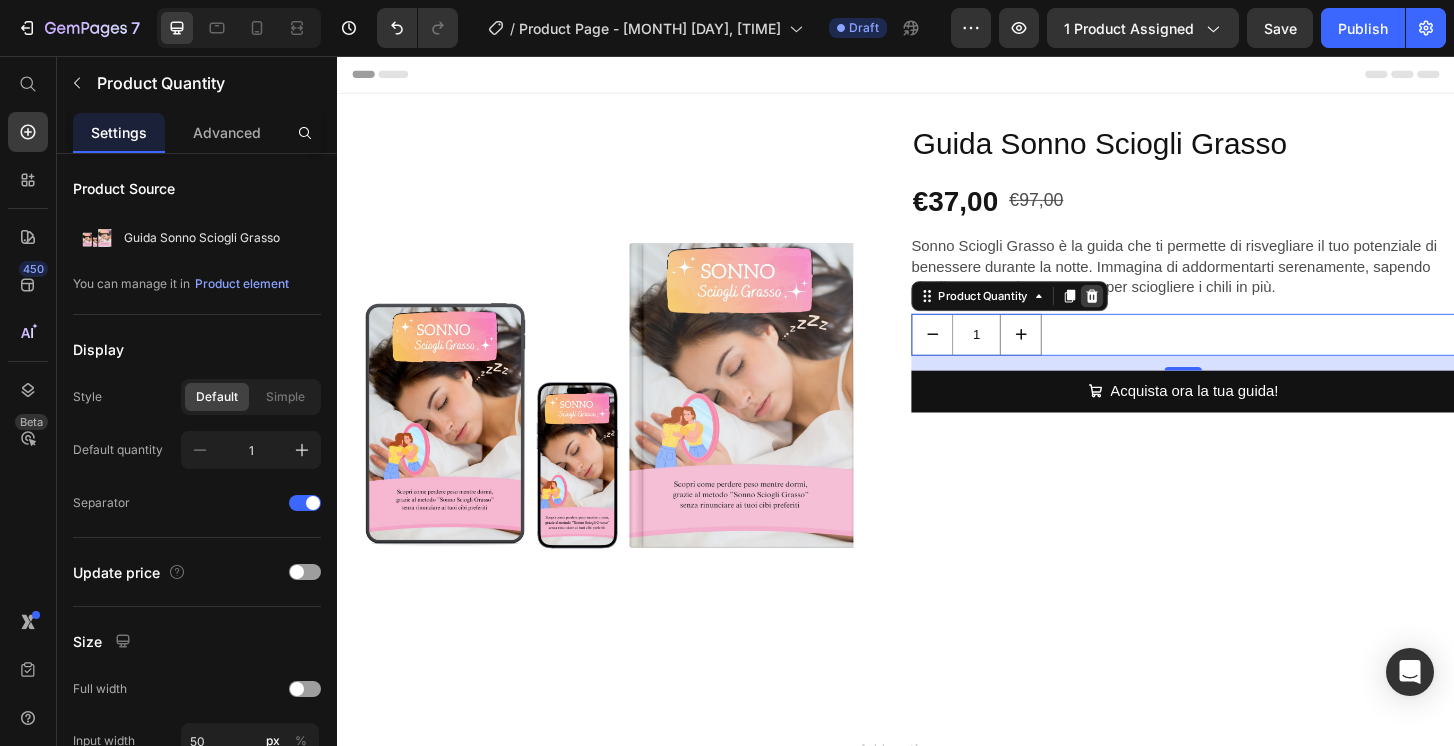 click 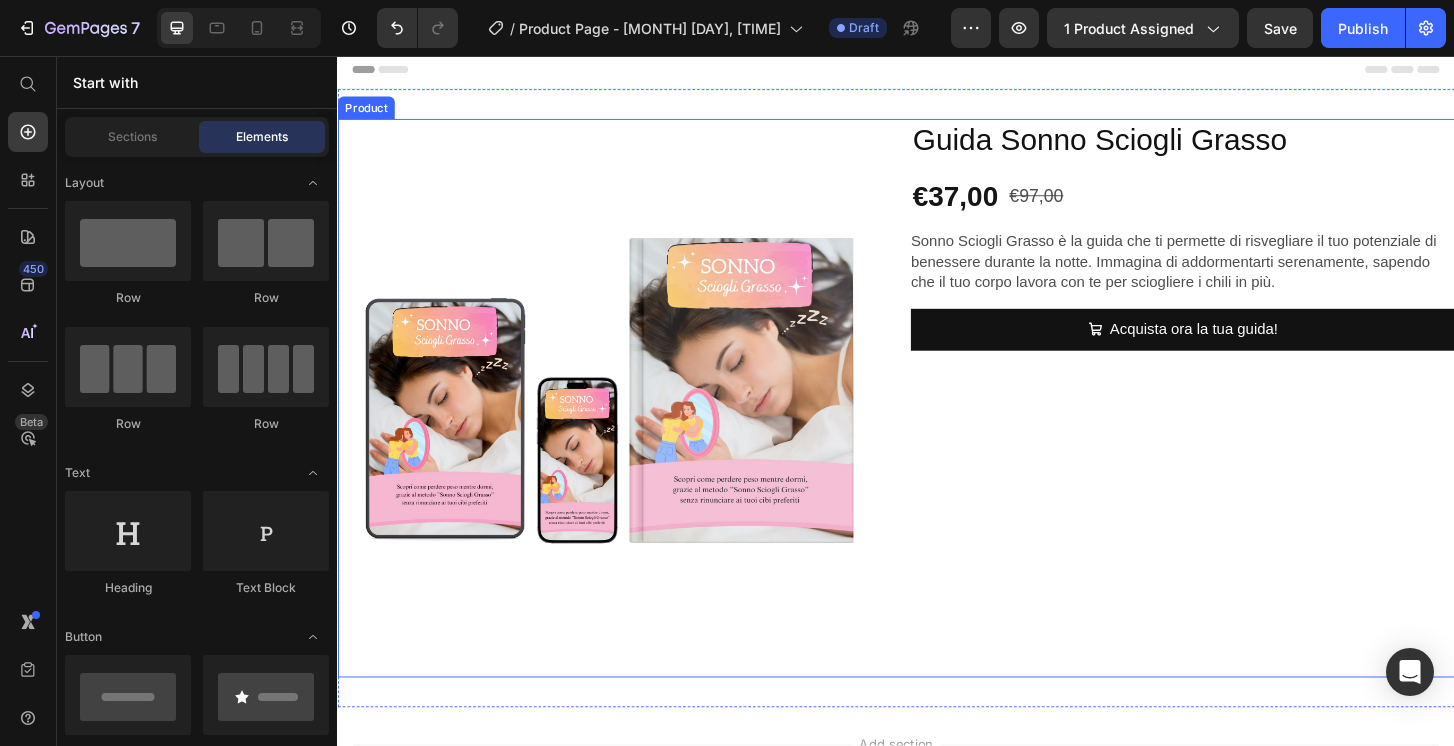 scroll, scrollTop: 10, scrollLeft: 0, axis: vertical 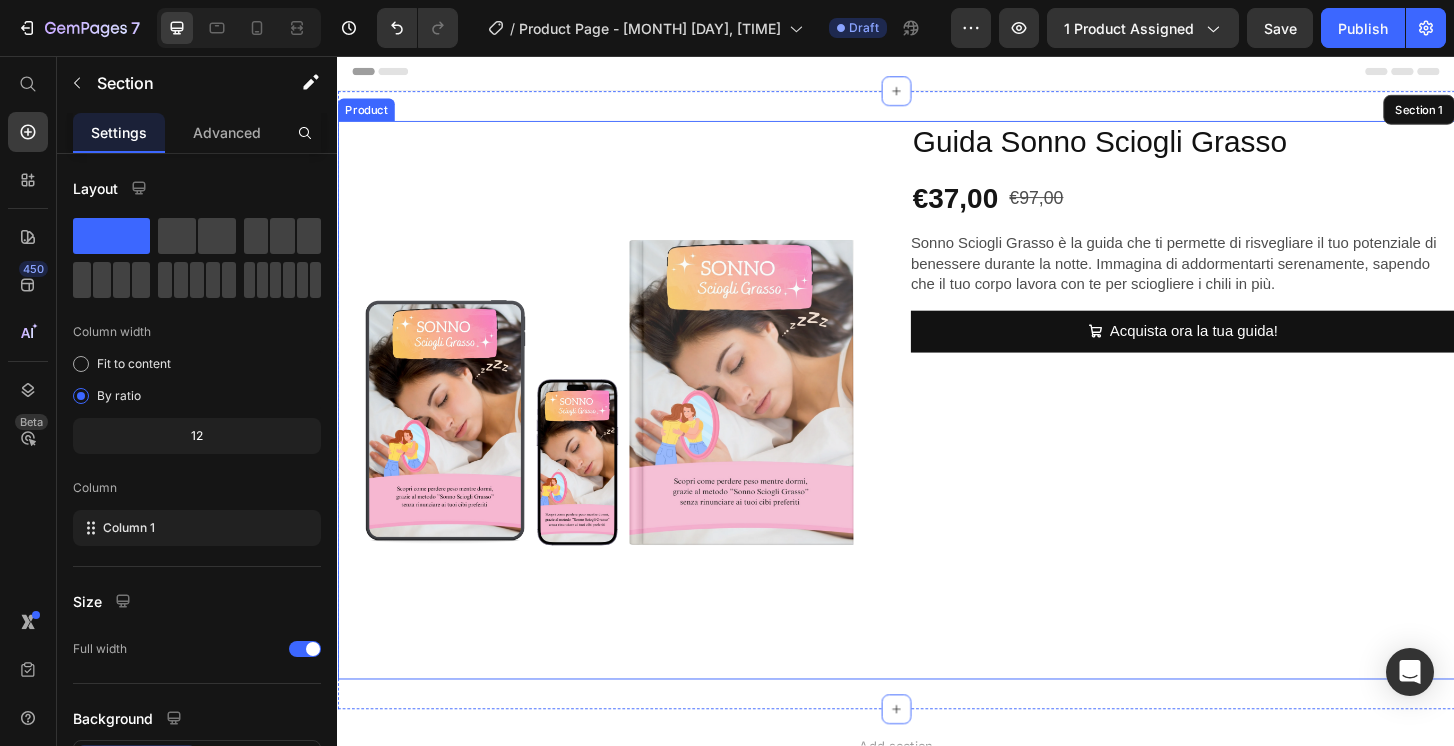 click on "Product Images Guida Sonno Sciogli Grasso Product Title €37,00 Product Price €97,00 Product Price Row Sonno Sciogli Grasso è la guida che ti permette di risvegliare il tuo potenziale di benessere durante la notte. Immagina di addormentarti serenamente, sapendo che il tuo corpo lavora con te per sciogliere i chili in più. Product Description
Acquista ora la tua guida! Add to Cart Product" at bounding box center (937, 426) 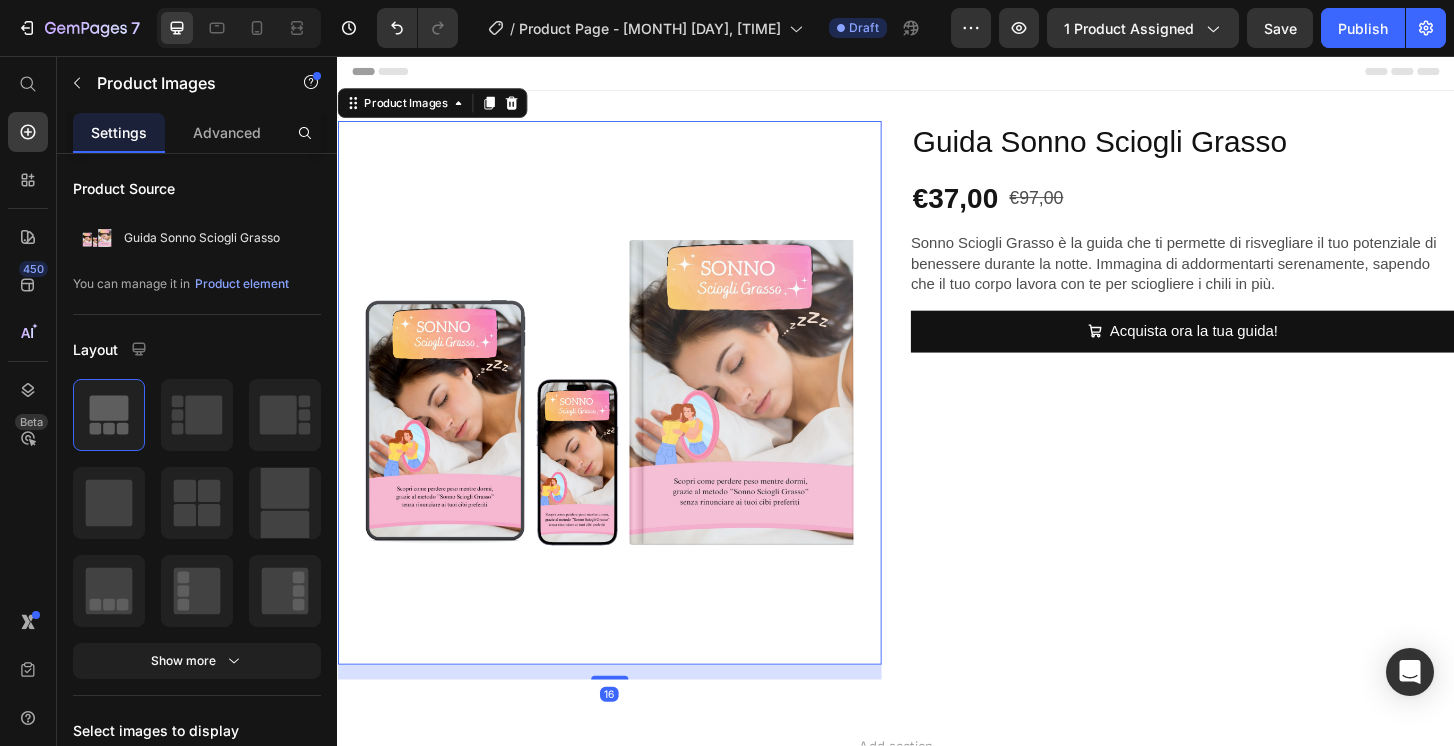 click at bounding box center [629, 418] 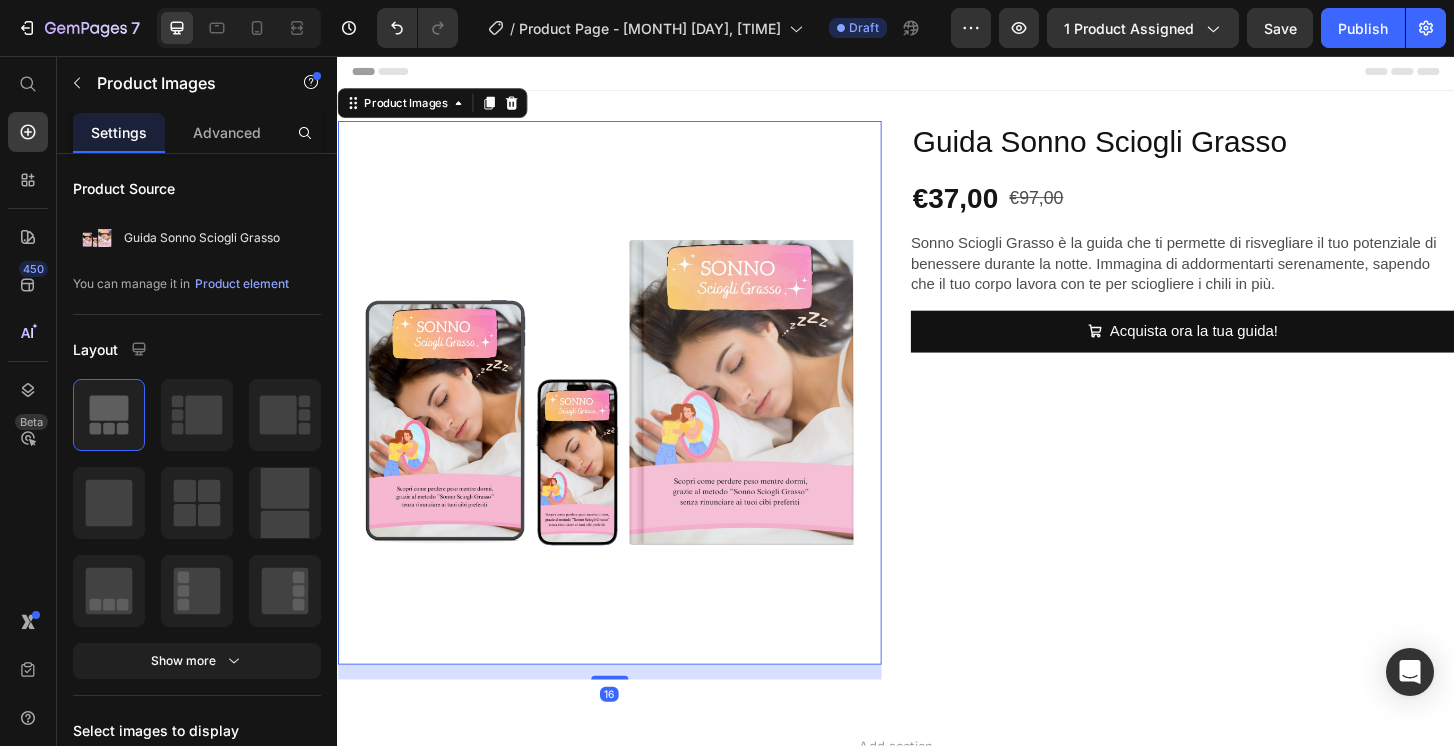 click at bounding box center (629, 418) 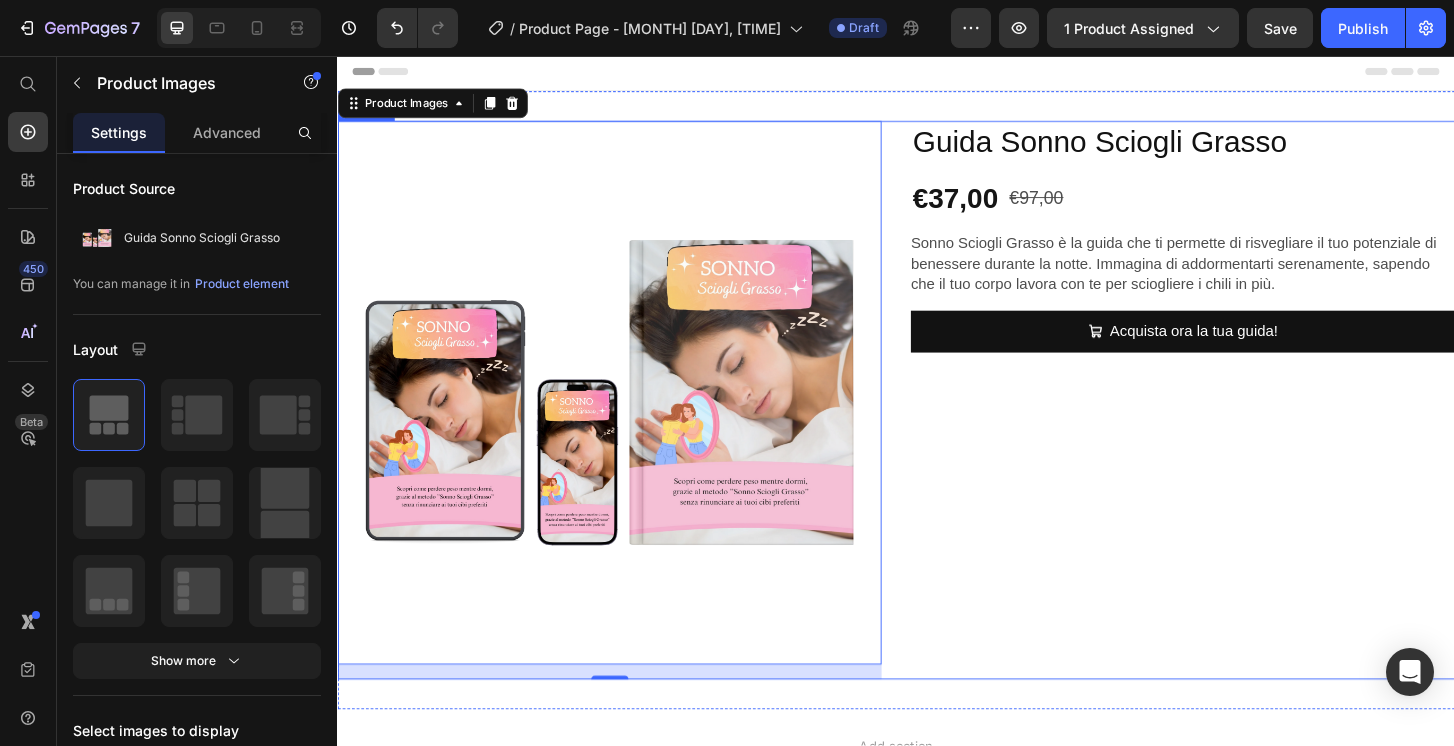 click on "Guida Sonno Sciogli Grasso Product Title €37,00 Product Price €97,00 Product Price Row Sonno Sciogli Grasso è la guida che ti permette di risvegliare il tuo potenziale di benessere durante la notte. Immagina di addormentarti serenamente, sapendo che il tuo corpo lavora con te per sciogliere i chili in più. Product Description
Acquista ora la tua guida! Add to Cart" at bounding box center [1245, 426] 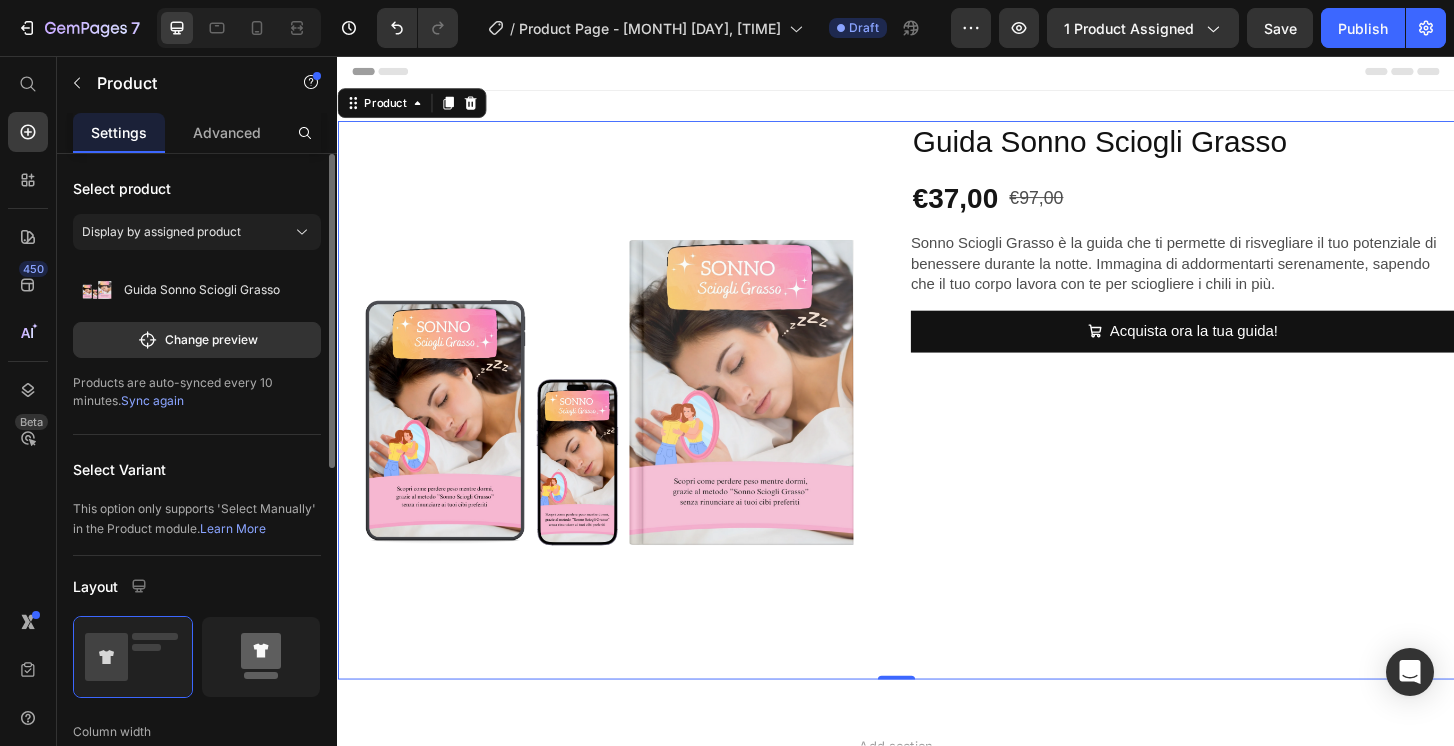 click 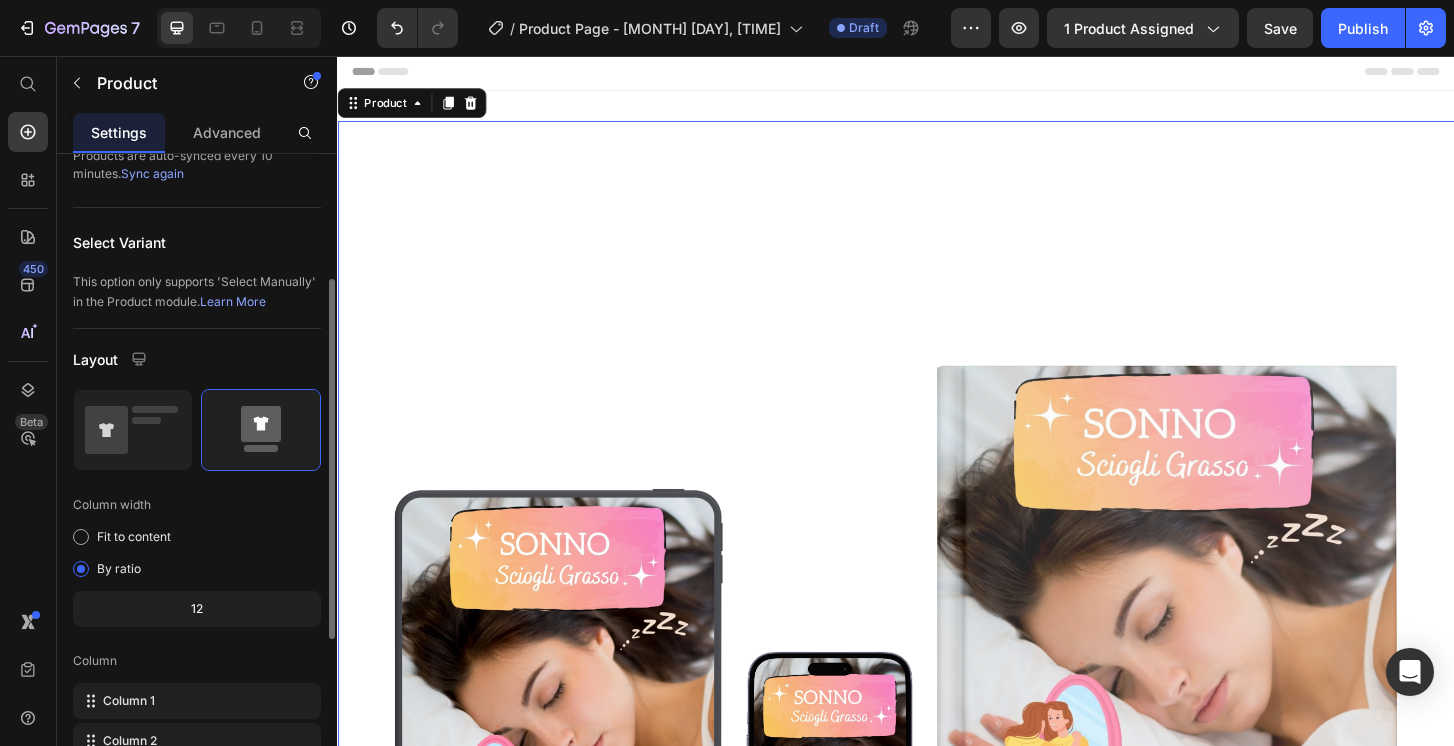 scroll, scrollTop: 227, scrollLeft: 0, axis: vertical 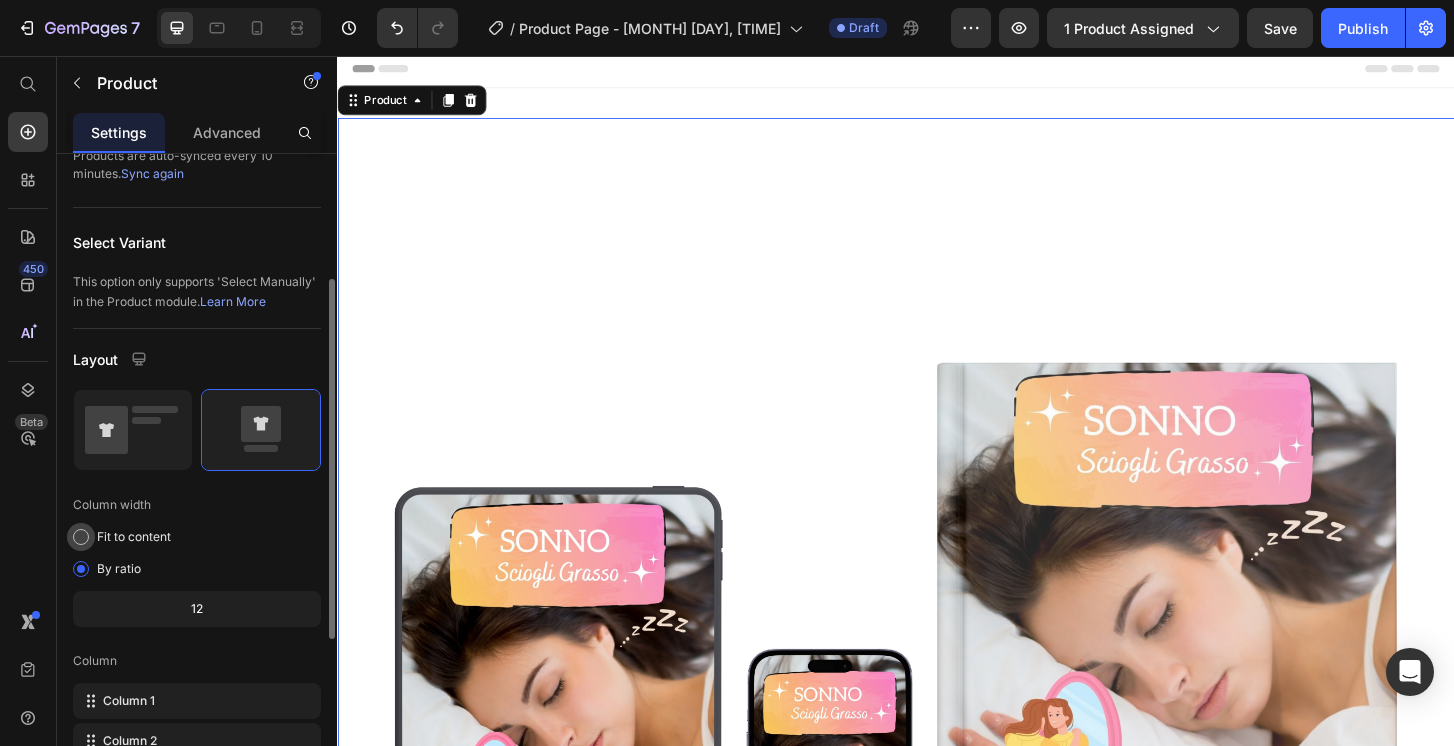click at bounding box center (81, 537) 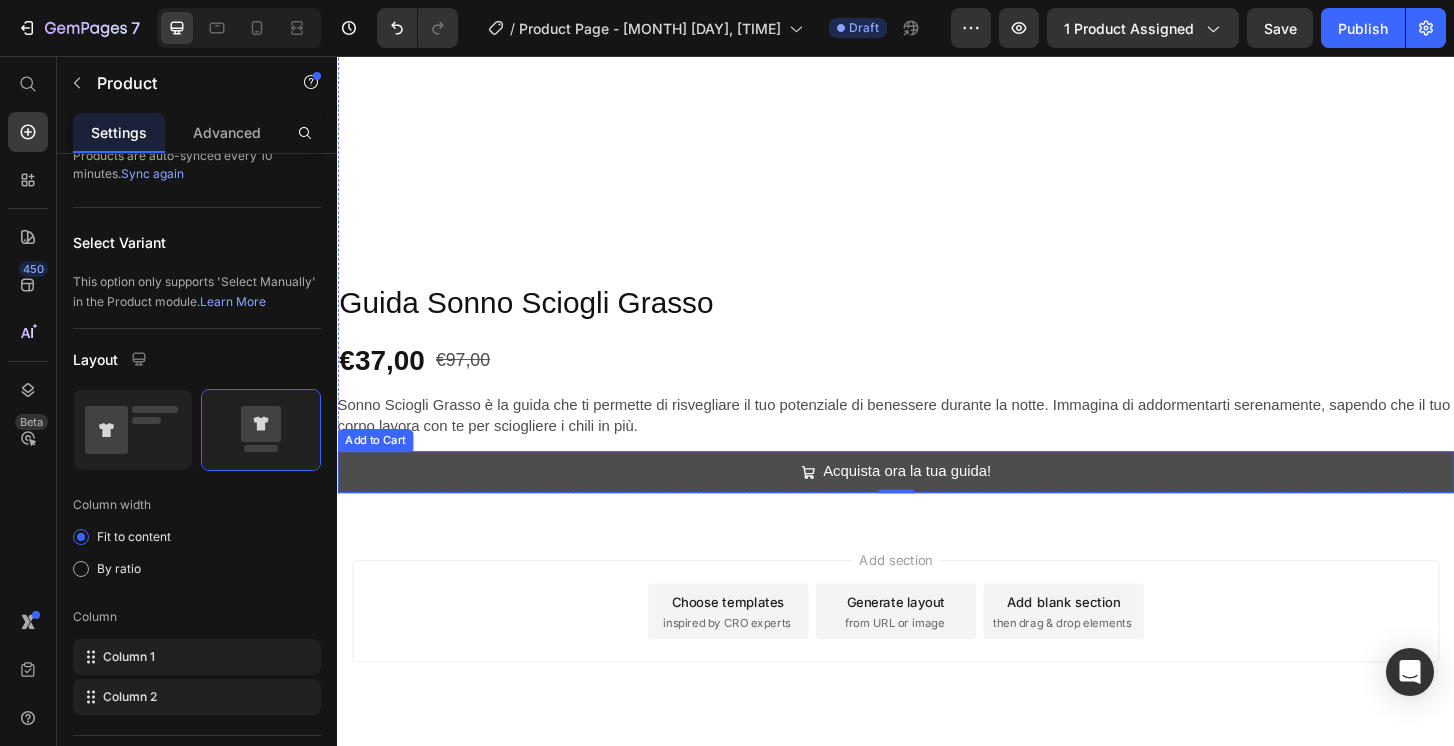 scroll, scrollTop: 1044, scrollLeft: 0, axis: vertical 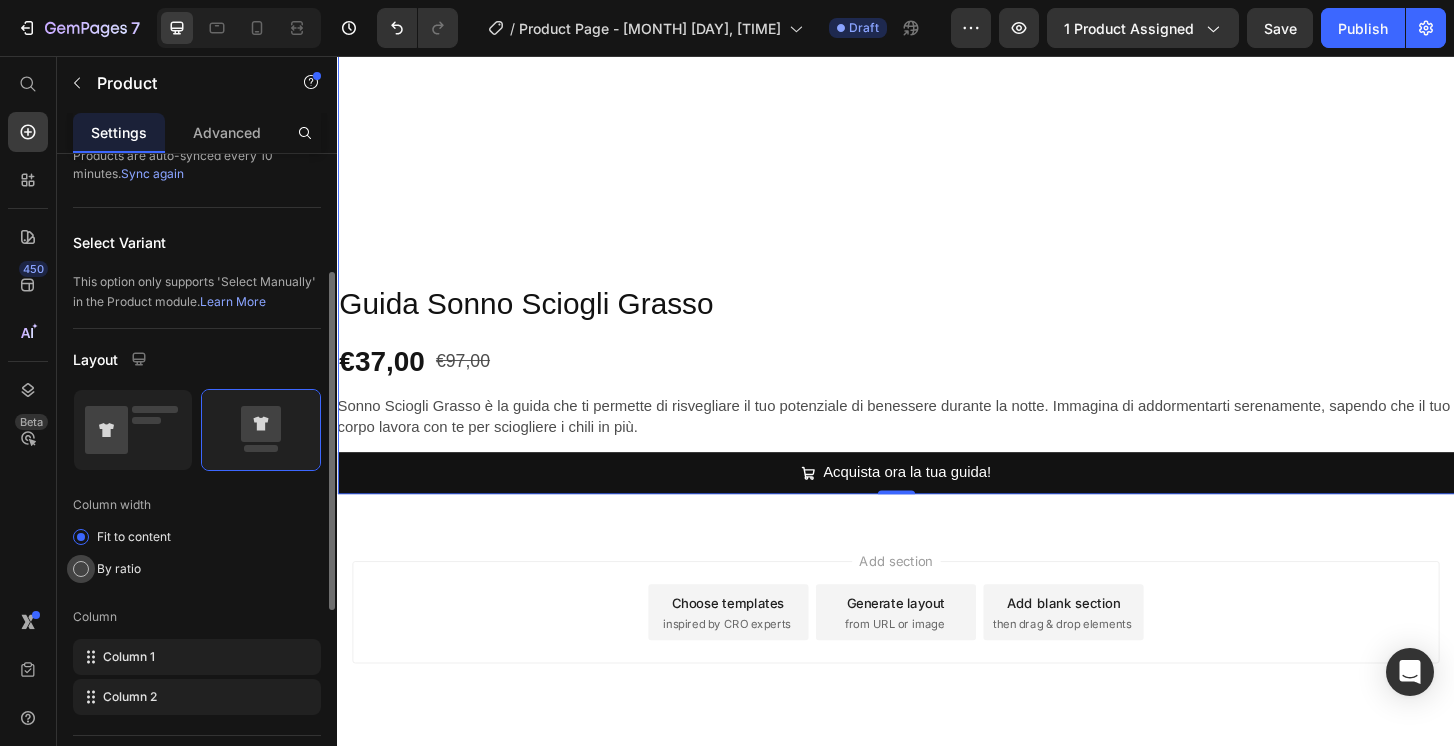 click on "By ratio" at bounding box center (119, 569) 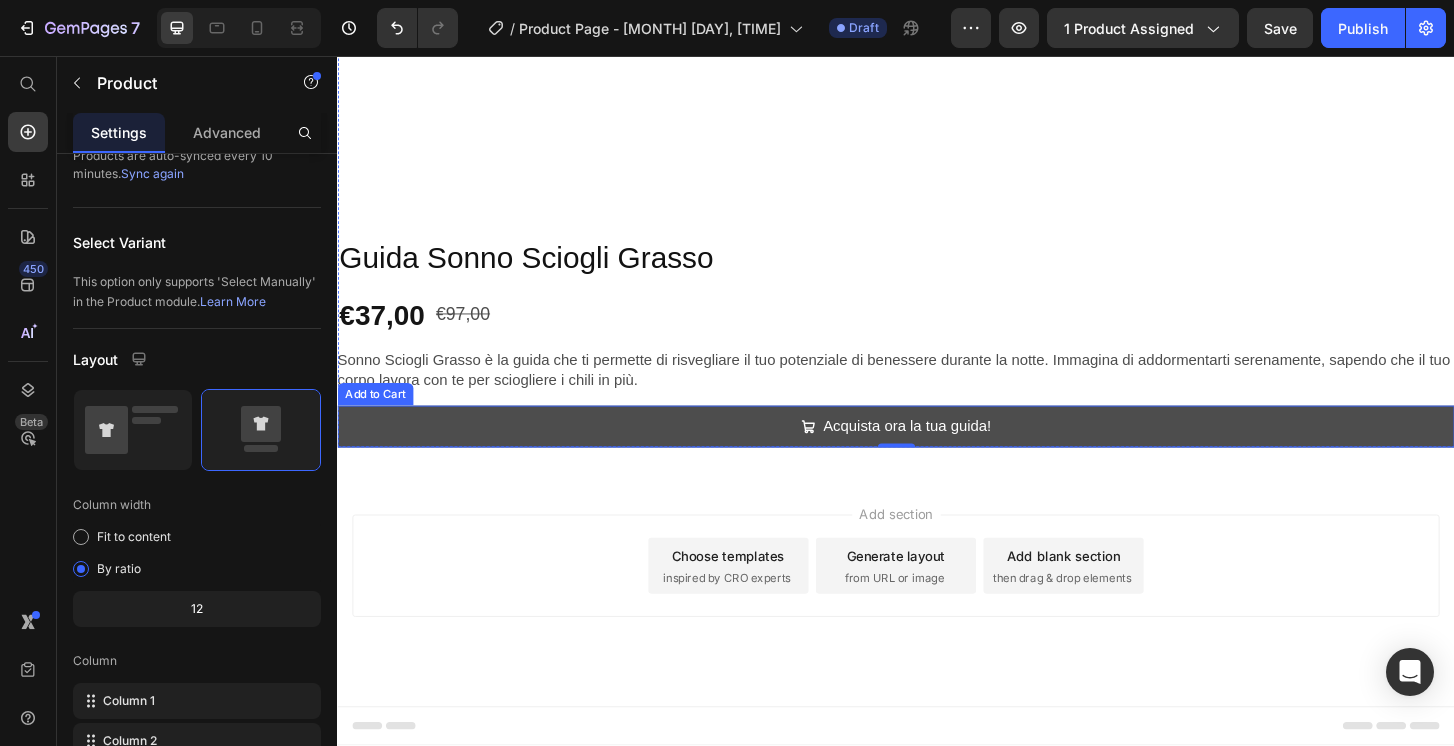 scroll, scrollTop: 1092, scrollLeft: 0, axis: vertical 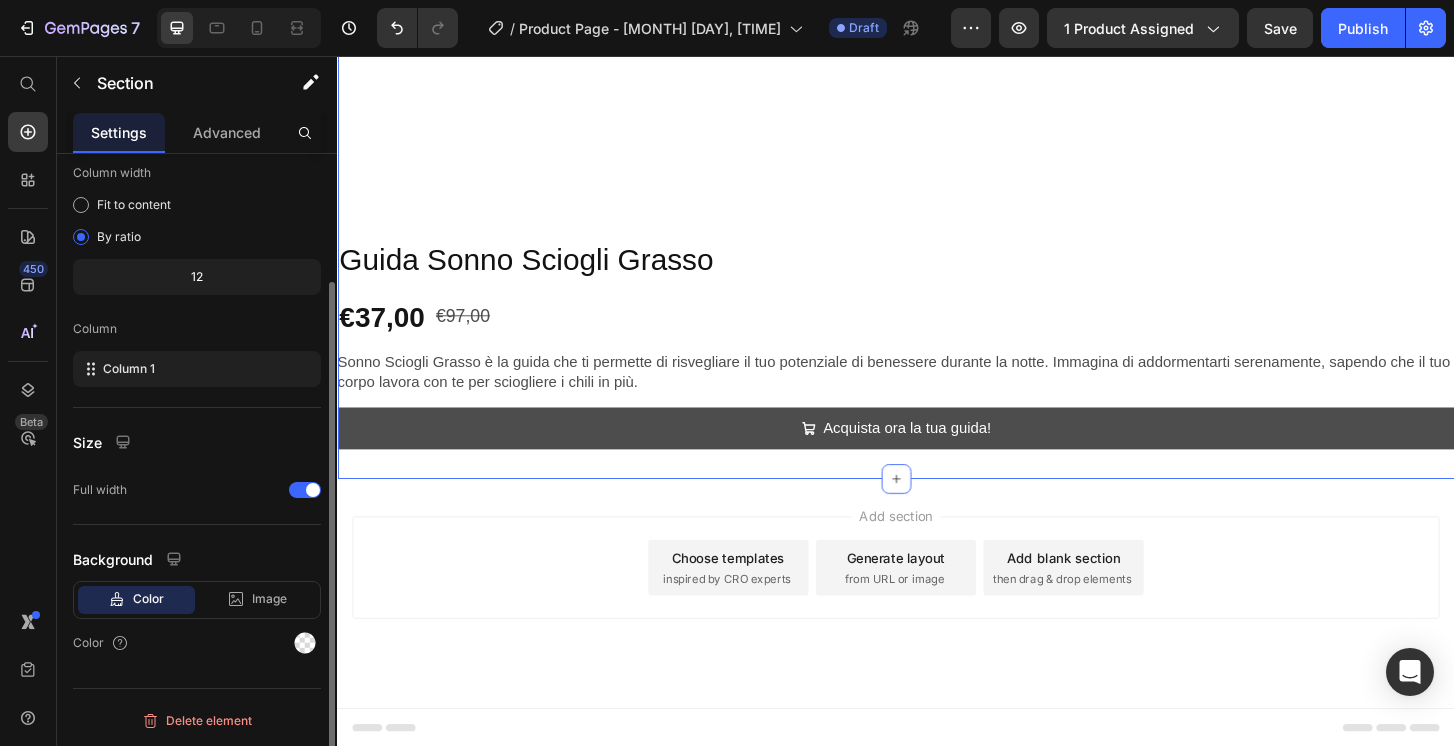 click on "Product Images Guida Sonno Sciogli Grasso Product Title €37,00 Product Price €97,00 Product Price Row Sonno Sciogli Grasso è la guida che ti permette di risvegliare il tuo potenziale di benessere durante la notte. Immagina di addormentarti serenamente, sapendo che il tuo corpo lavora con te per sciogliere i chili in più. Product Description
Acquista ora la tua guida! Add to Cart Product Section 1   You can create reusable sections Create Theme Section AI Content Write with GemAI What would you like to describe here? Tone and Voice Persuasive Product 20 Ricette che favoriscono il sonno e il dimagrimento. Show more Generate" at bounding box center (937, -242) 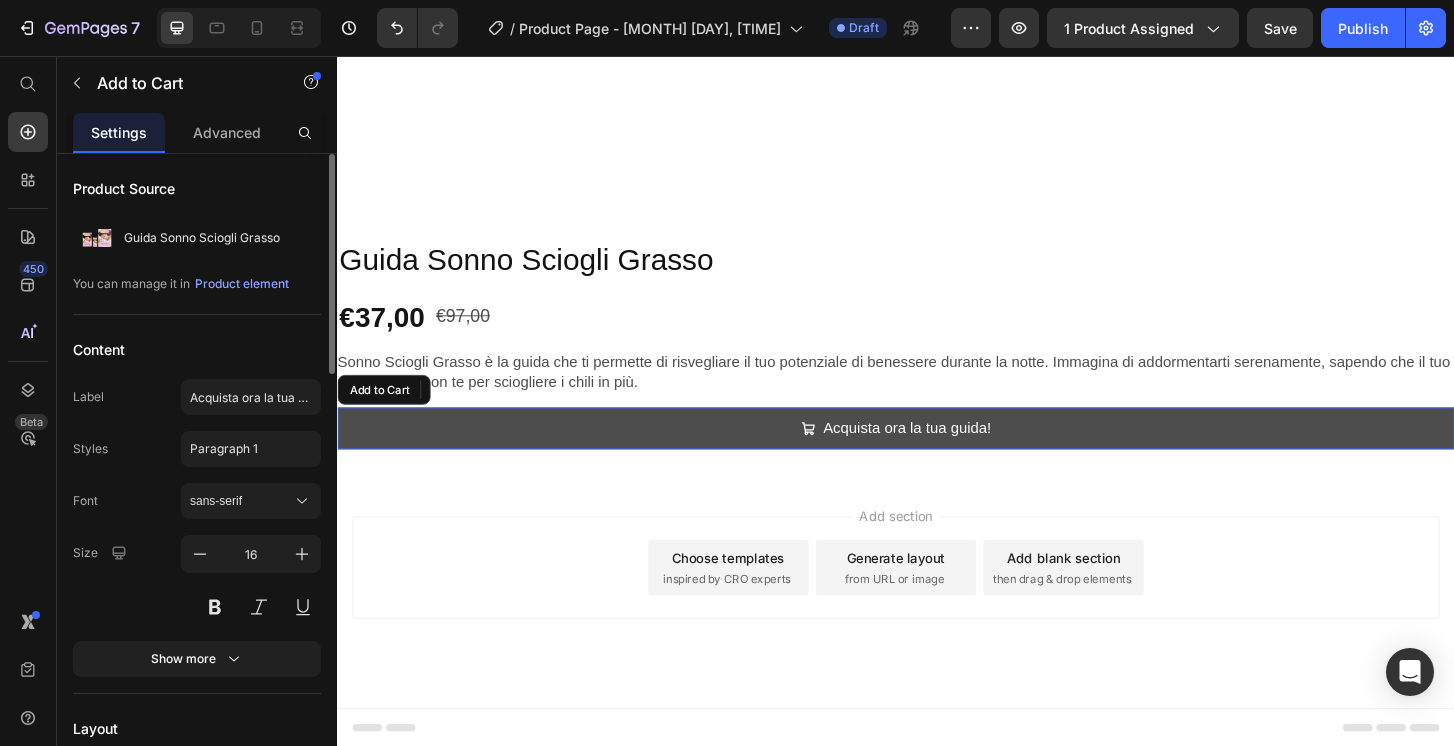 click on "Acquista ora la tua guida!" at bounding box center (937, 456) 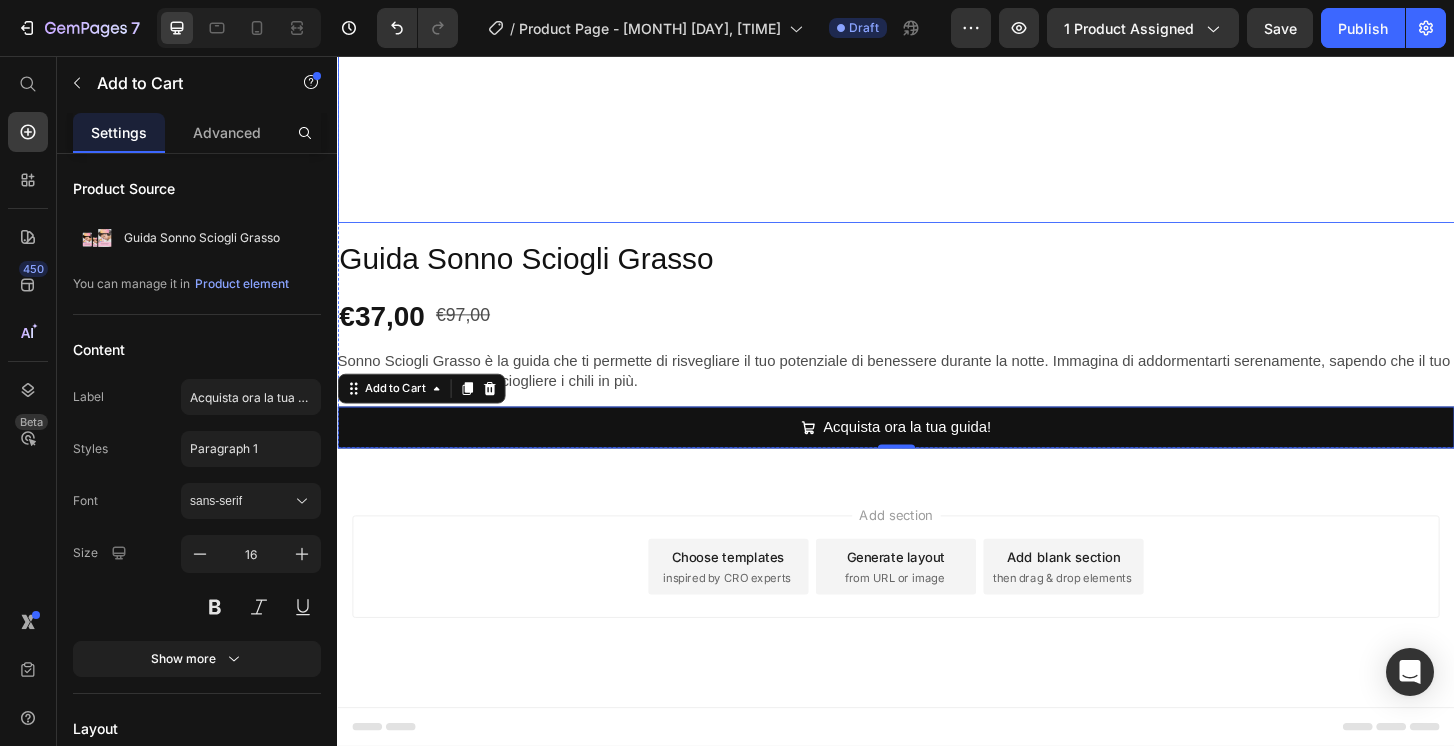 scroll, scrollTop: 1092, scrollLeft: 0, axis: vertical 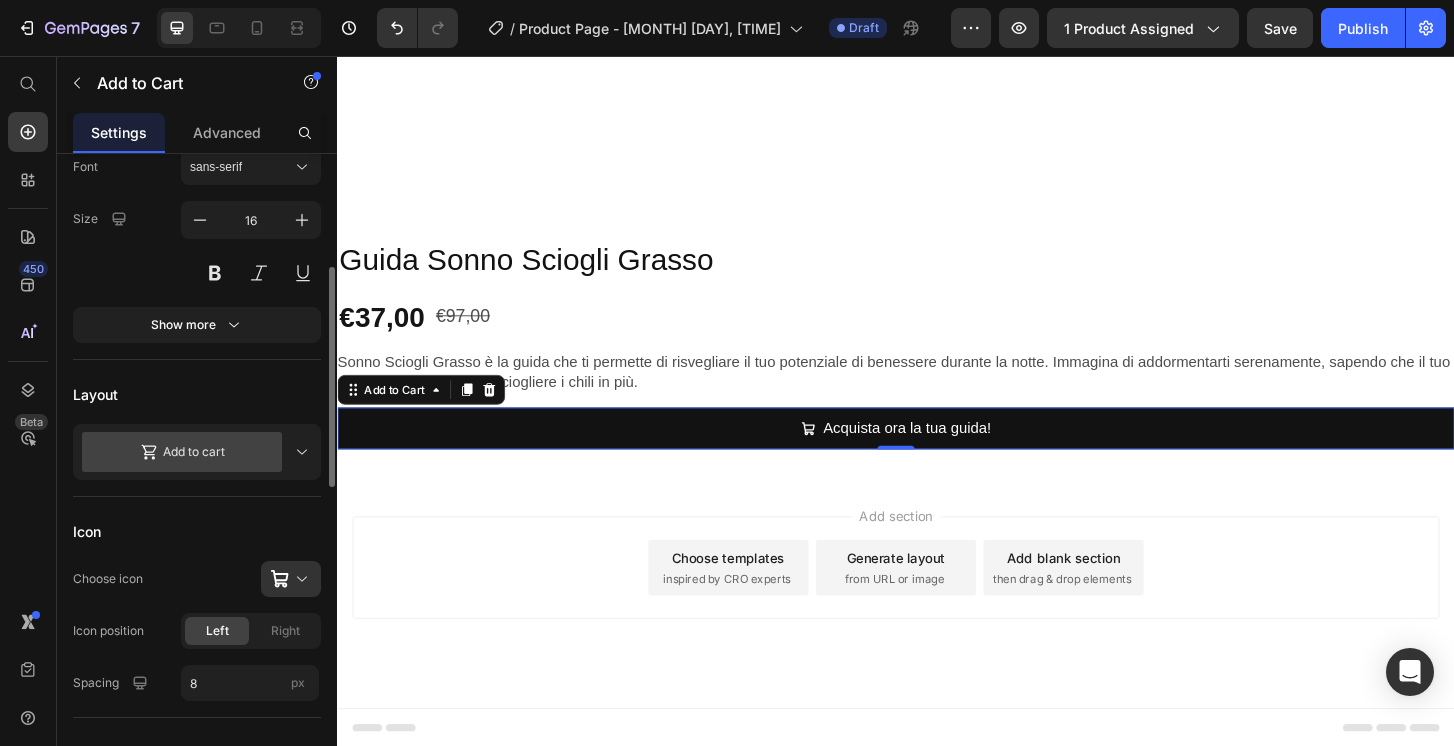 click 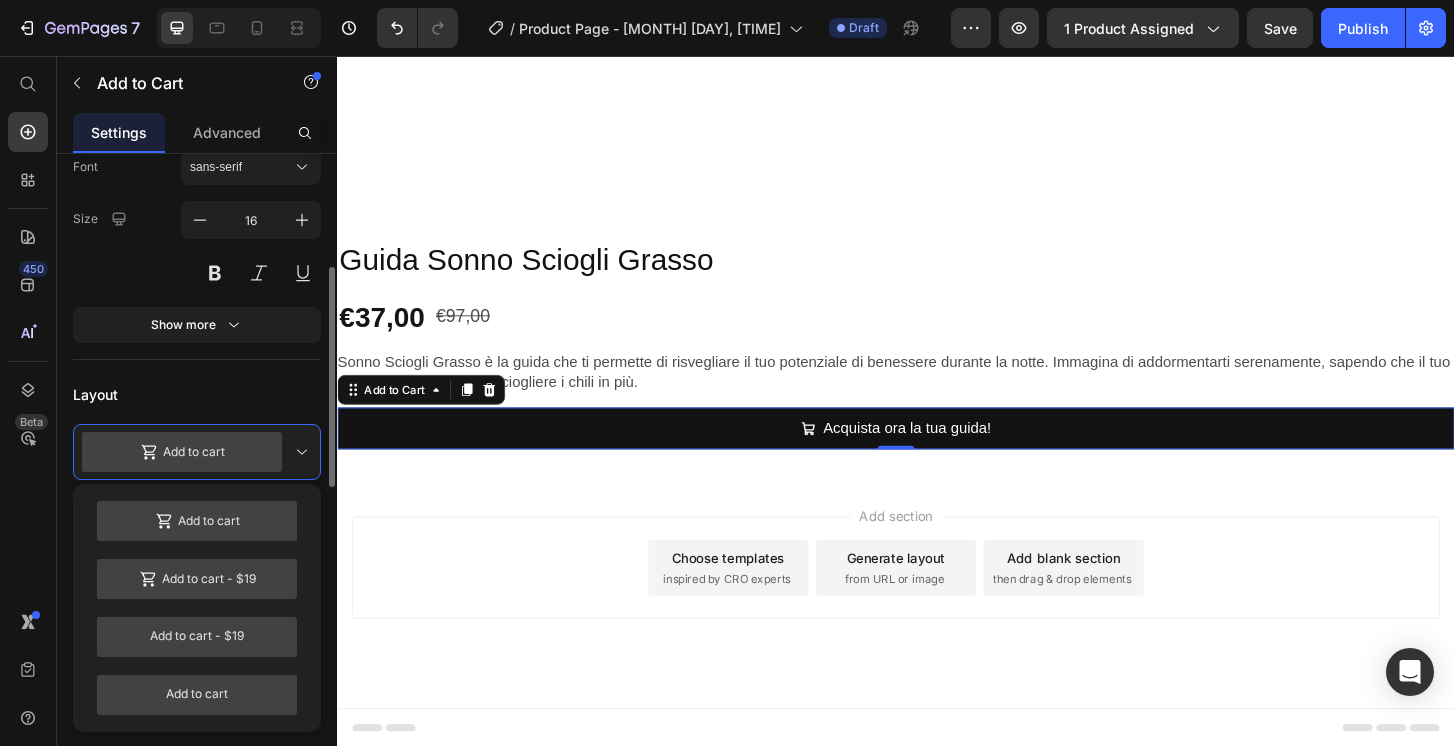 click 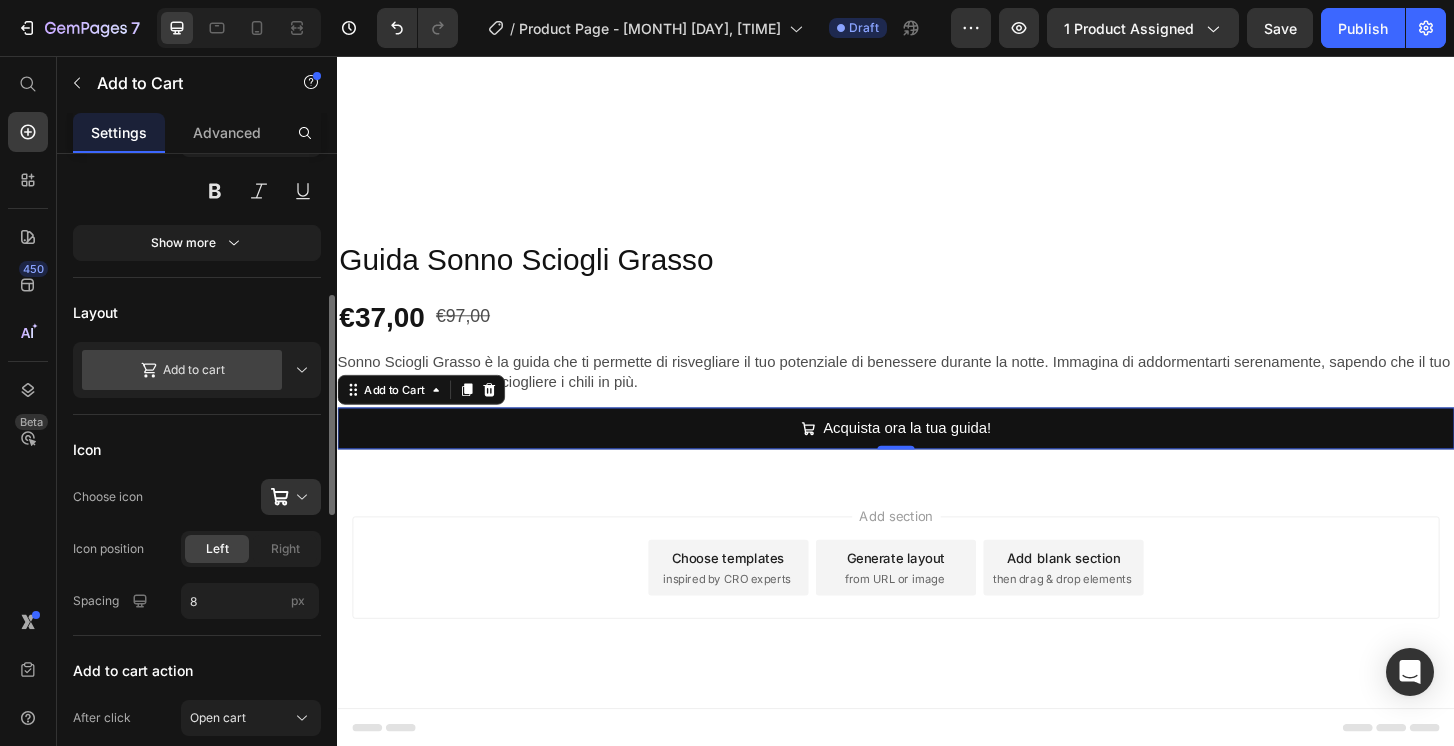 scroll, scrollTop: 445, scrollLeft: 0, axis: vertical 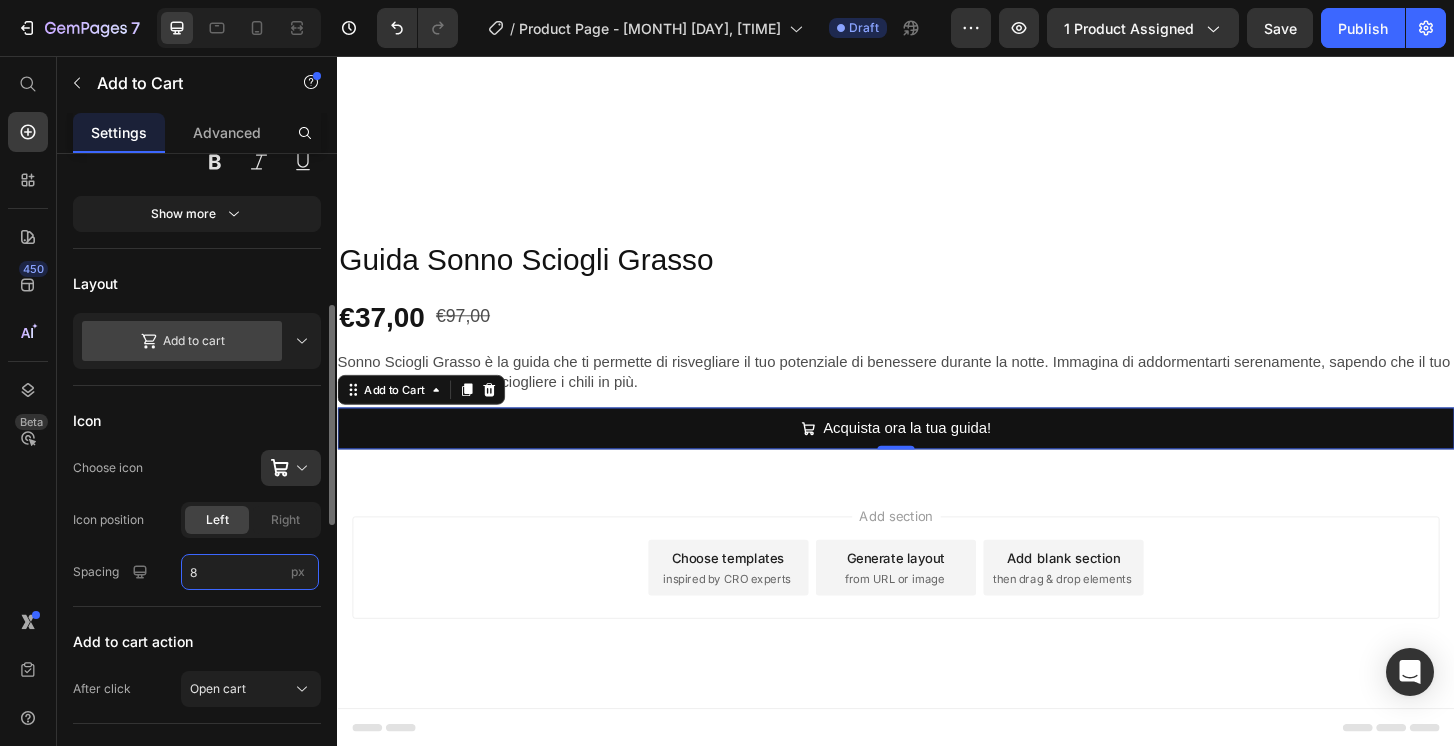 click on "8" at bounding box center (250, 572) 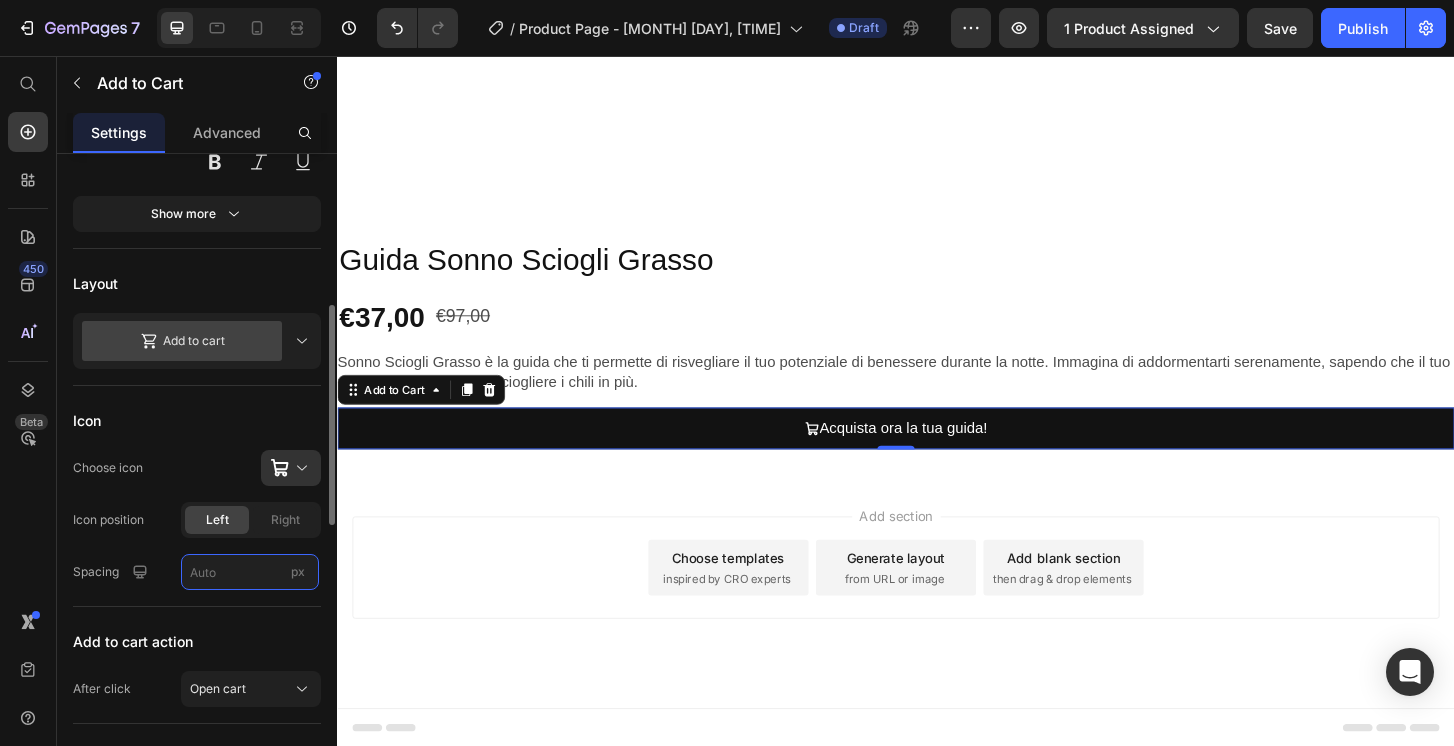 type on "8" 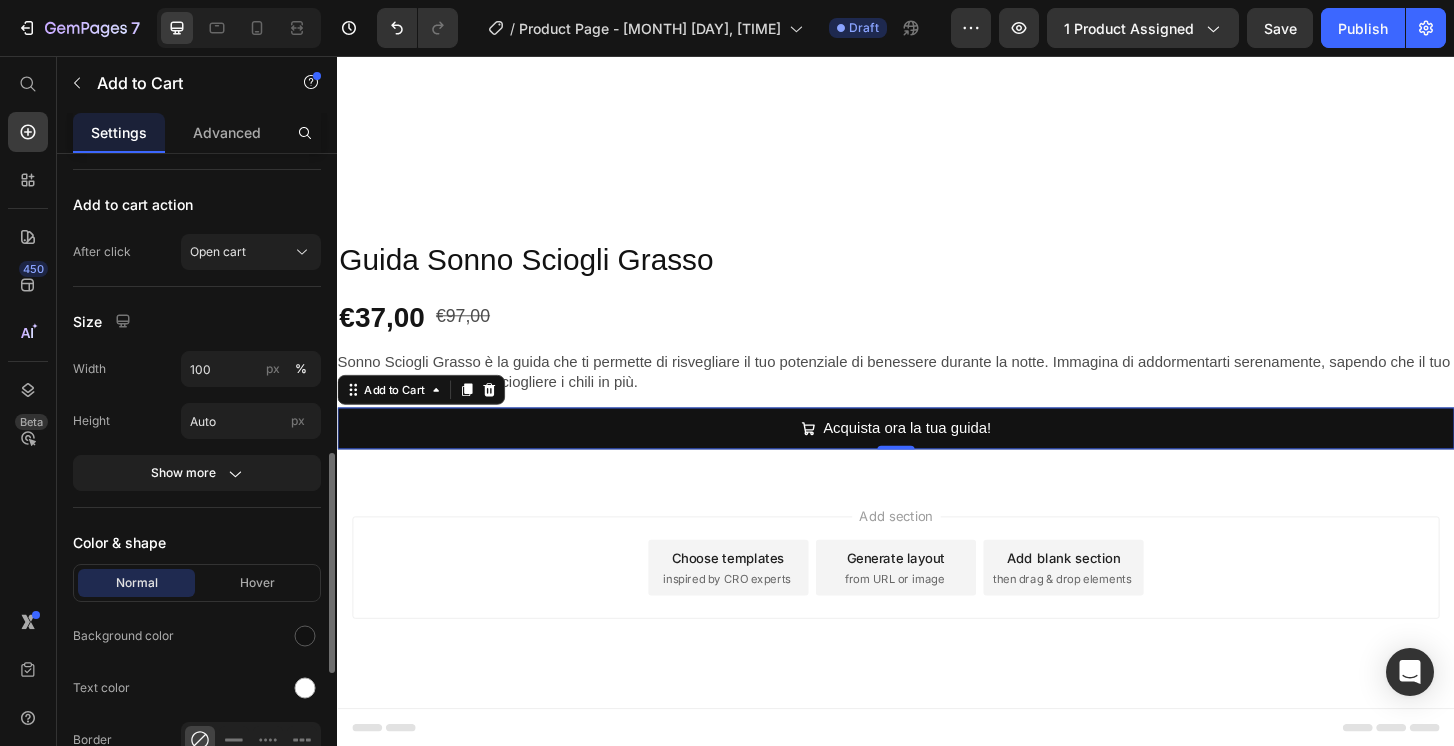 scroll, scrollTop: 881, scrollLeft: 0, axis: vertical 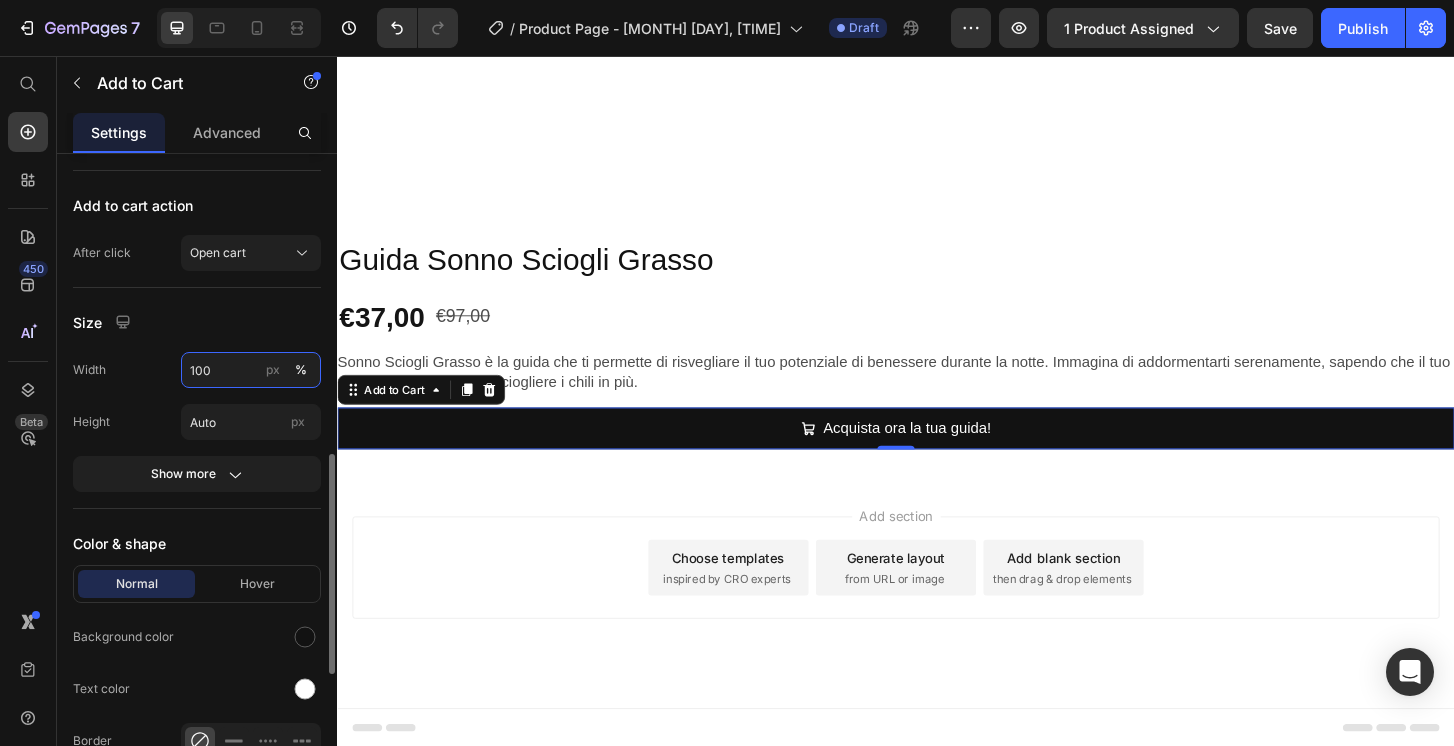 click on "100" at bounding box center (251, 370) 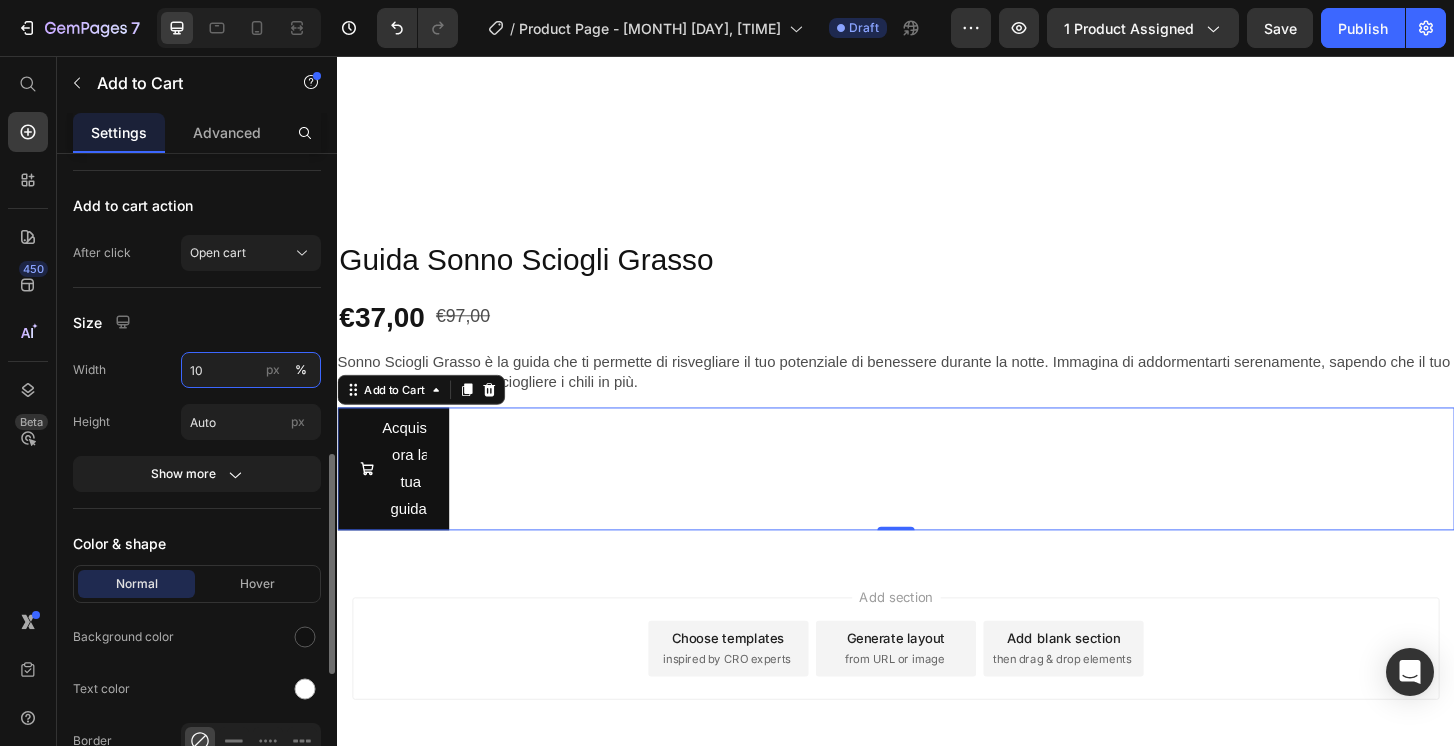 type on "1" 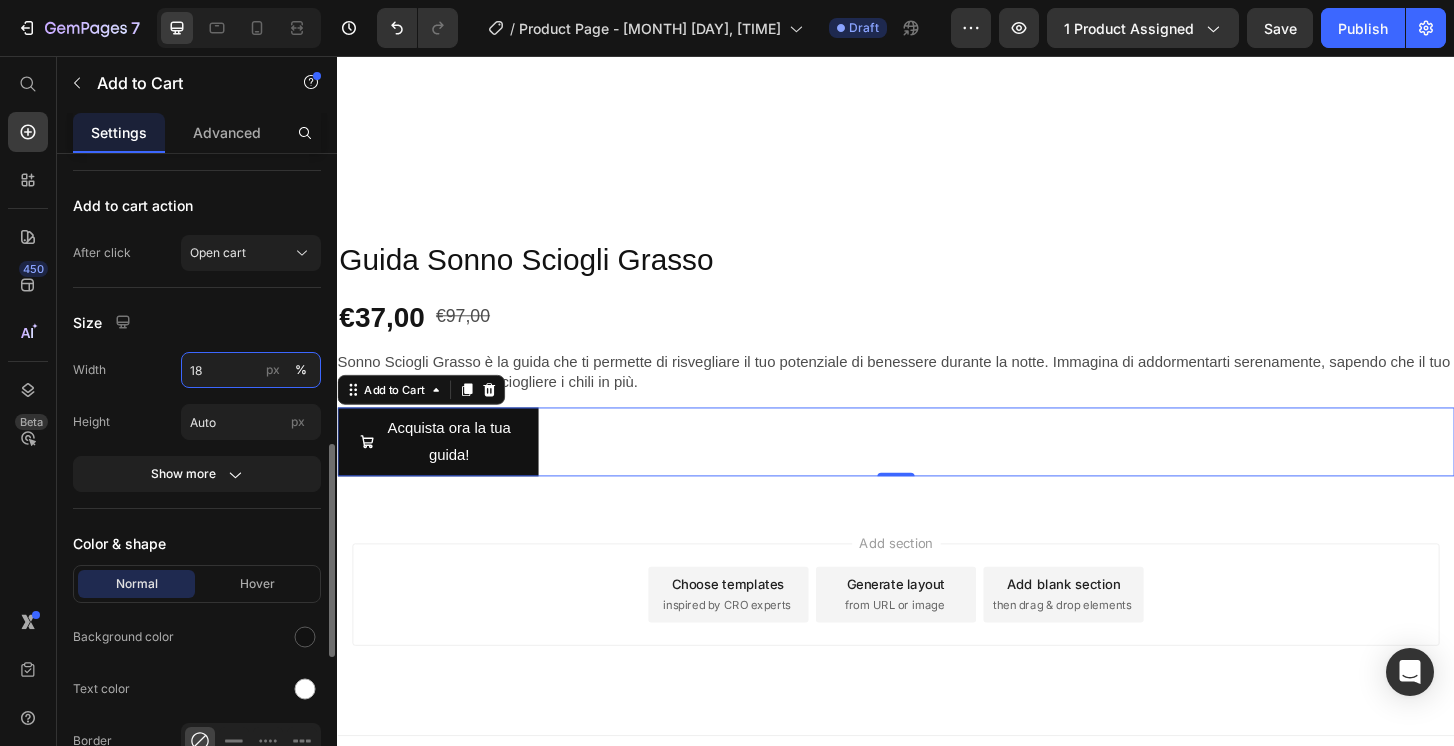 type on "1" 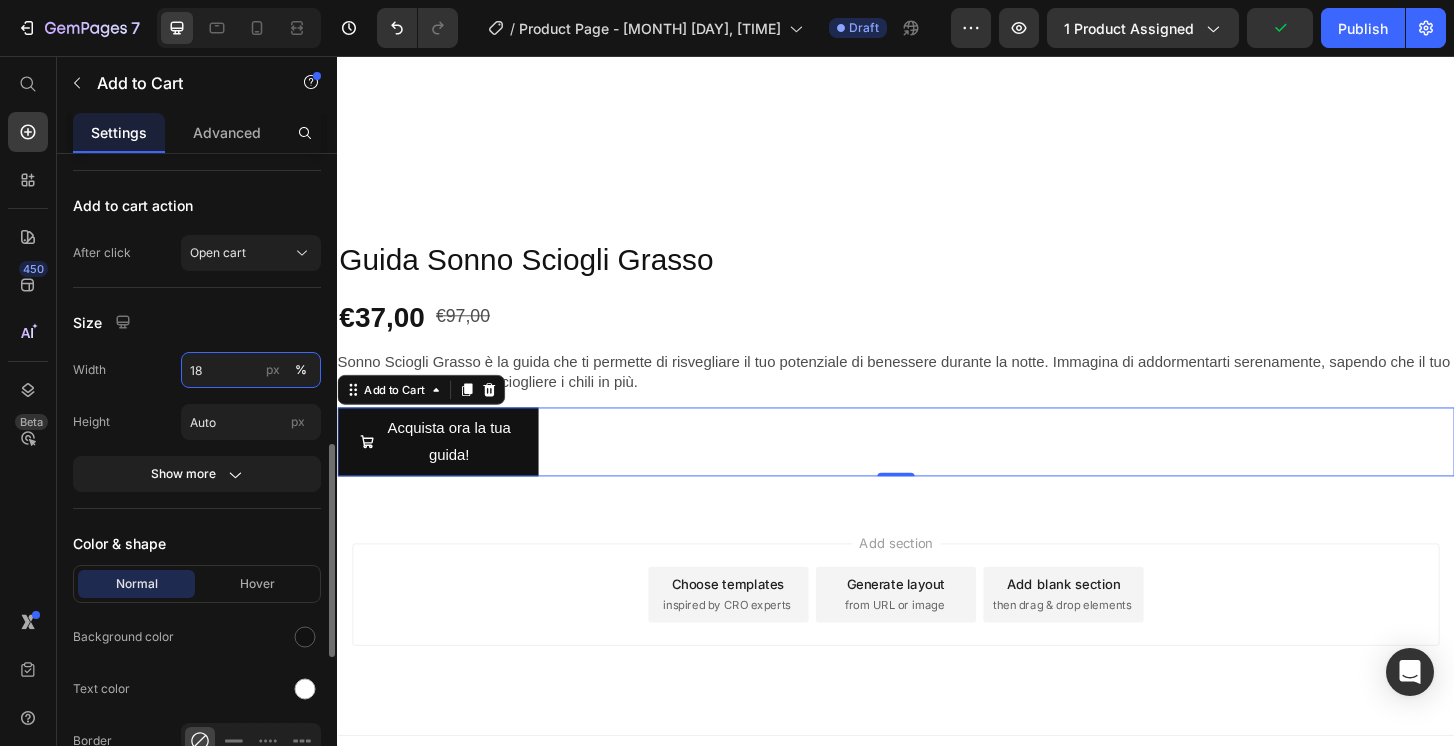 type on "1" 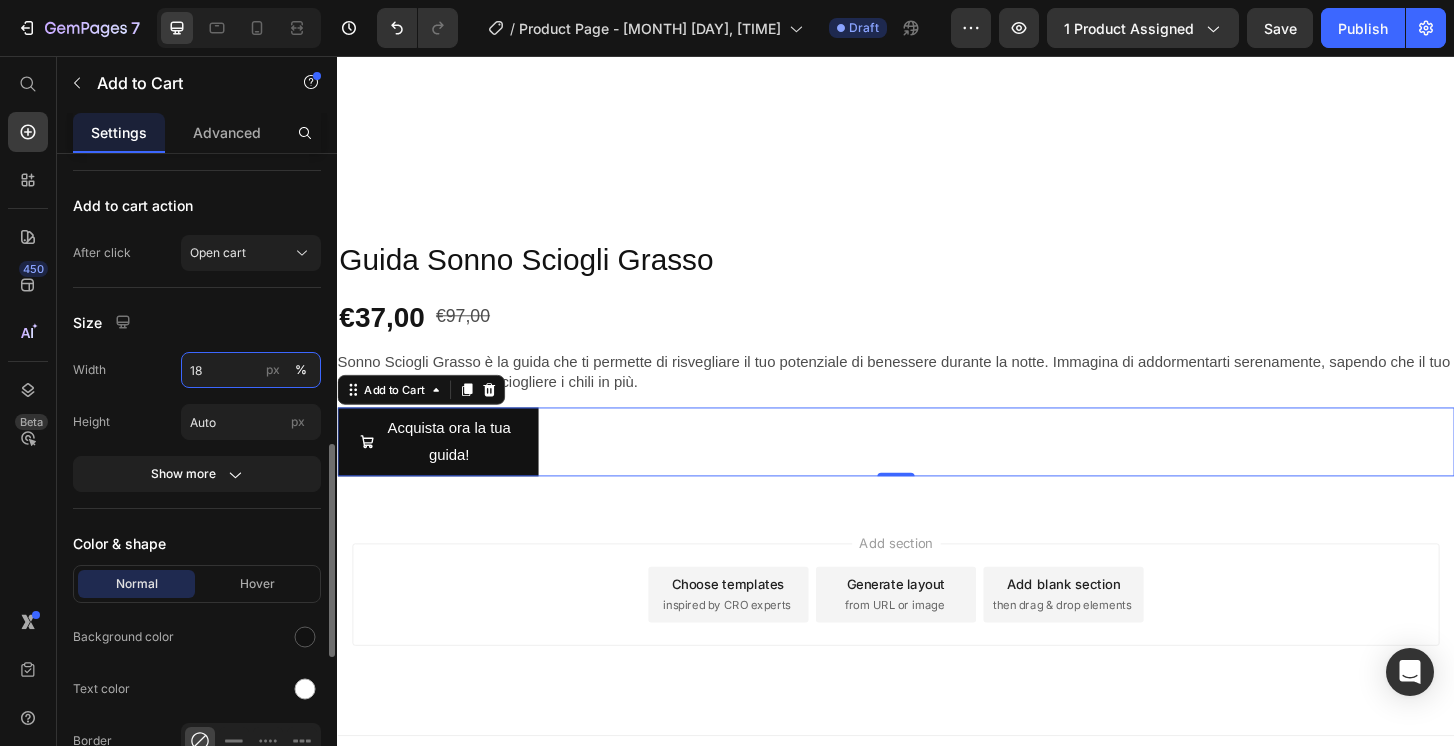 type on "1" 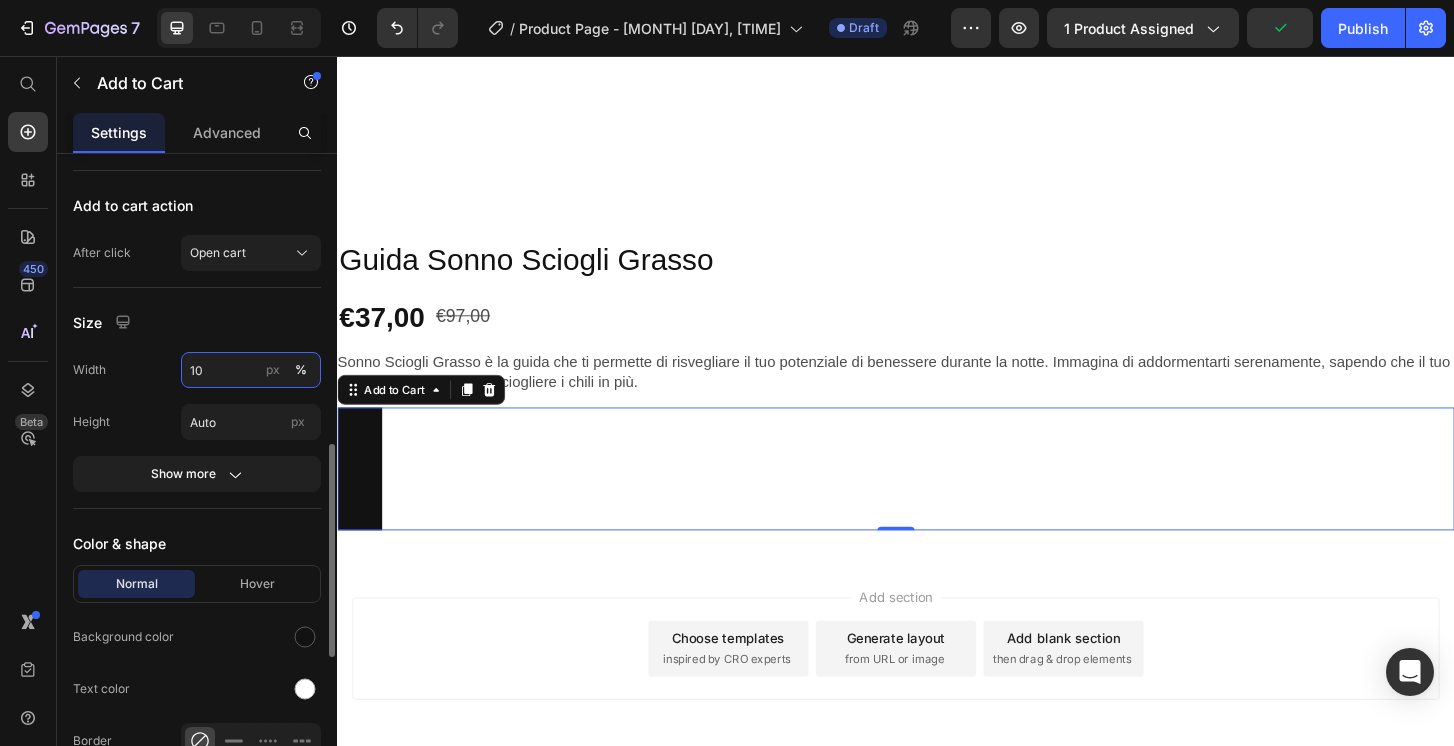 type on "1" 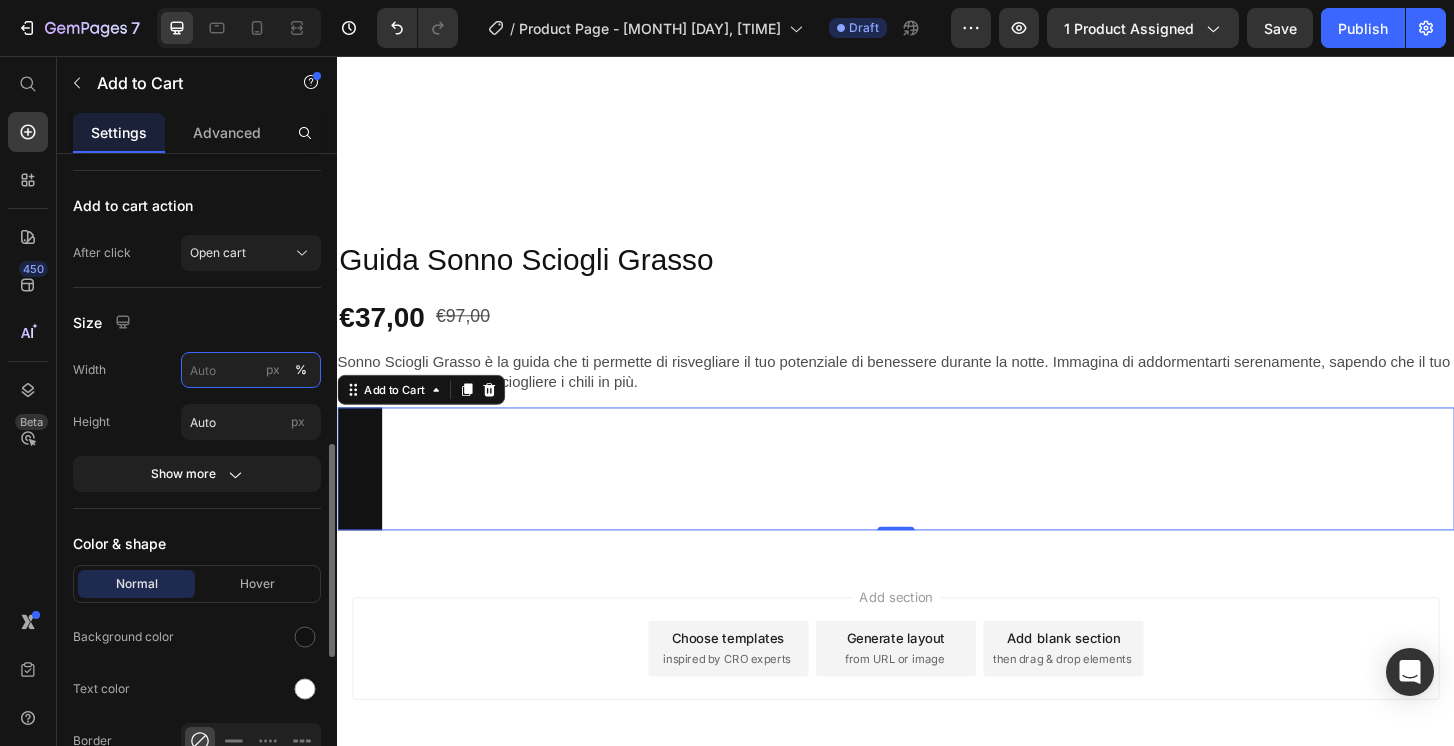 type on "1" 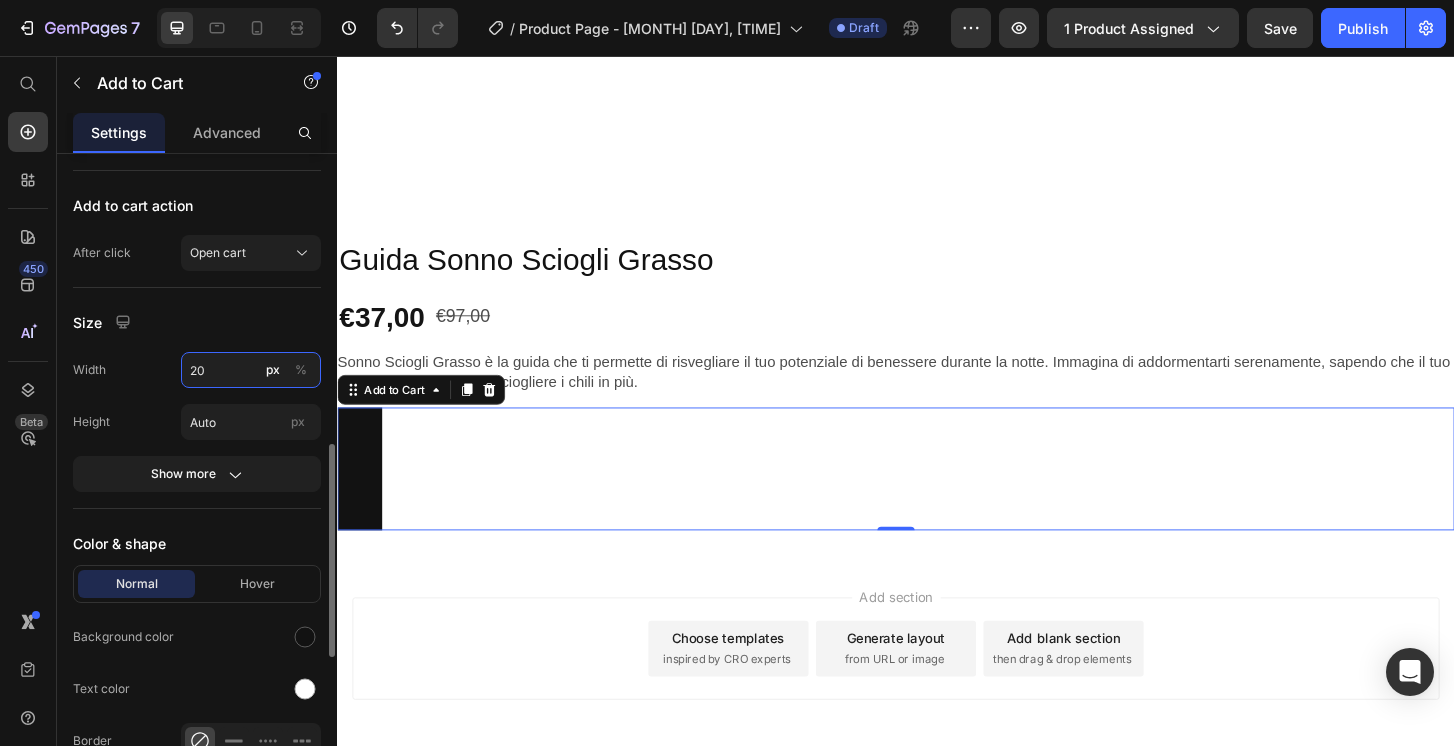type on "2" 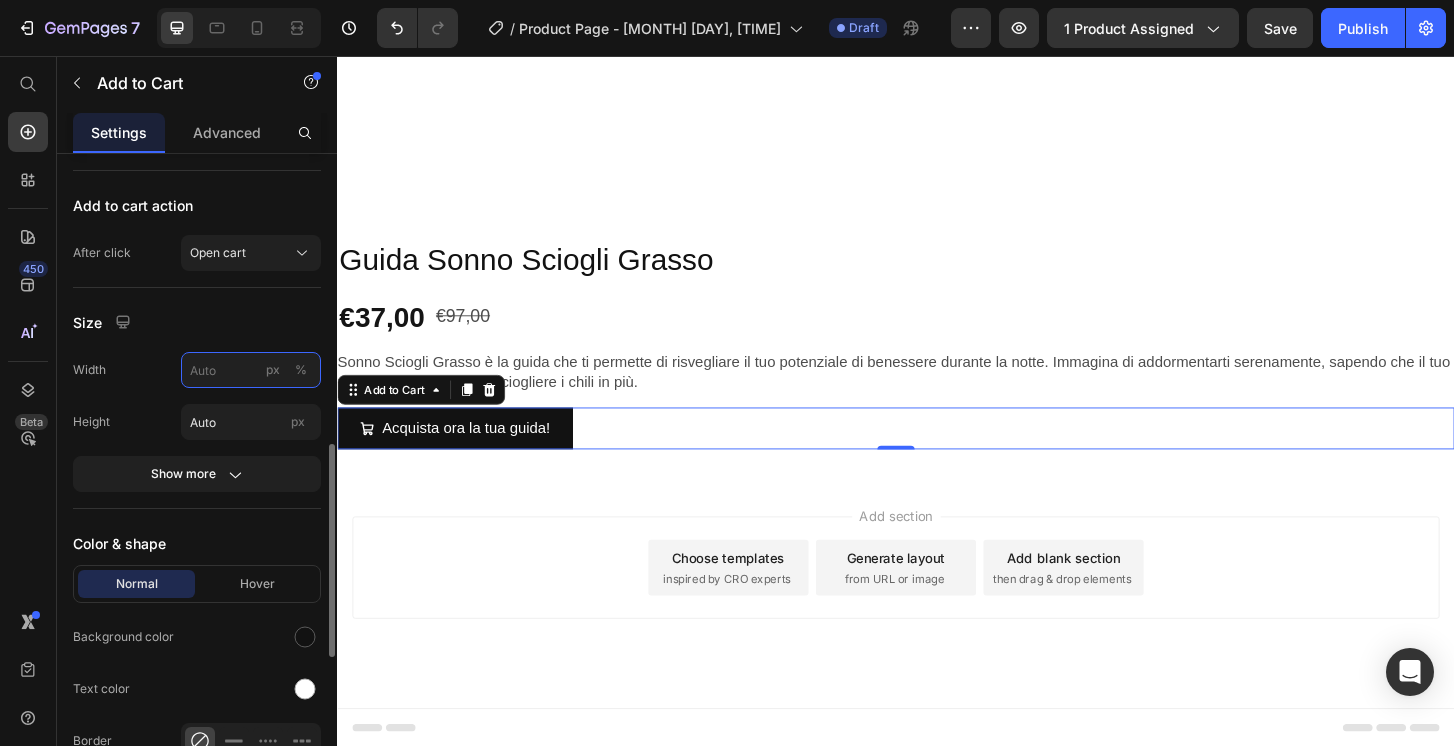 type on "2" 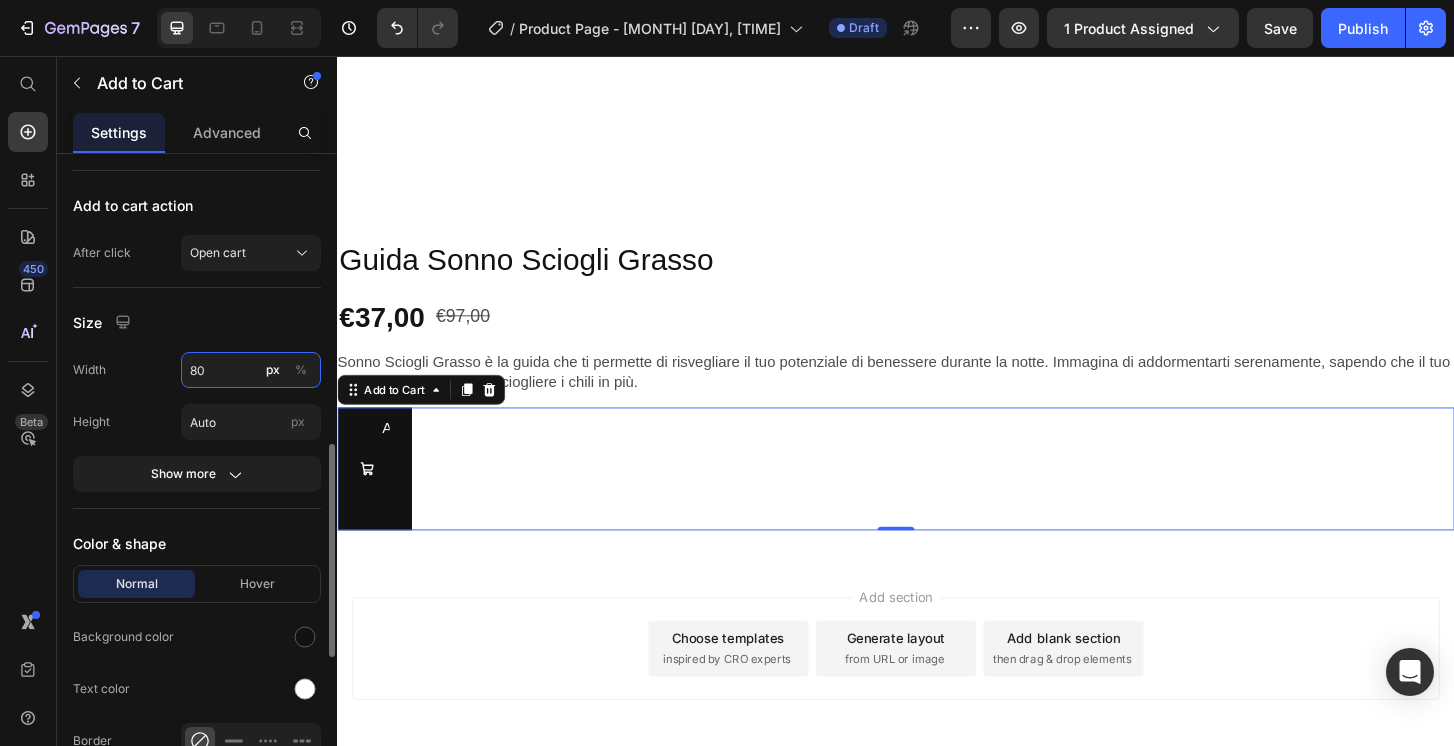type on "8" 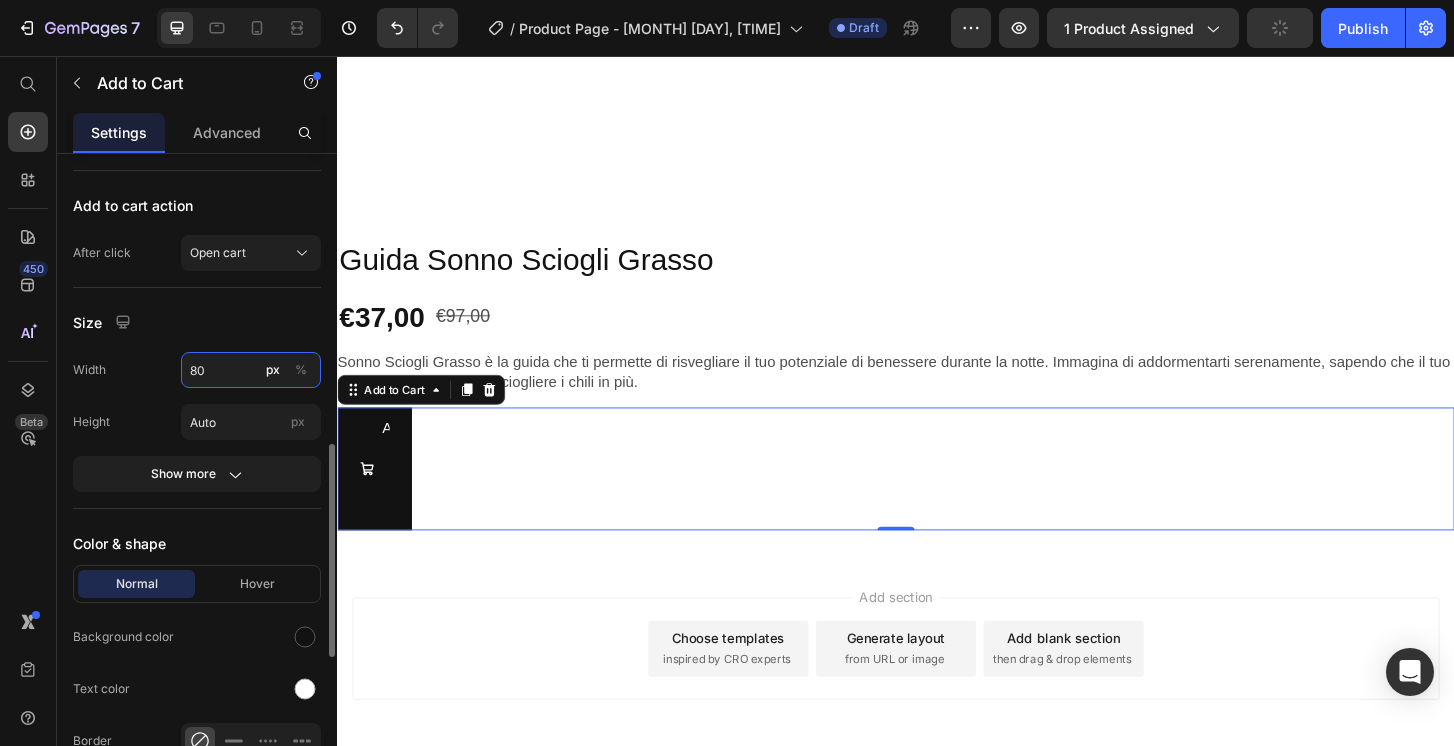 type on "8" 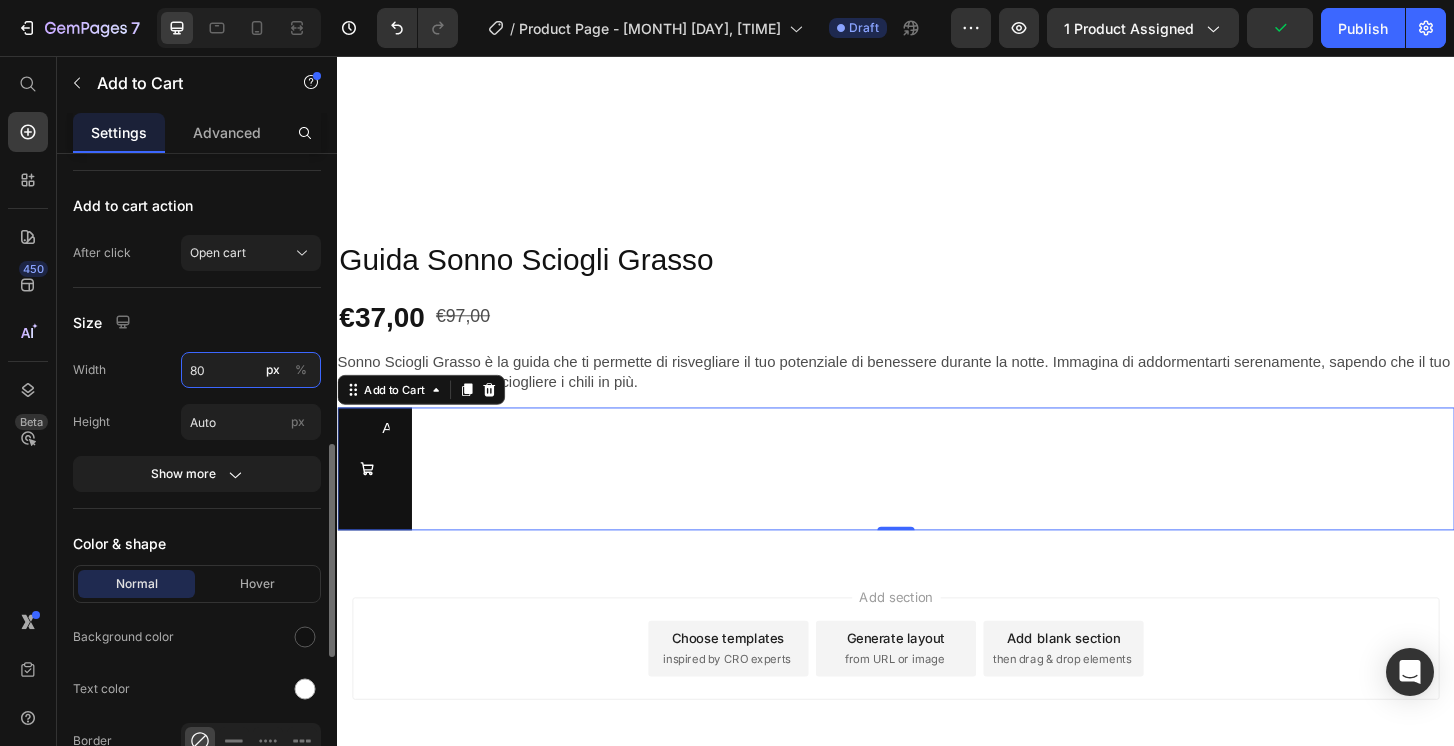 type on "8" 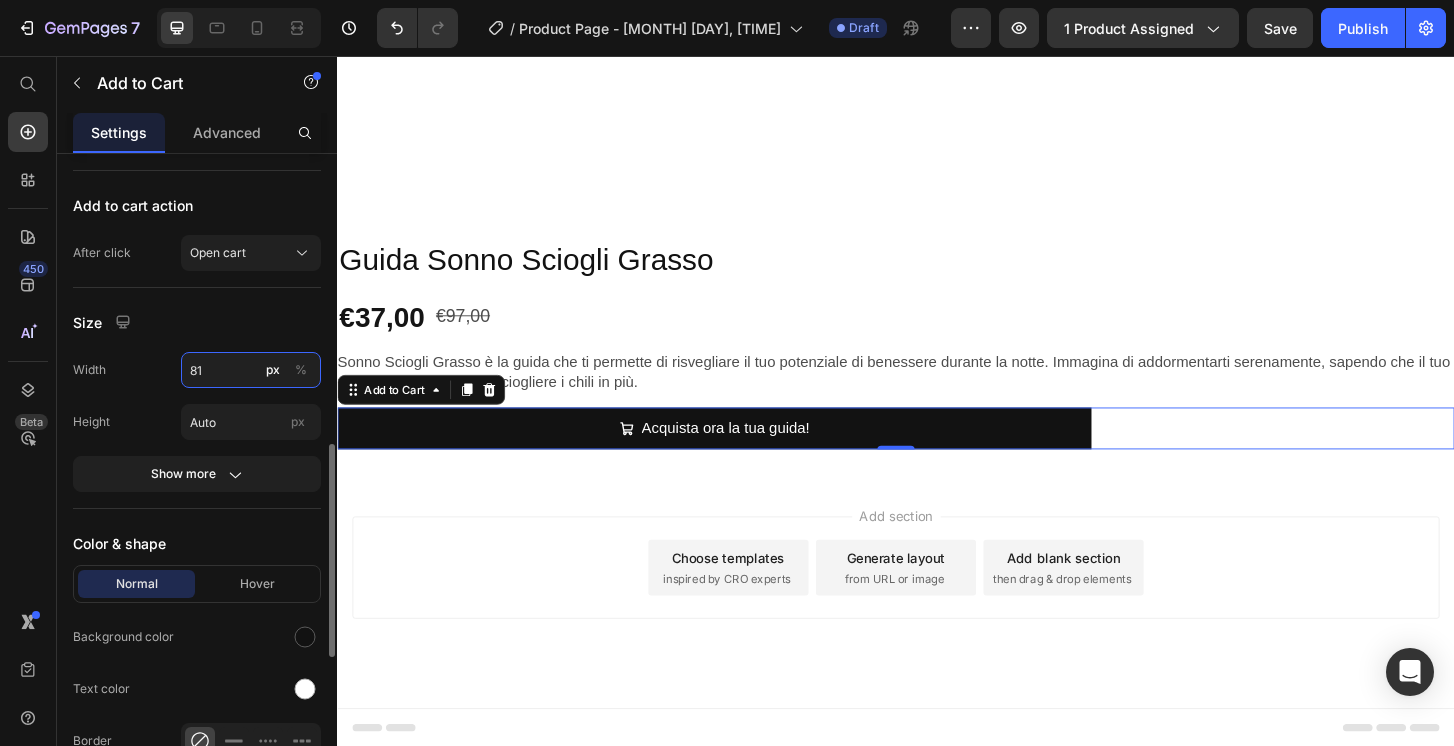 type on "8" 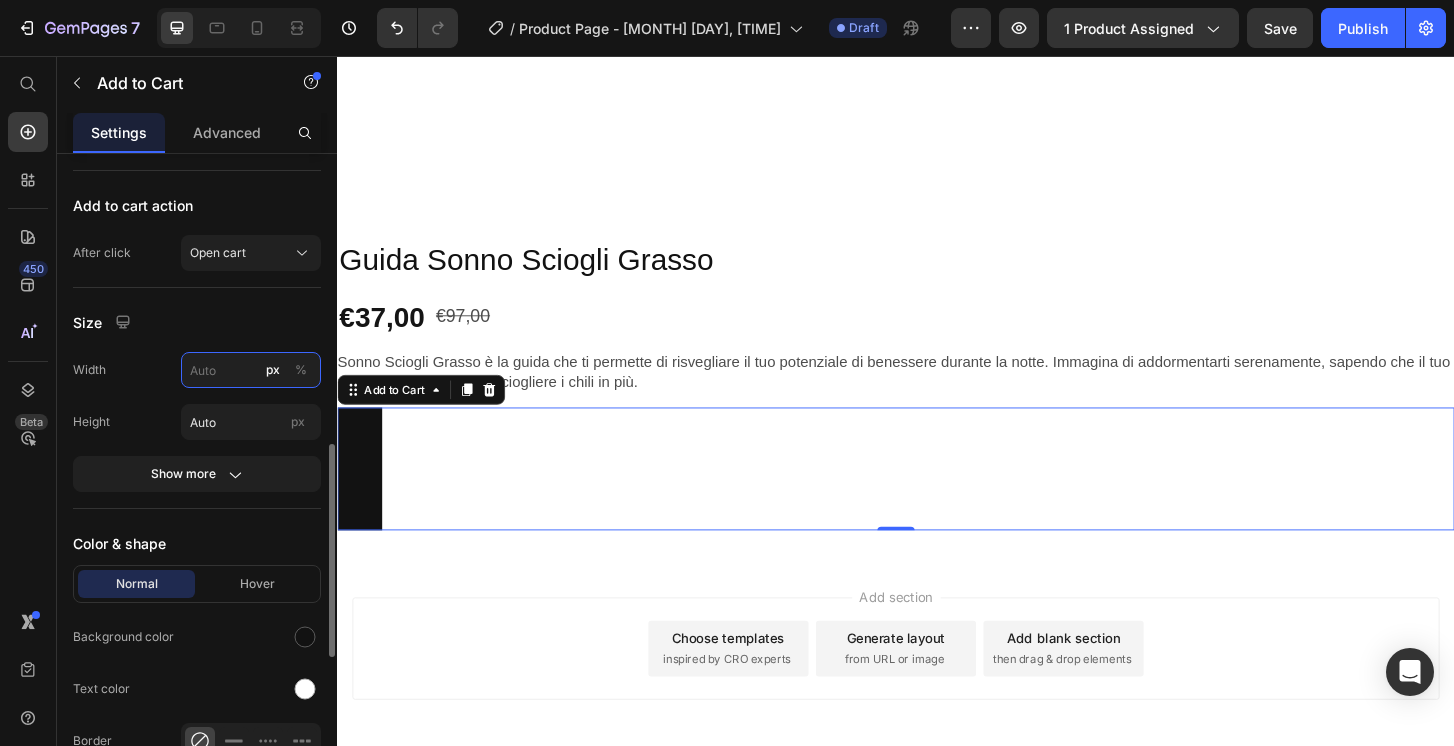 type on "8" 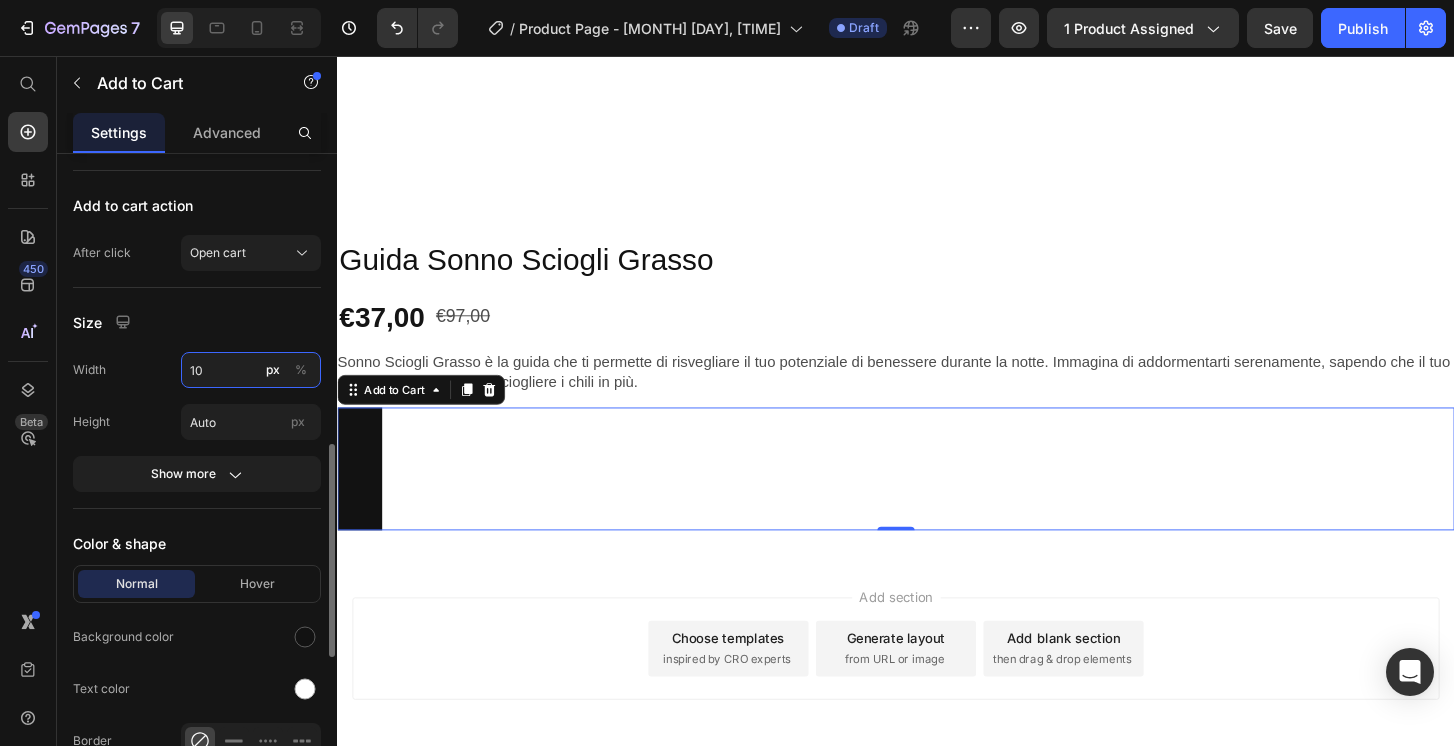 type on "1" 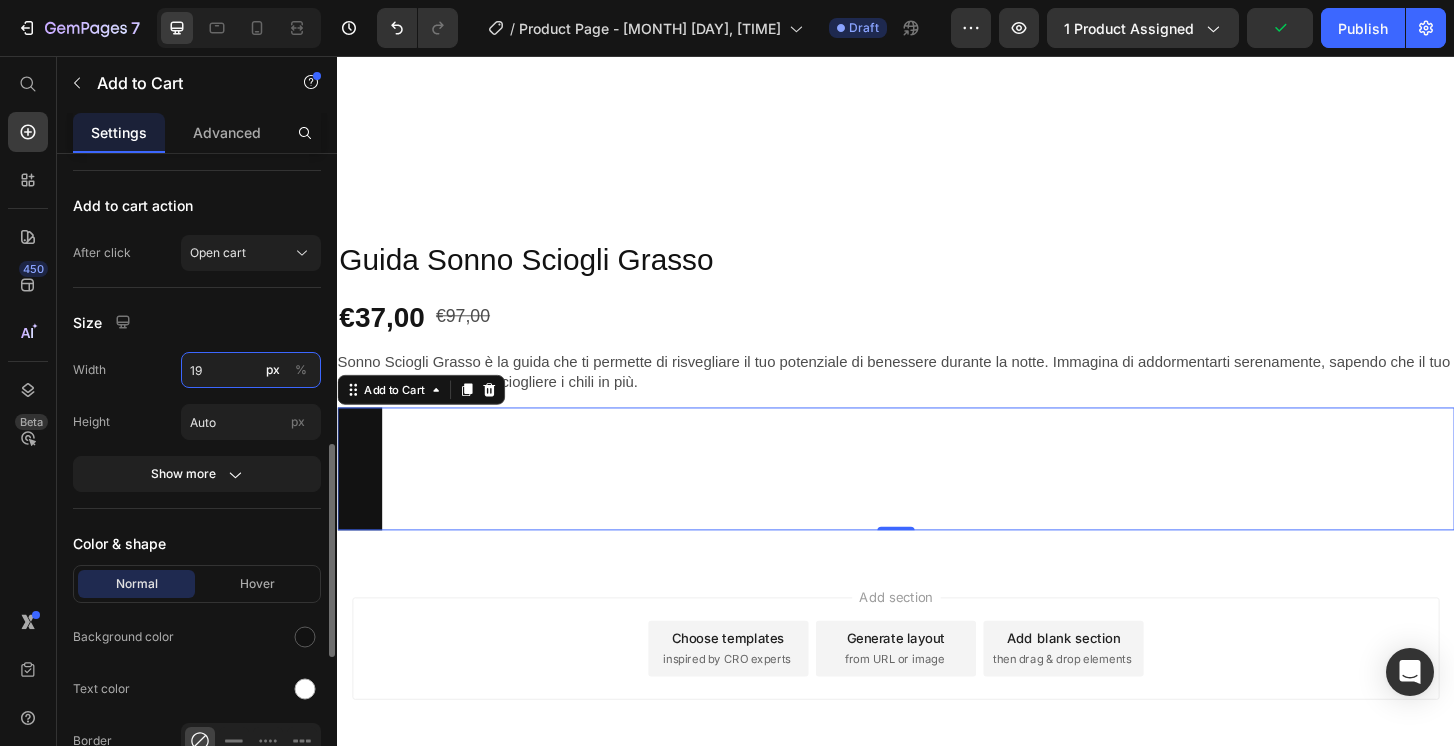 type on "1" 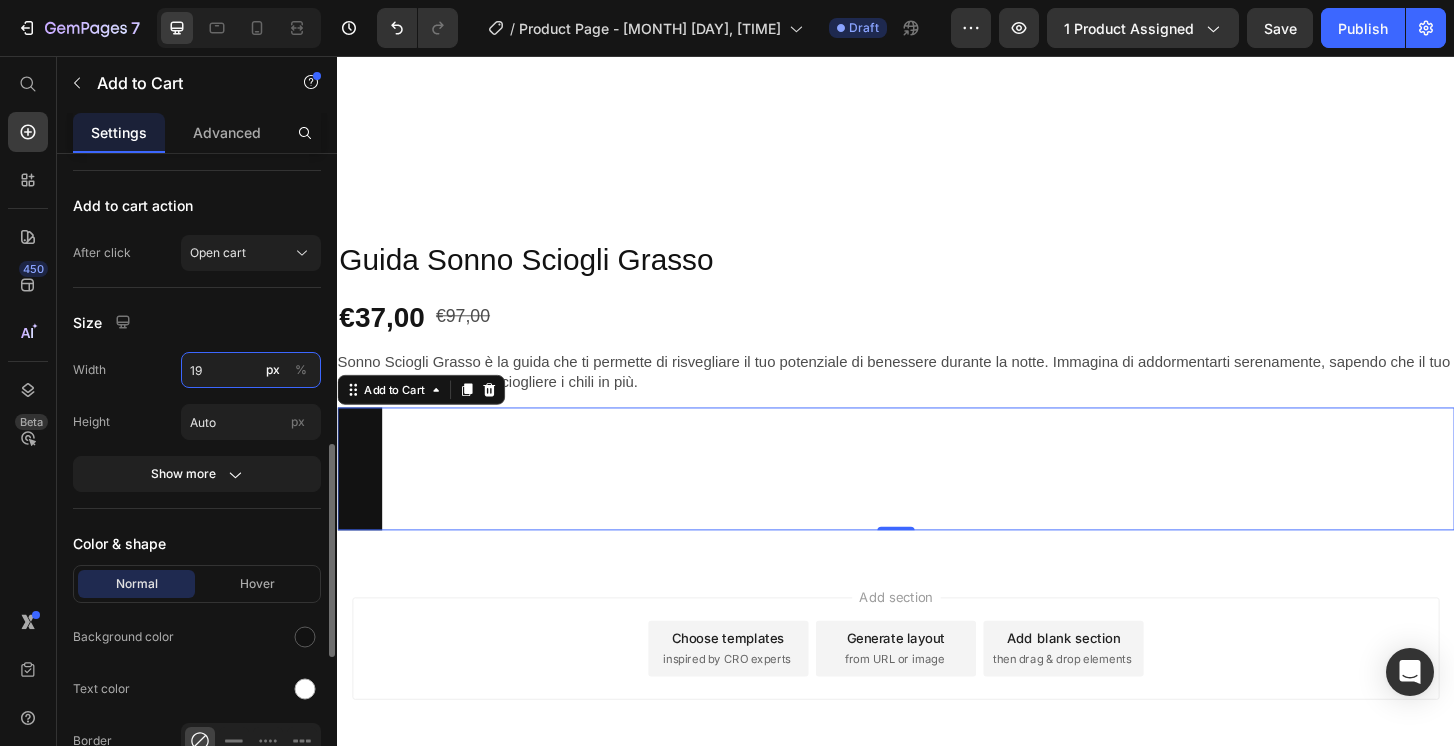type on "1" 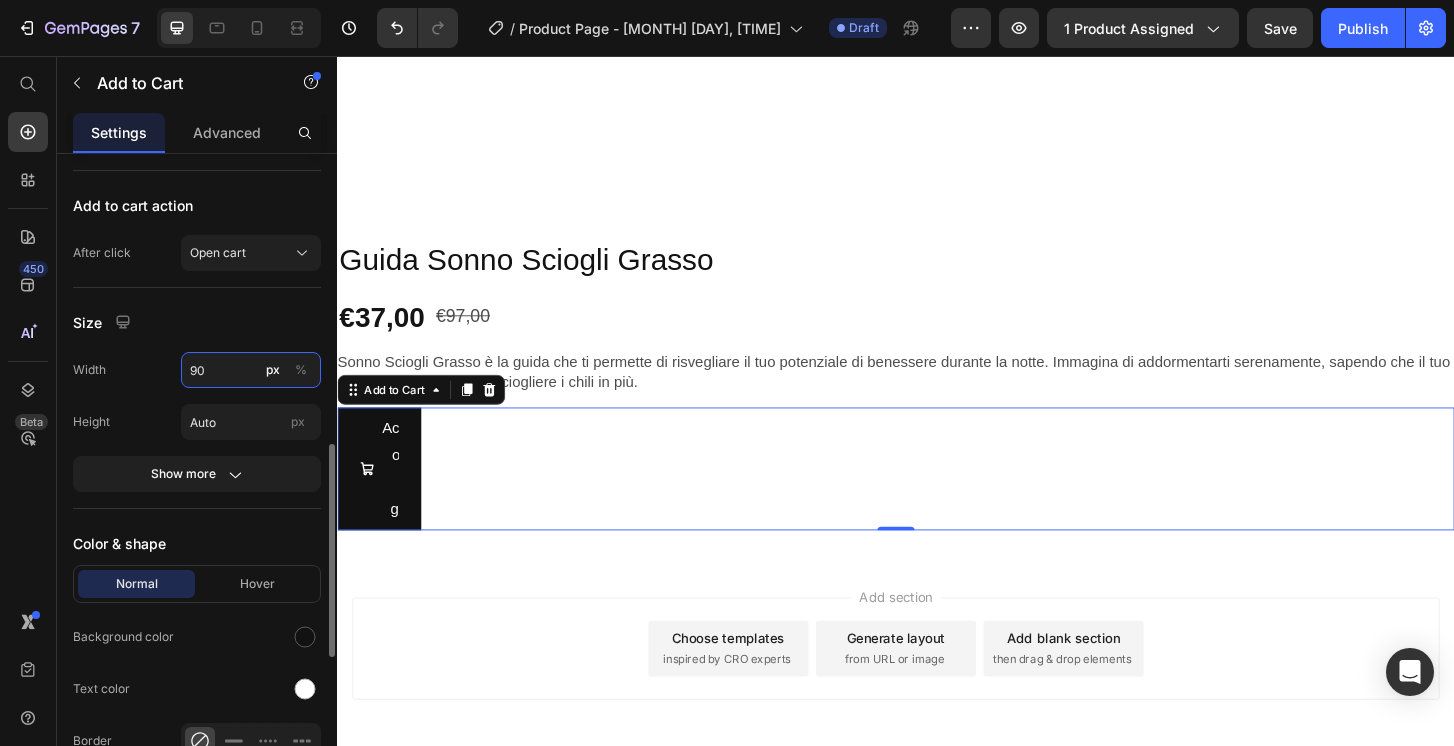 type on "9" 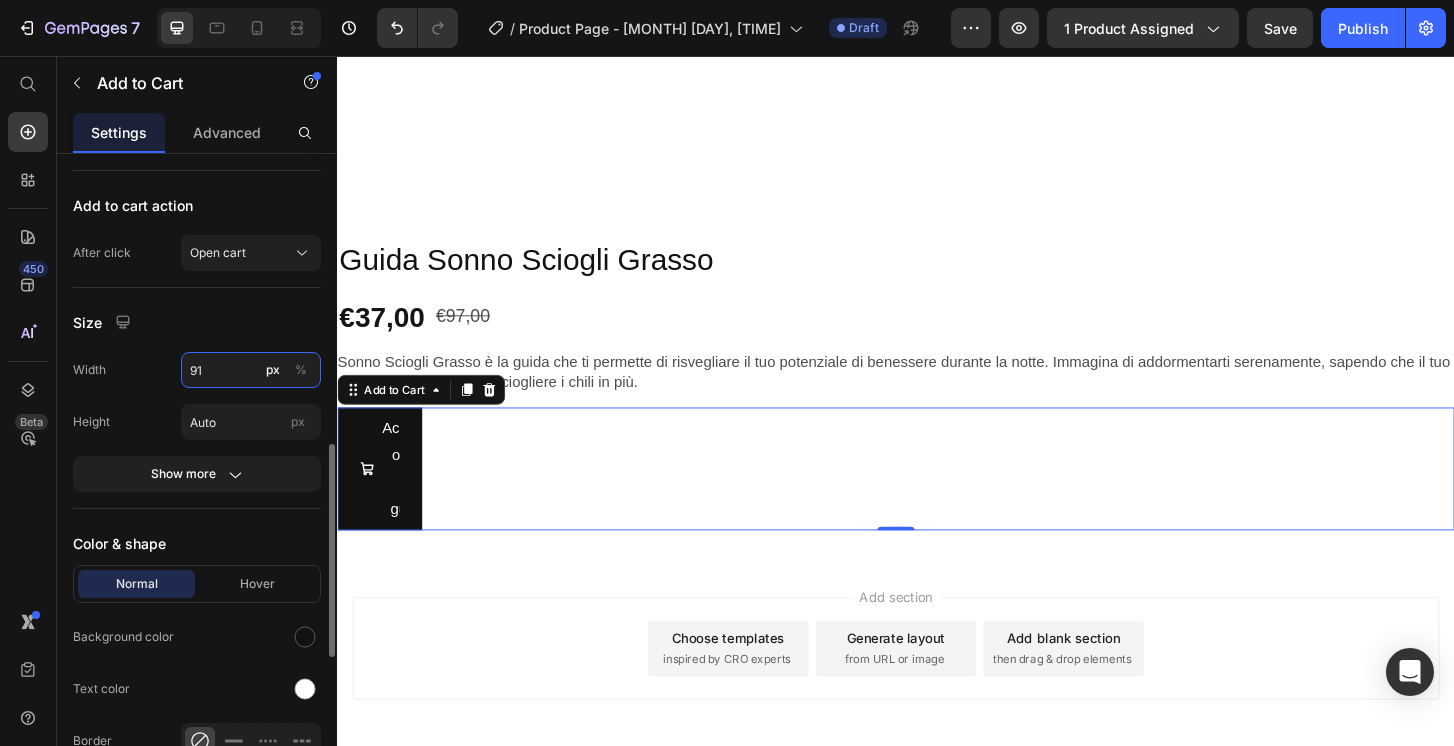 type on "9" 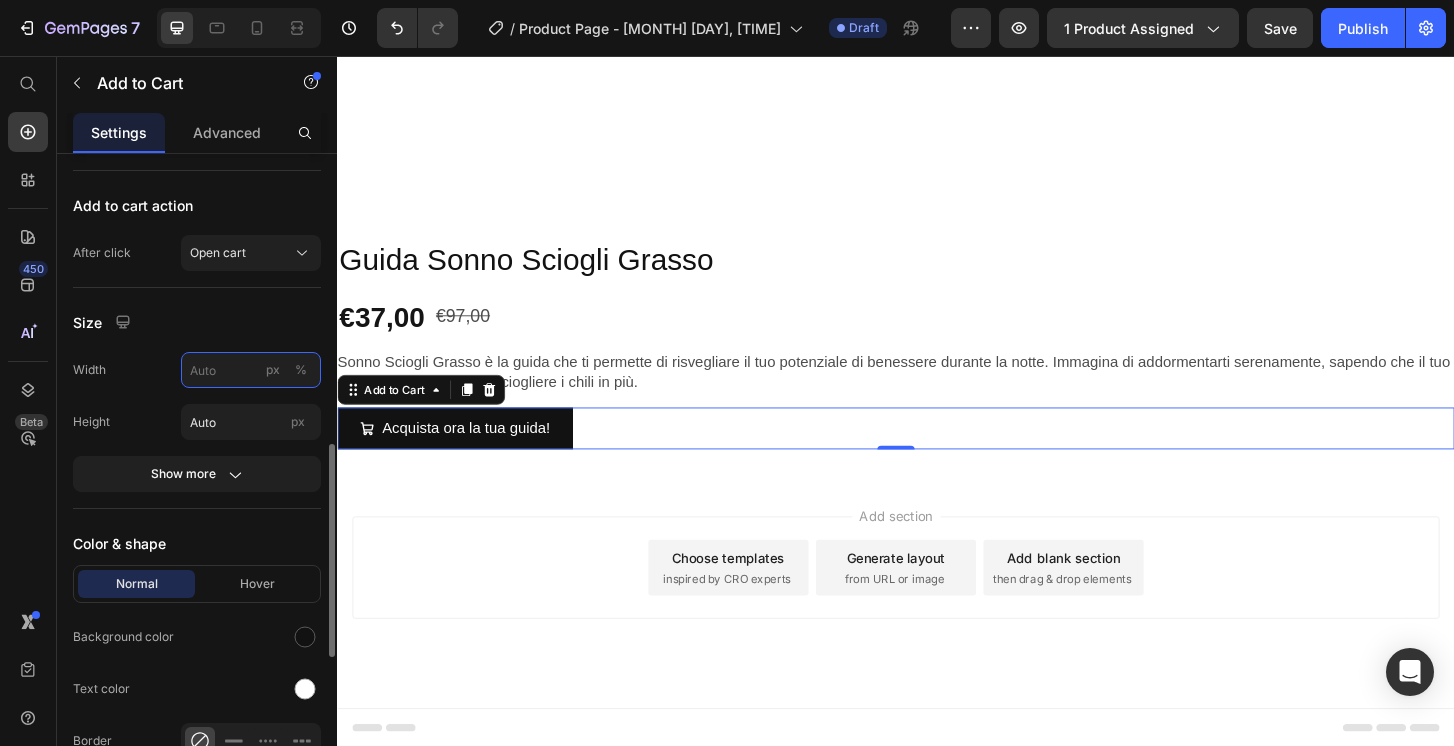 type on "1" 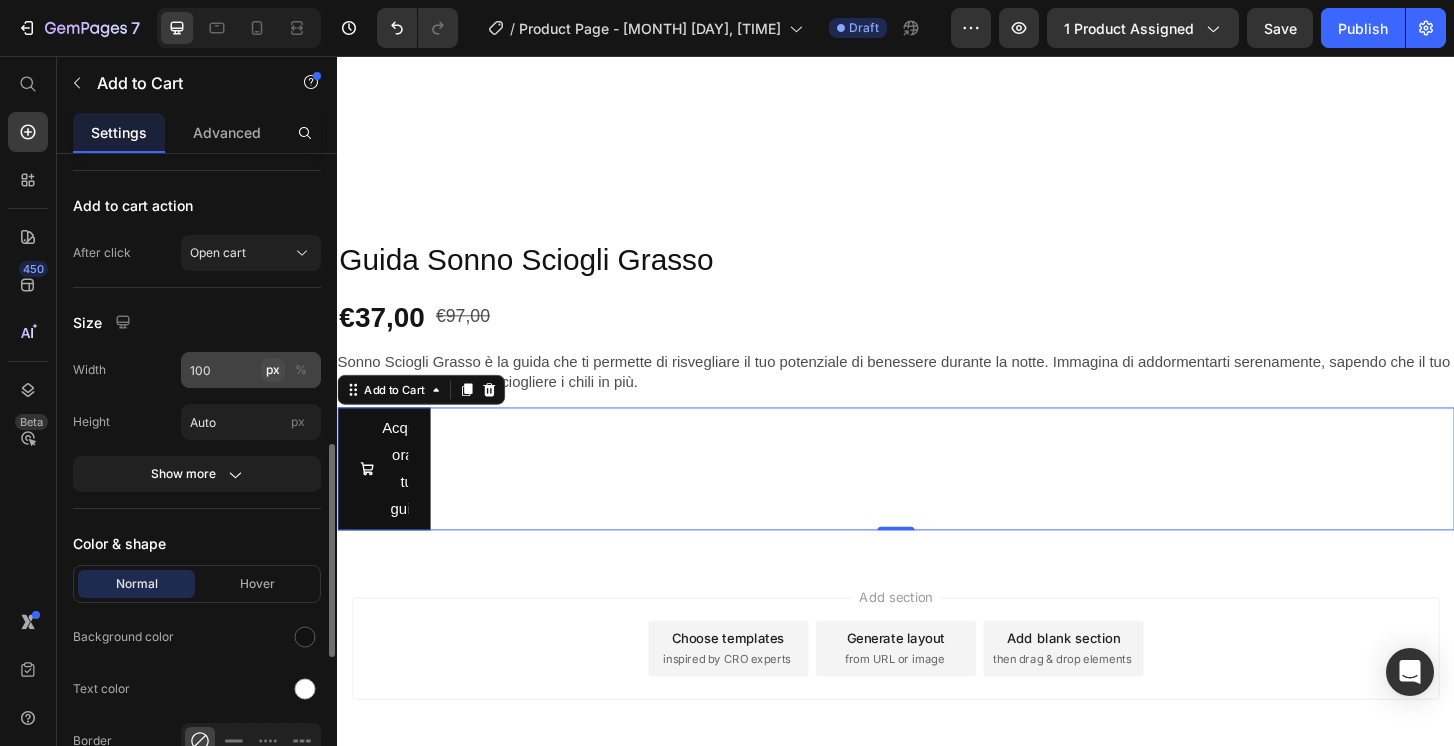 click on "px" at bounding box center (273, 370) 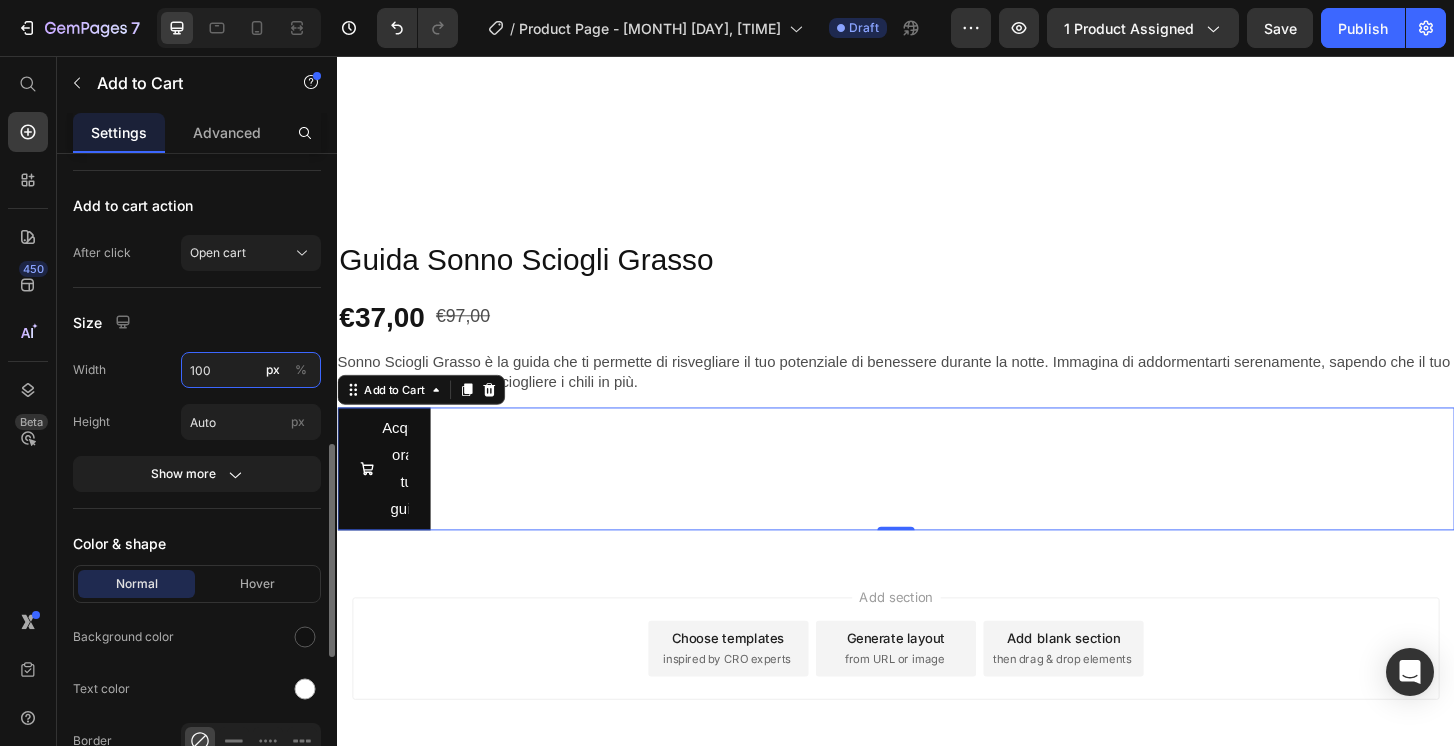 click on "100" at bounding box center (251, 370) 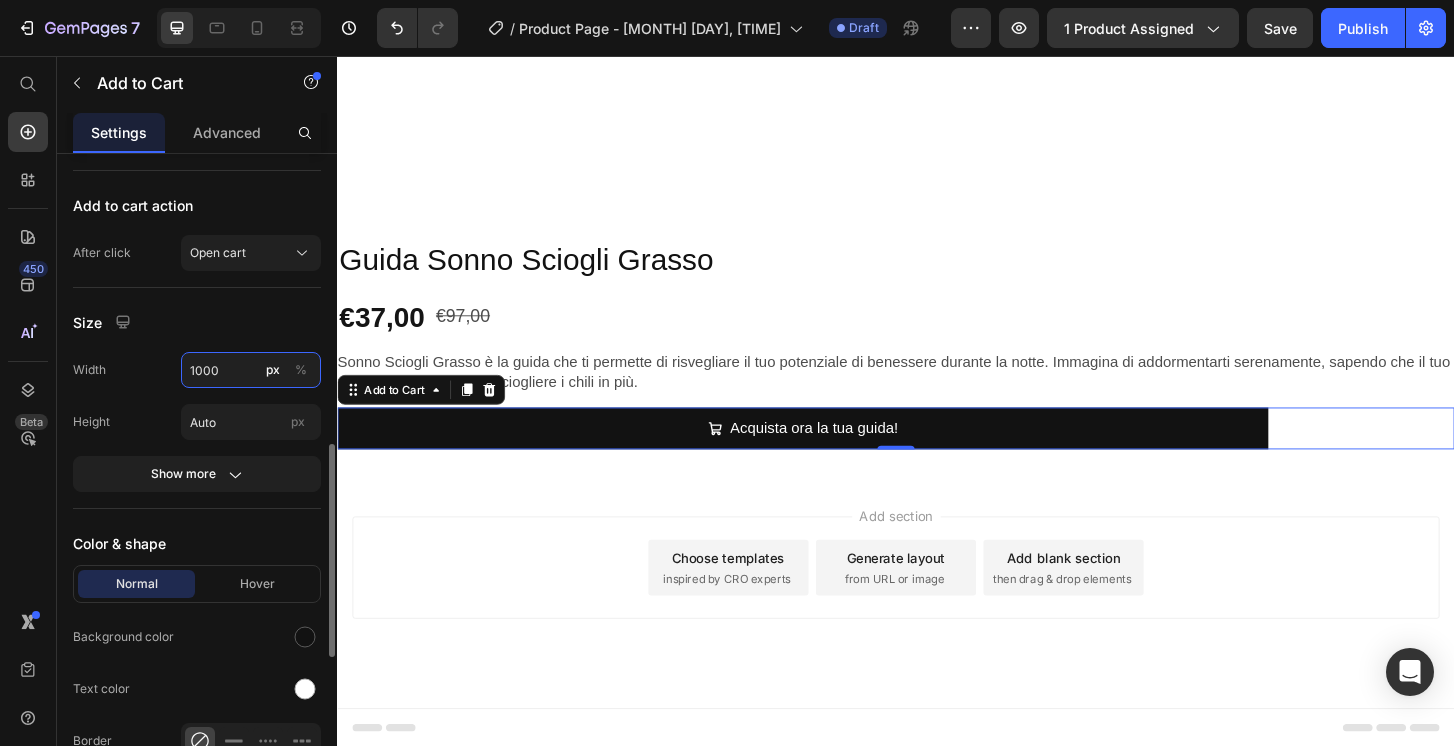 type on "10000" 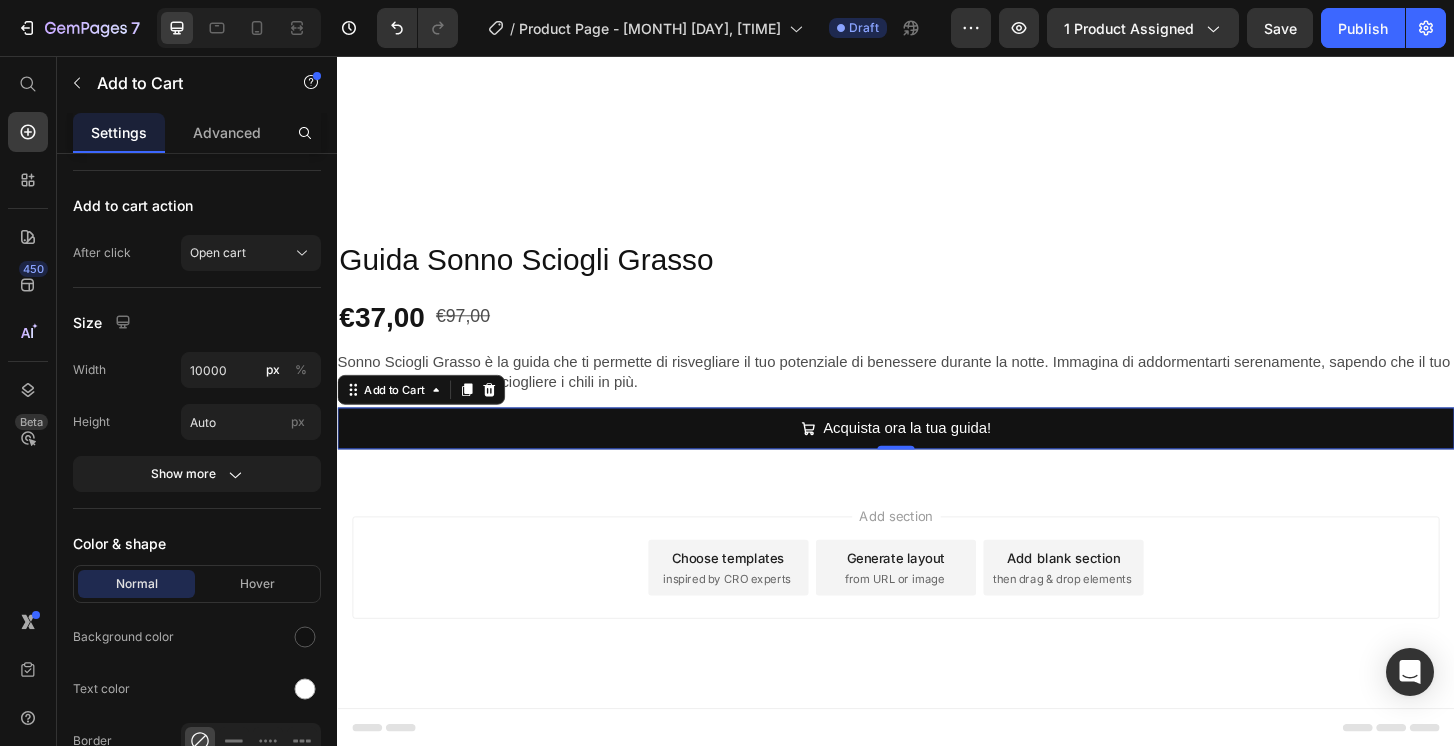 click on "Add section Choose templates inspired by CRO experts Generate layout from URL or image Add blank section then drag & drop elements" at bounding box center [937, 606] 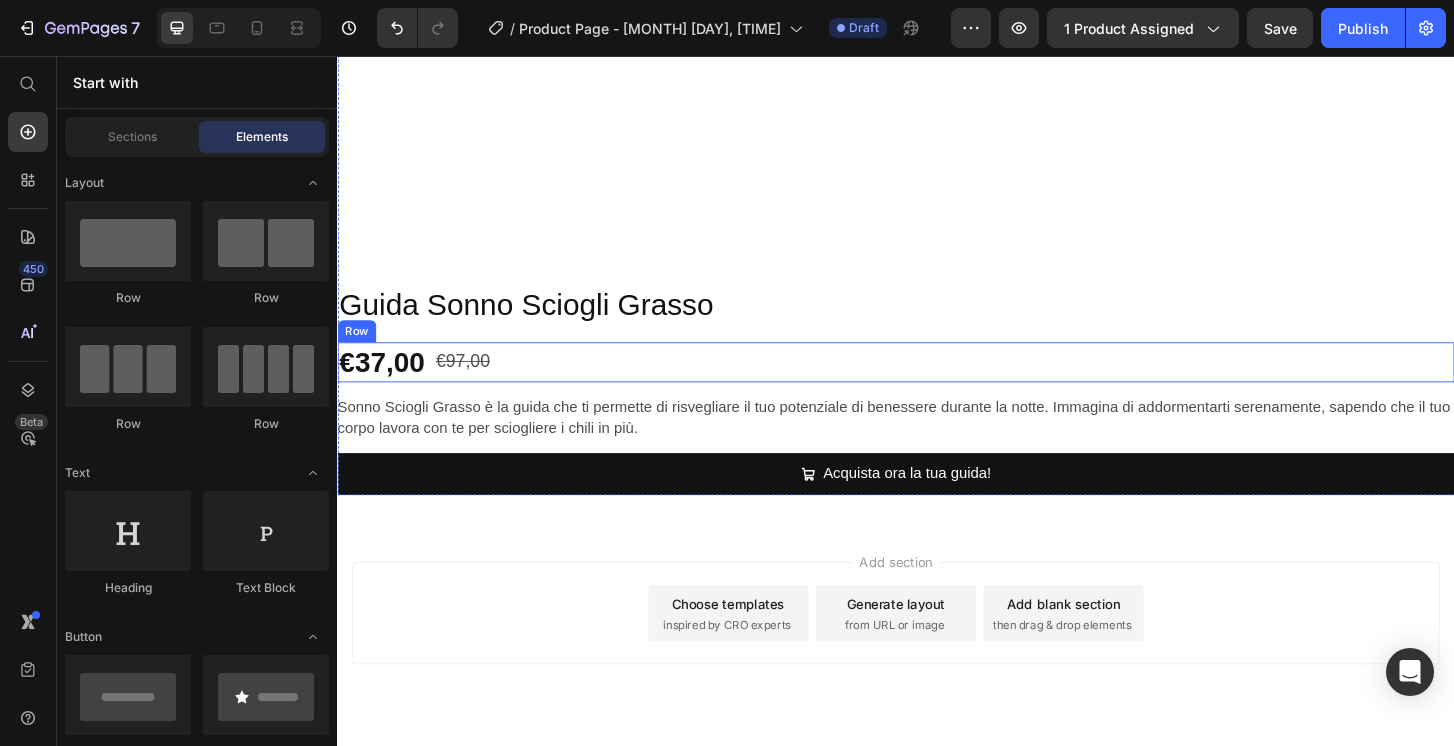 scroll, scrollTop: 1038, scrollLeft: 0, axis: vertical 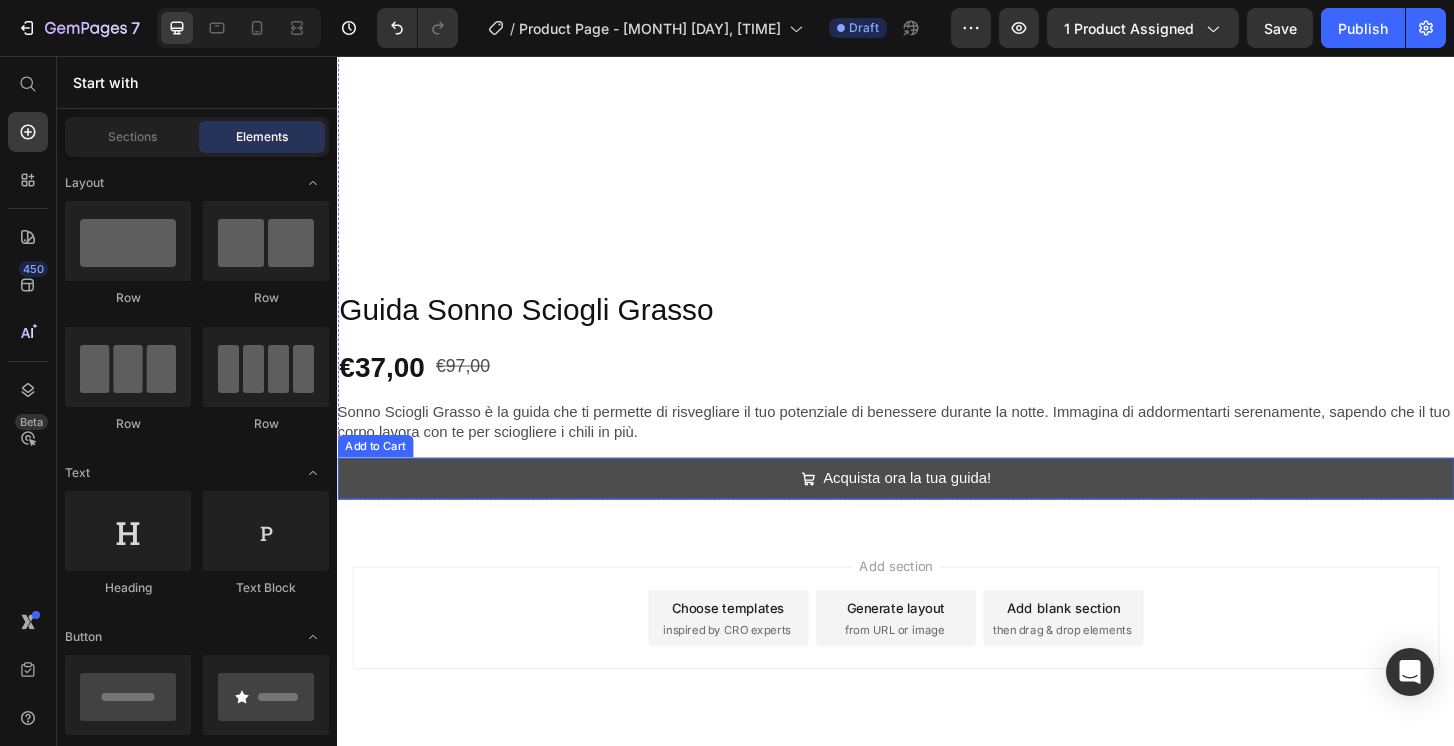 click on "Acquista ora la tua guida!" at bounding box center [937, 510] 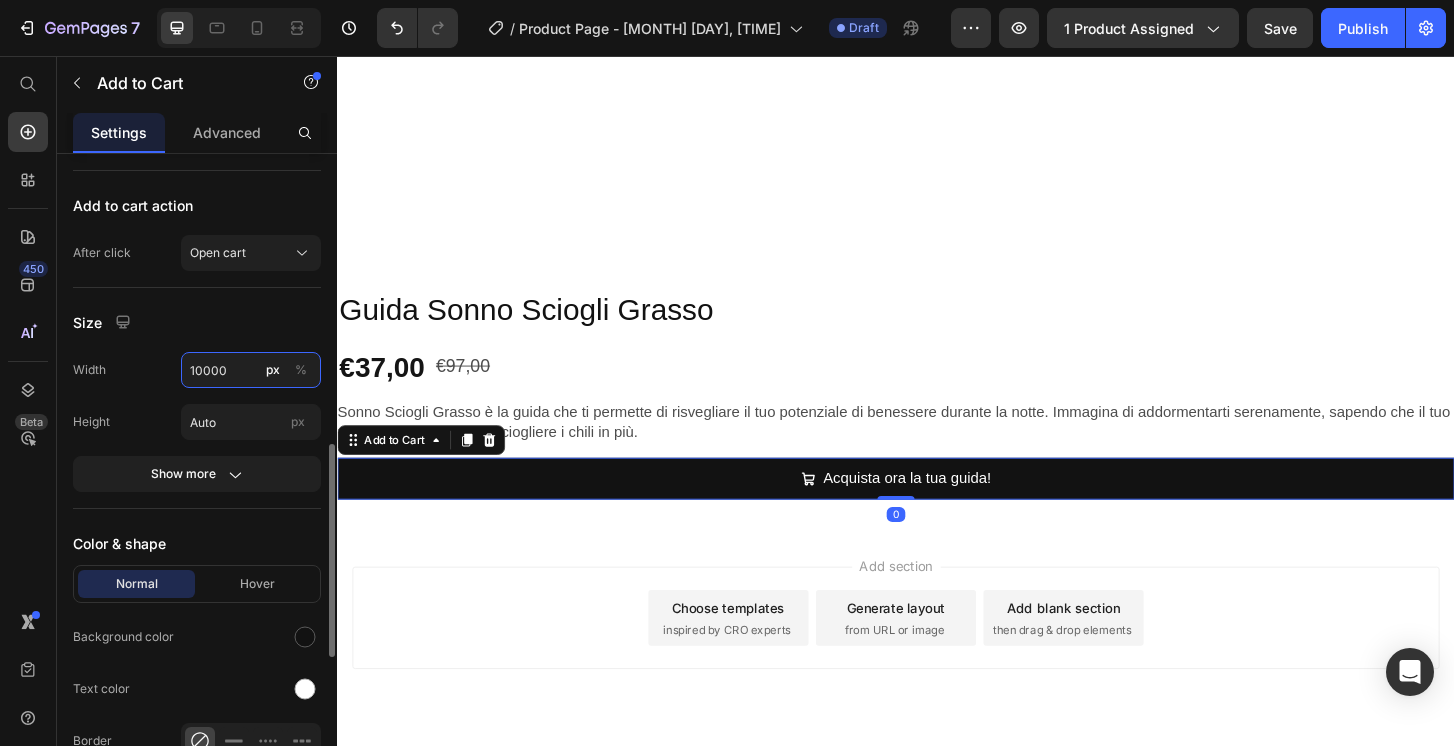 click on "10000" at bounding box center [251, 370] 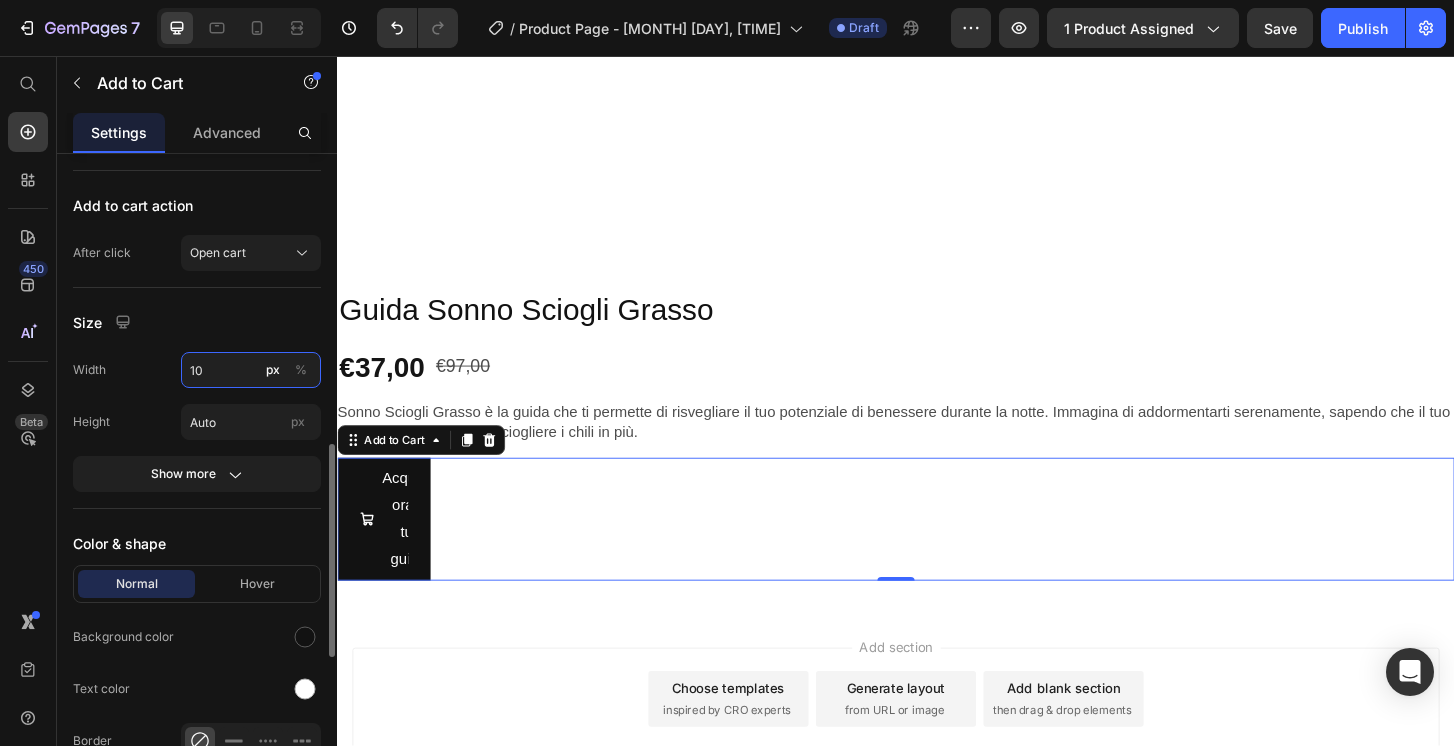 type on "1" 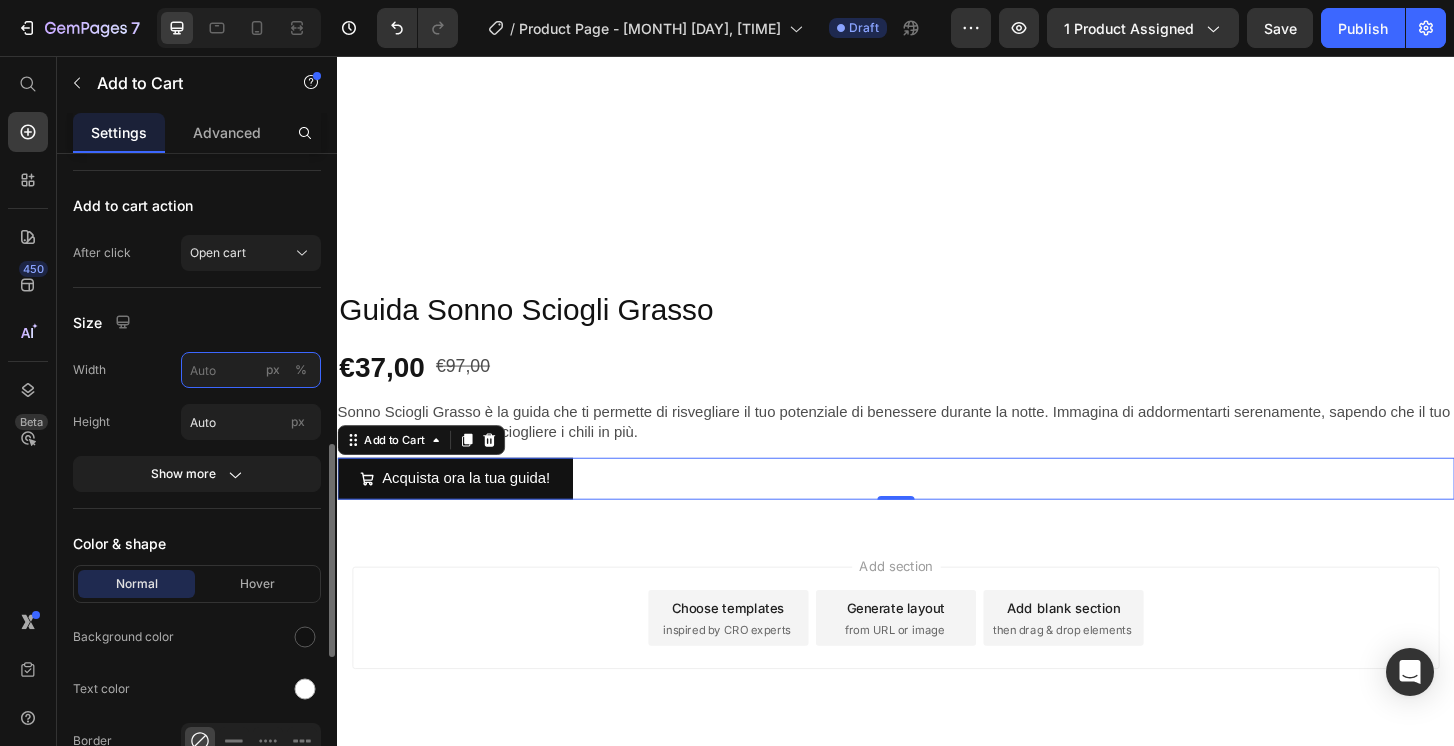 type on "1" 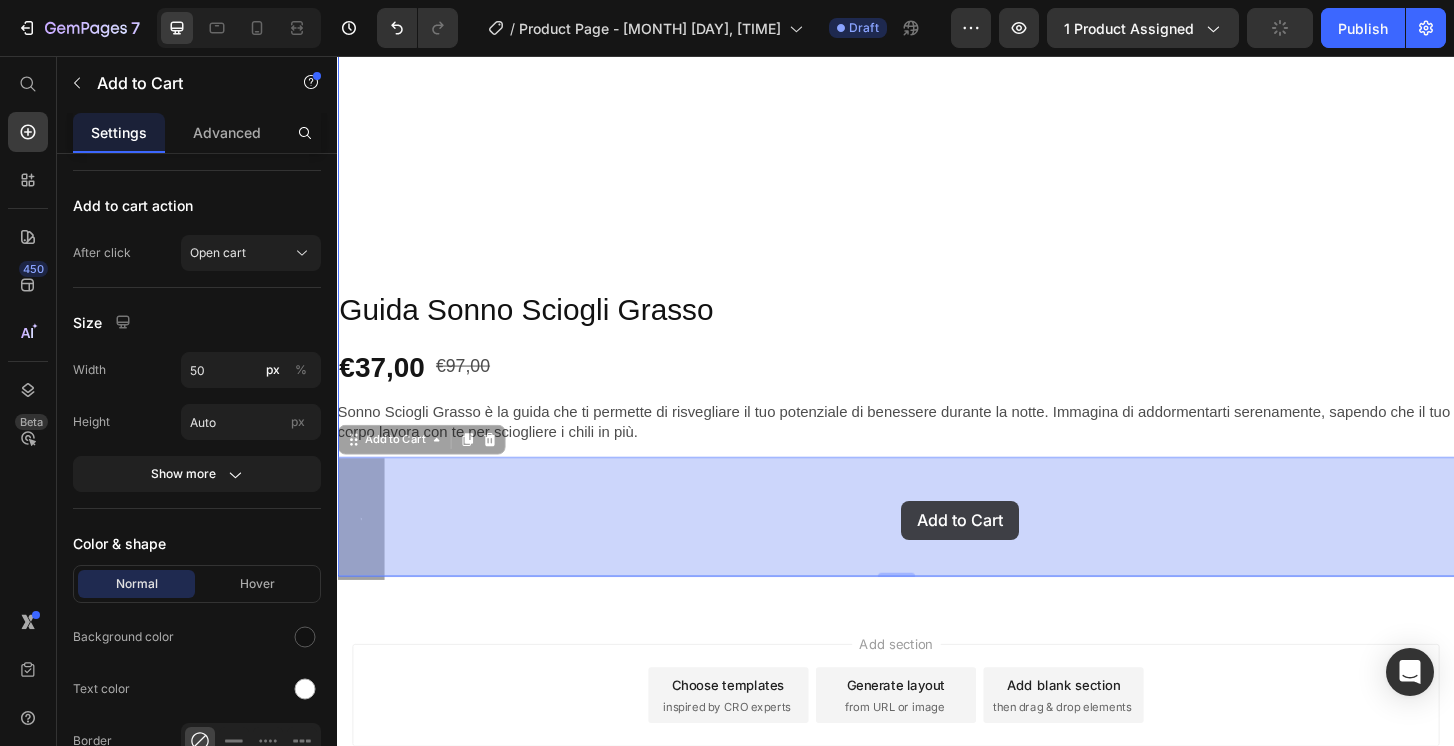 drag, startPoint x: 943, startPoint y: 607, endPoint x: 942, endPoint y: 538, distance: 69.00725 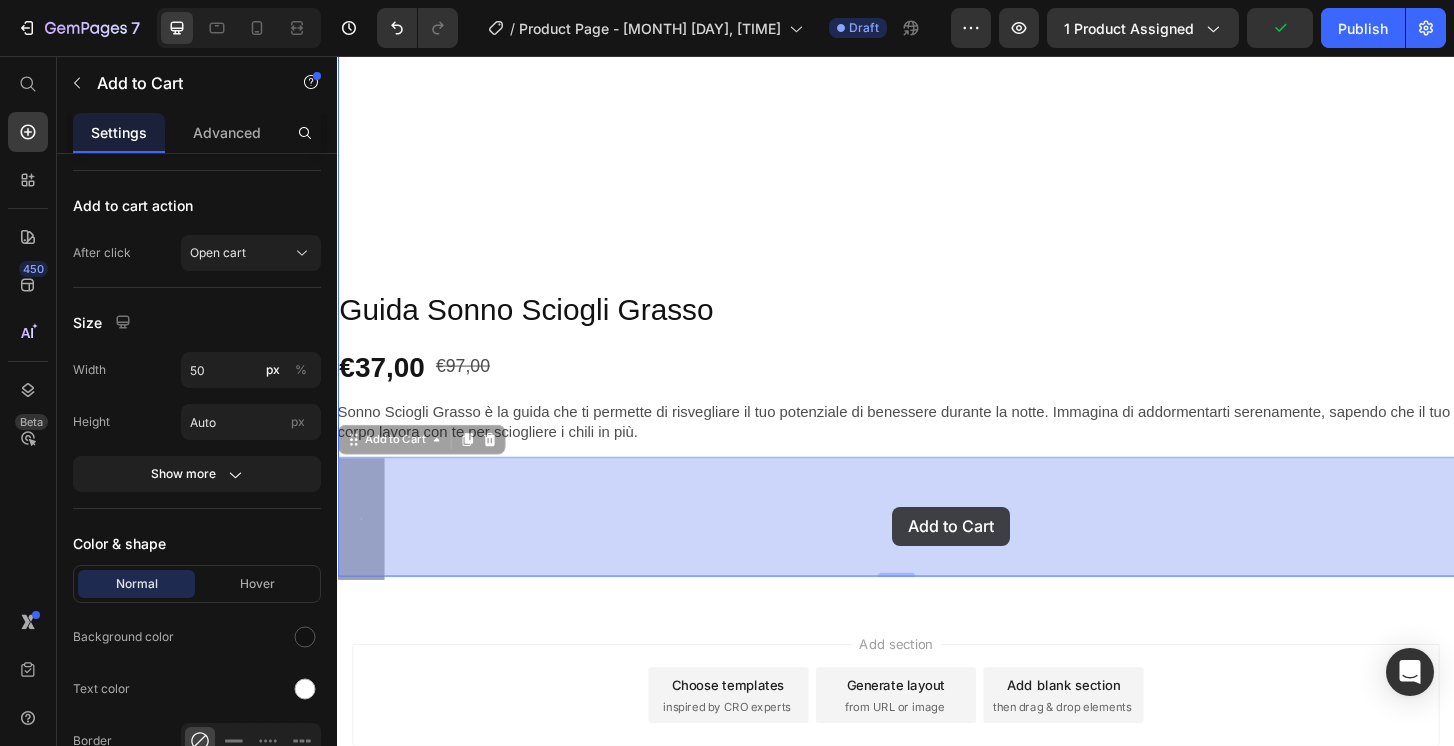 drag, startPoint x: 933, startPoint y: 609, endPoint x: 933, endPoint y: 540, distance: 69 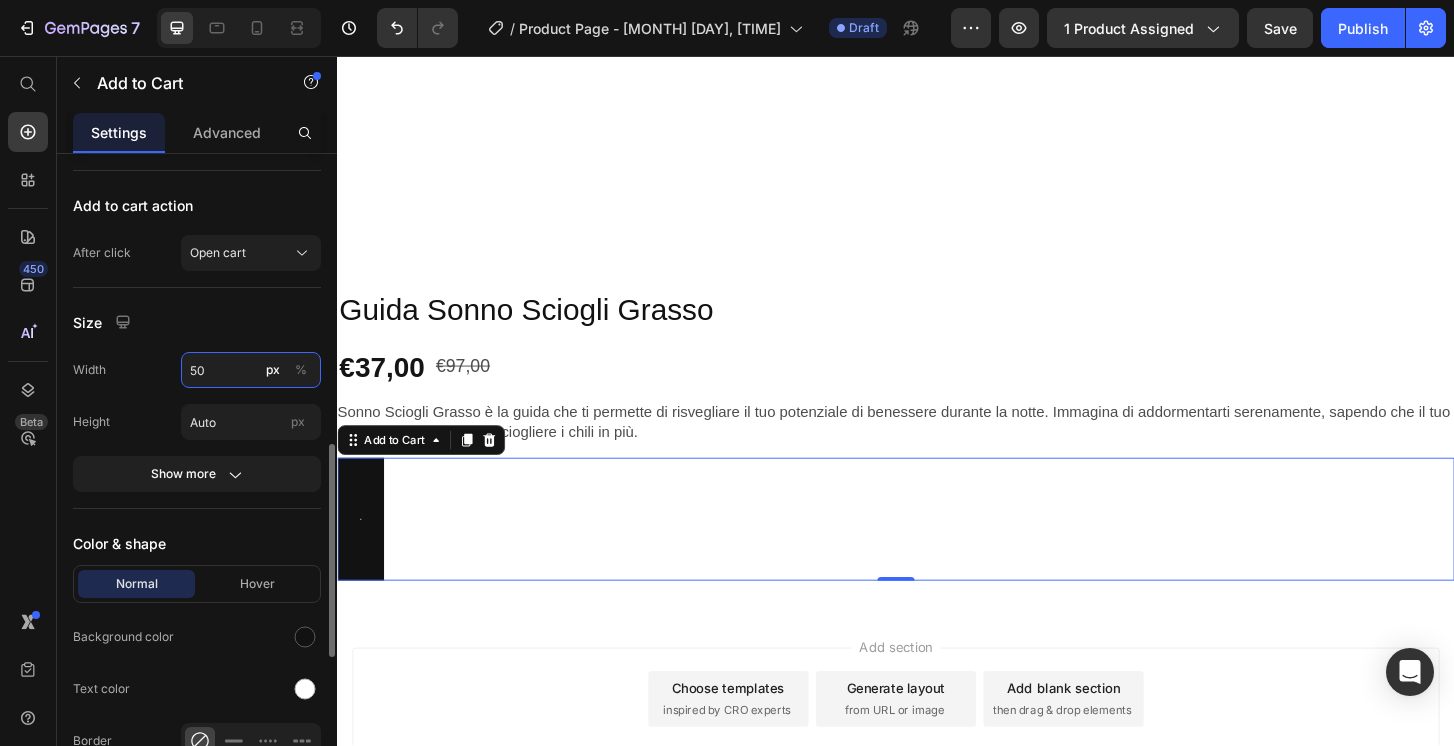 click on "50" at bounding box center [251, 370] 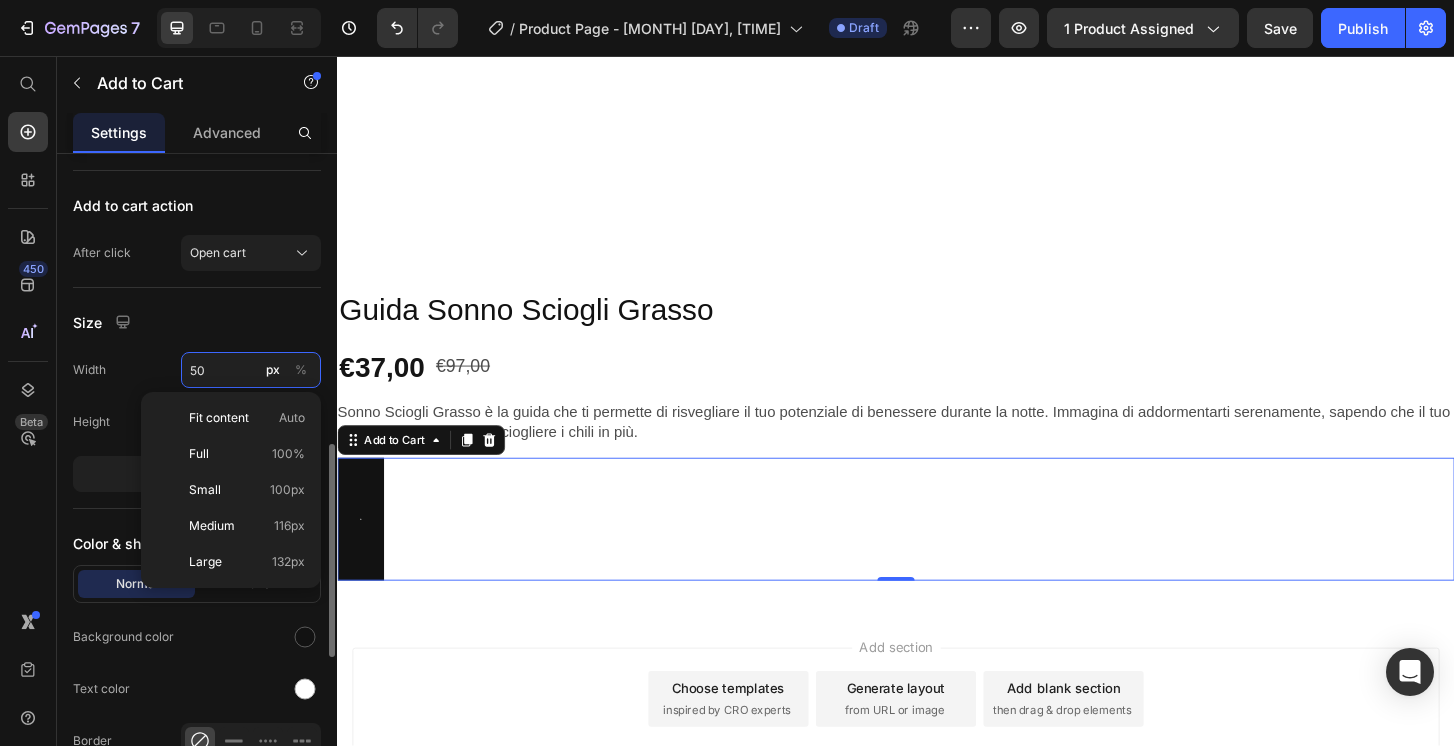 type on "5" 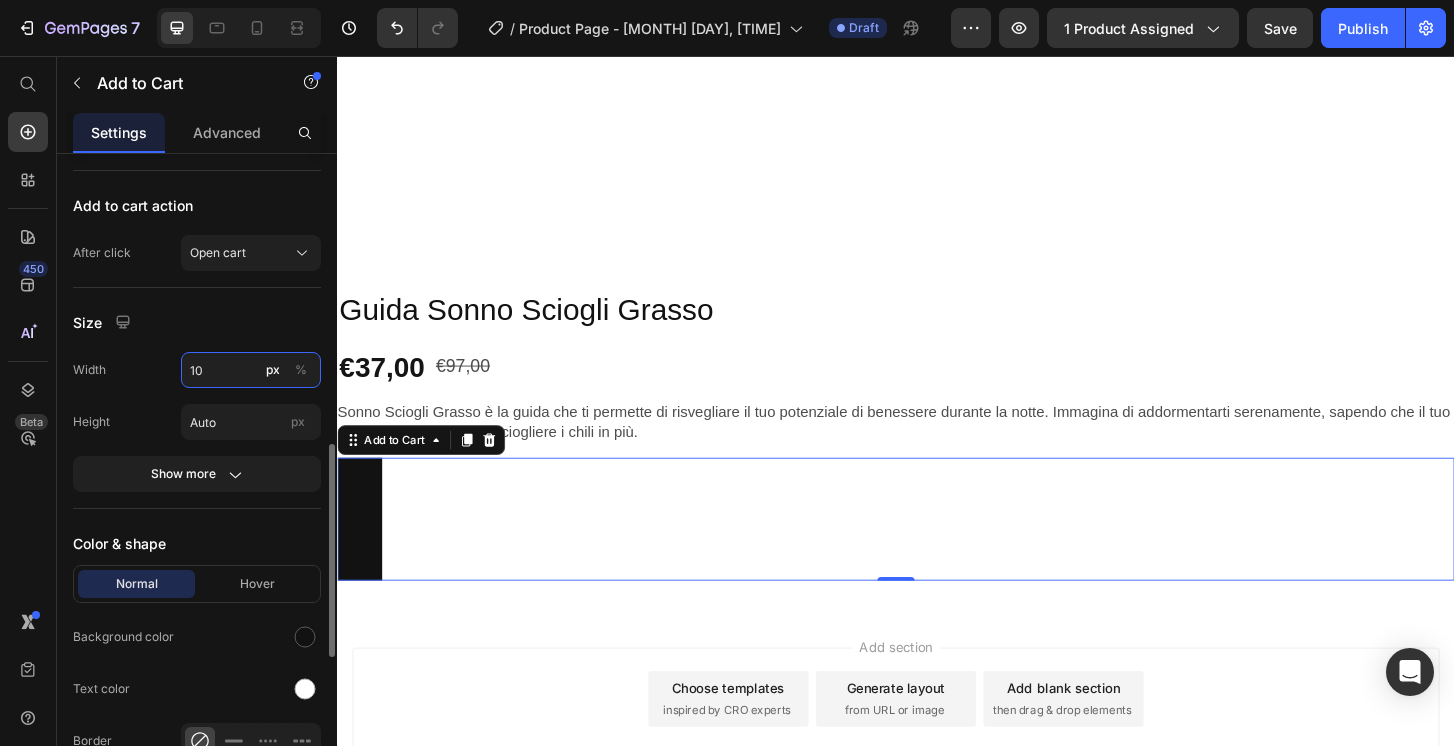 type on "100" 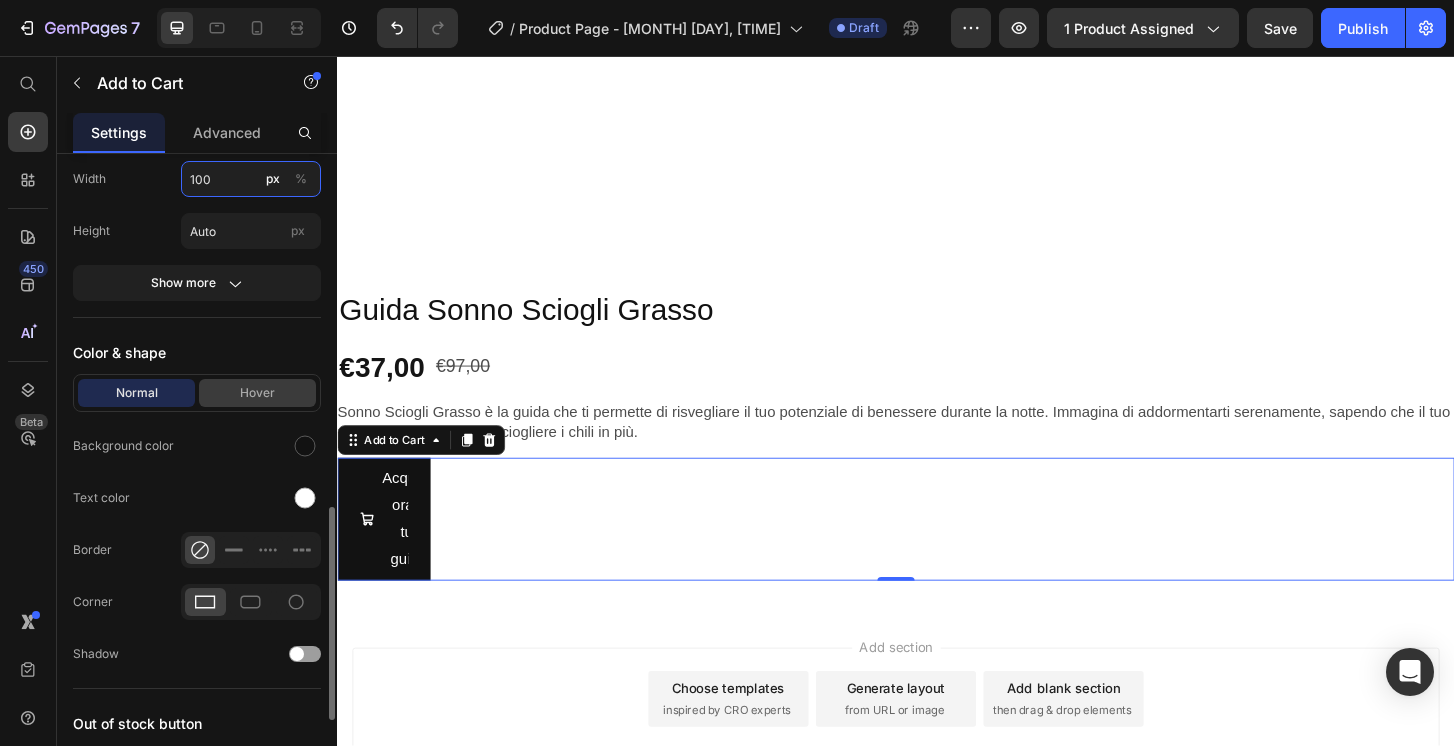 scroll, scrollTop: 1071, scrollLeft: 0, axis: vertical 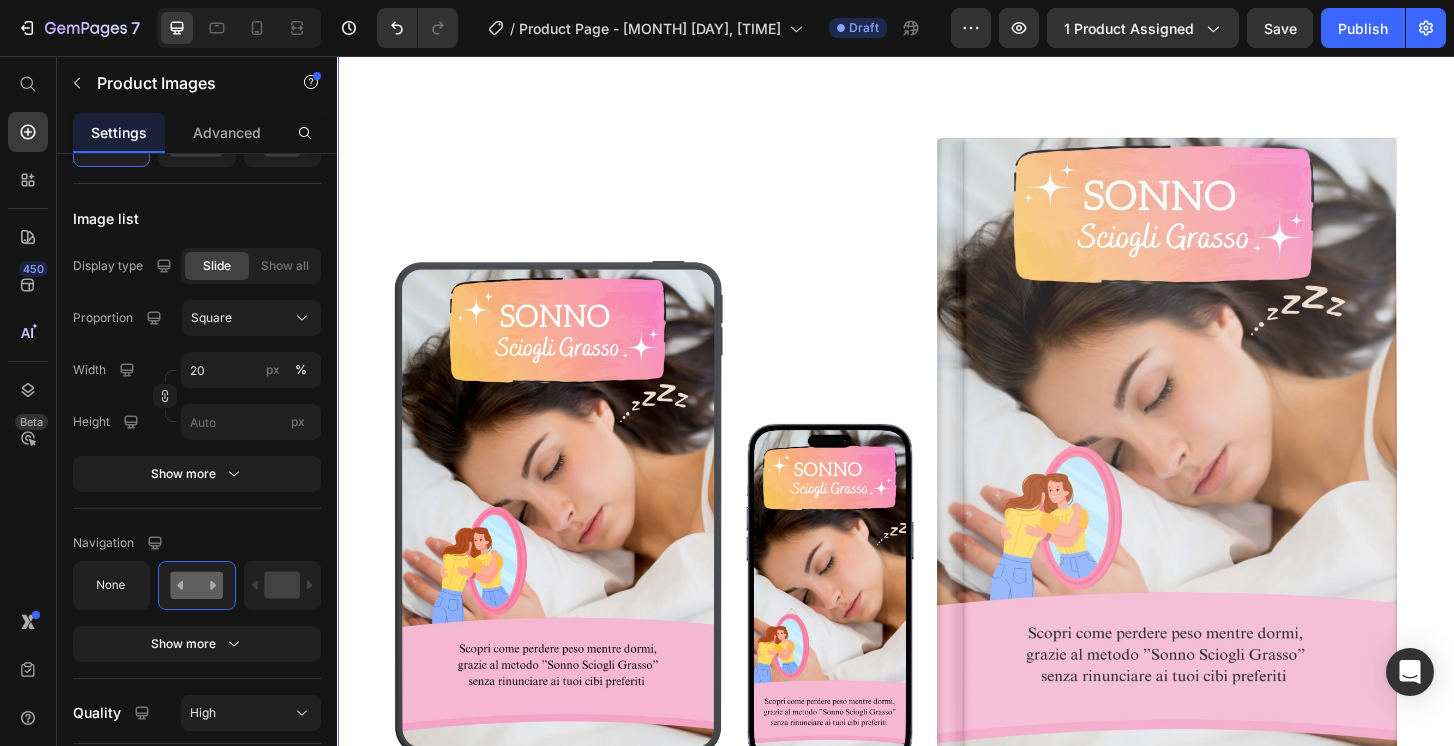 click at bounding box center [937, 481] 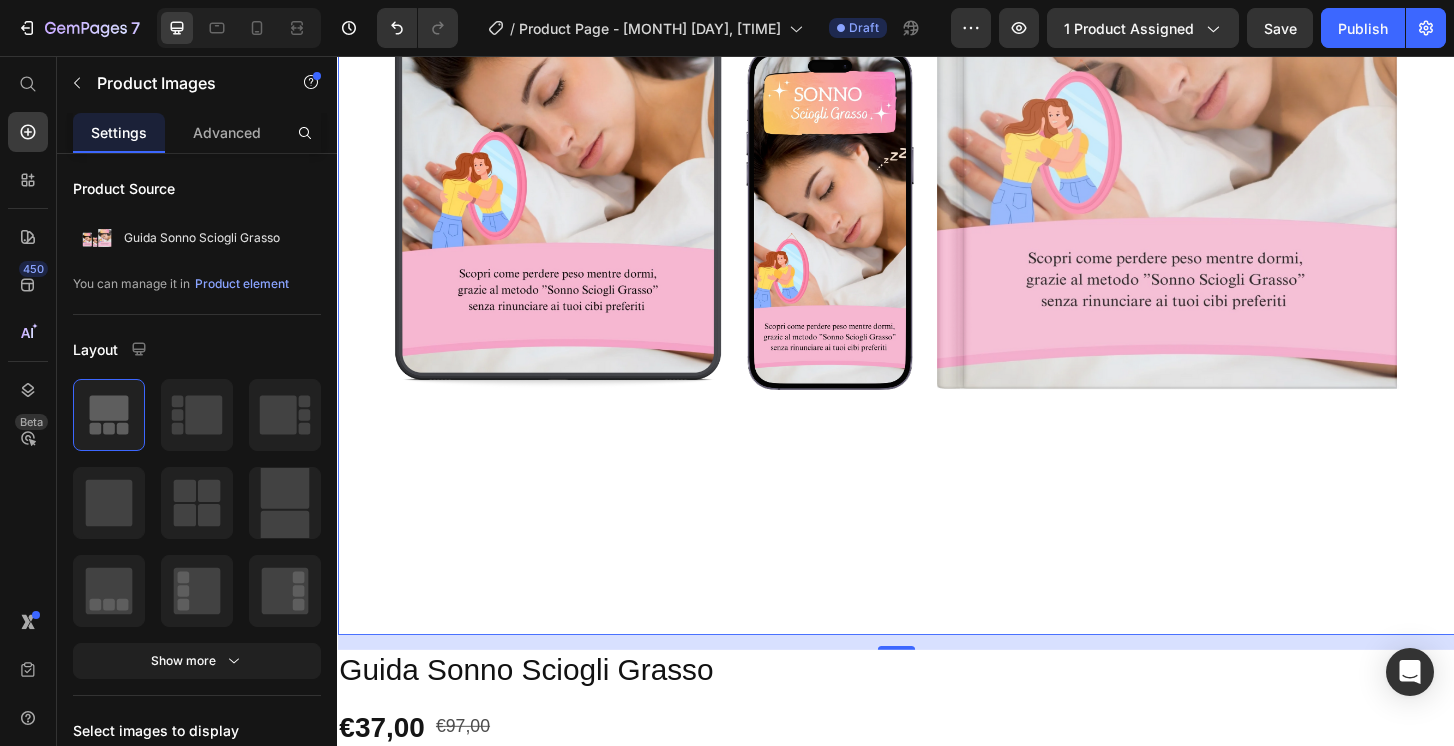 scroll, scrollTop: 664, scrollLeft: 0, axis: vertical 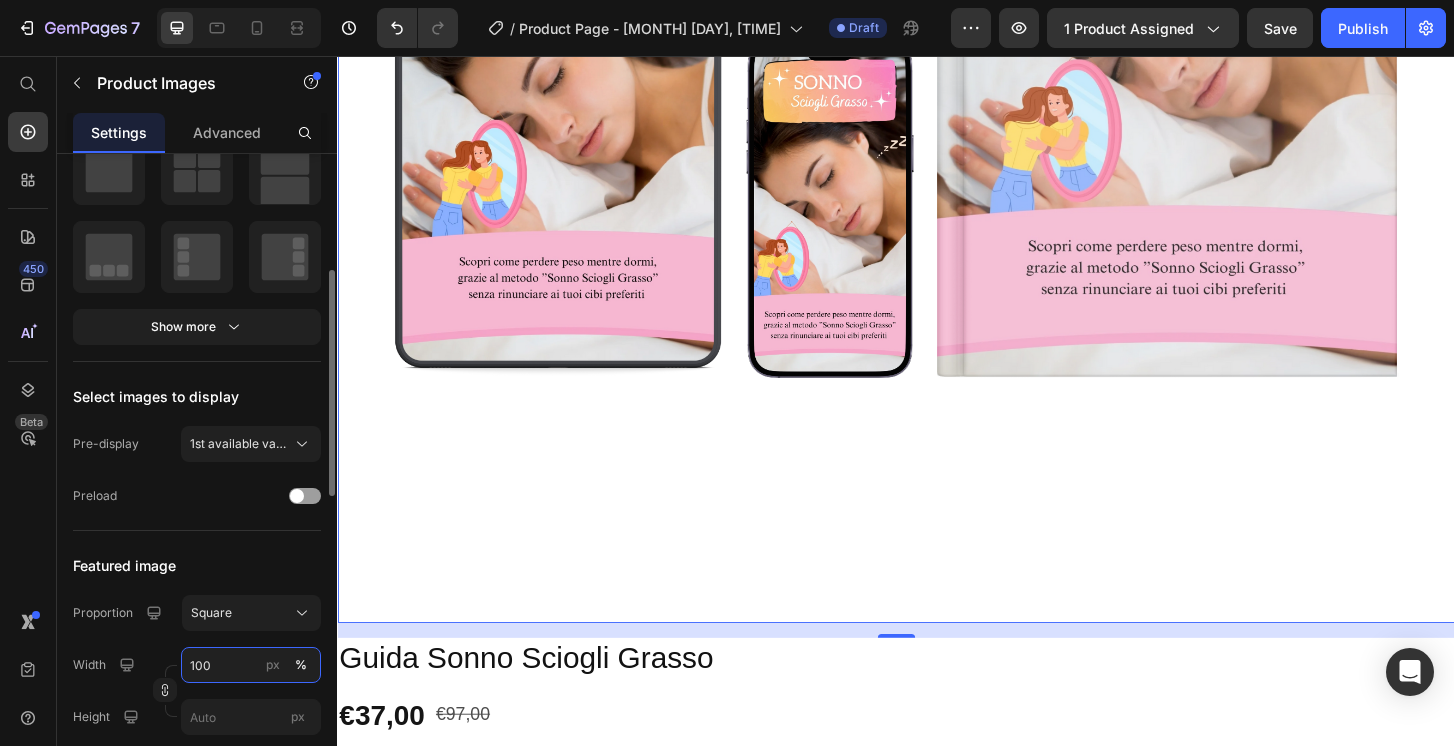click on "100" at bounding box center [251, 665] 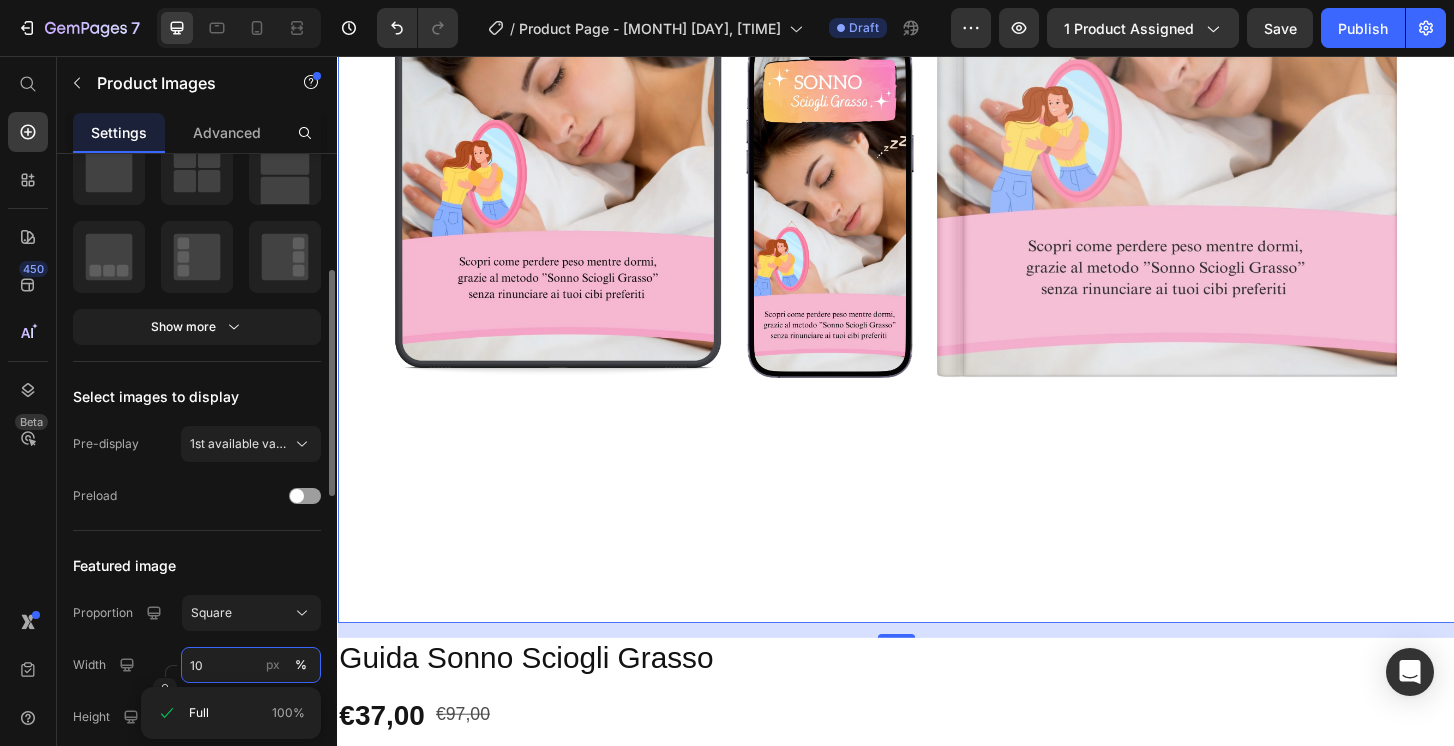 scroll, scrollTop: 54, scrollLeft: 0, axis: vertical 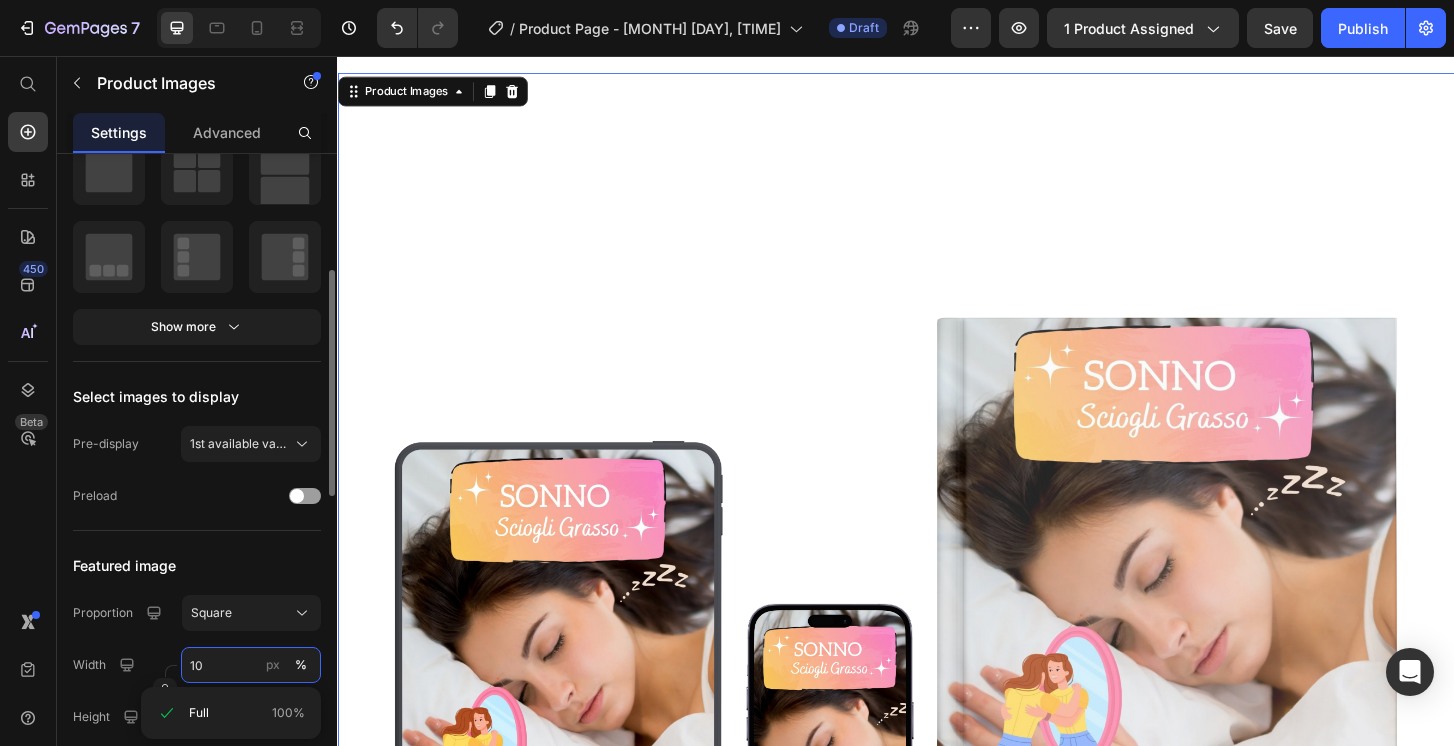 type on "1" 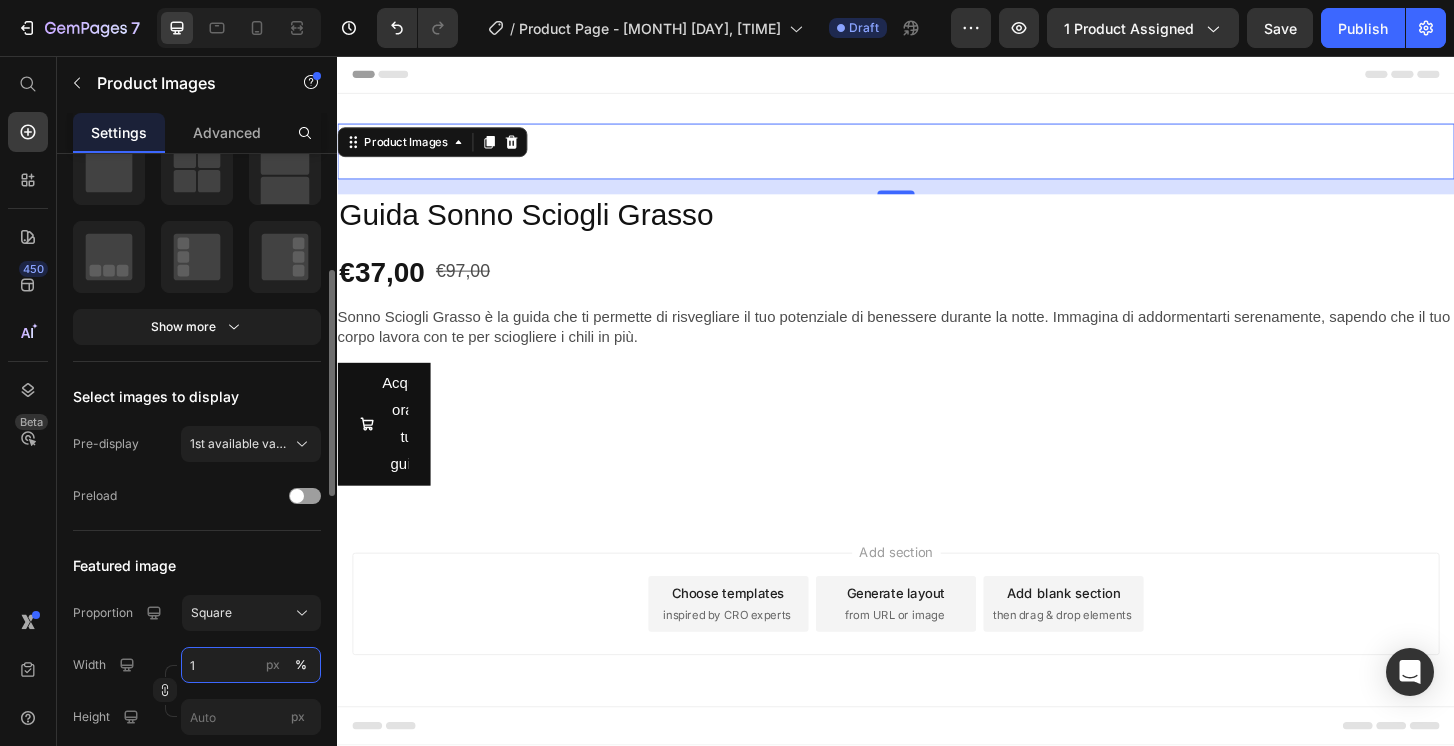 scroll, scrollTop: 0, scrollLeft: 0, axis: both 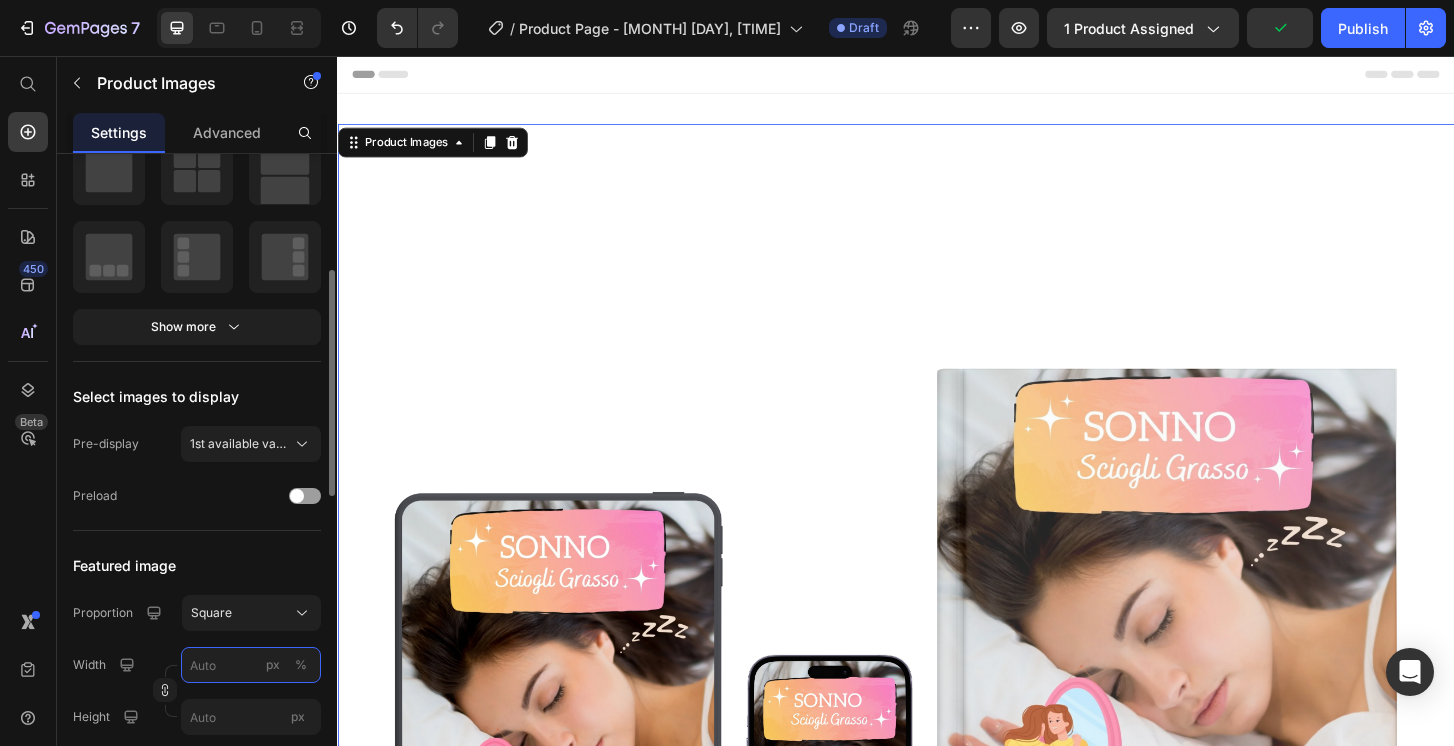 type on "5" 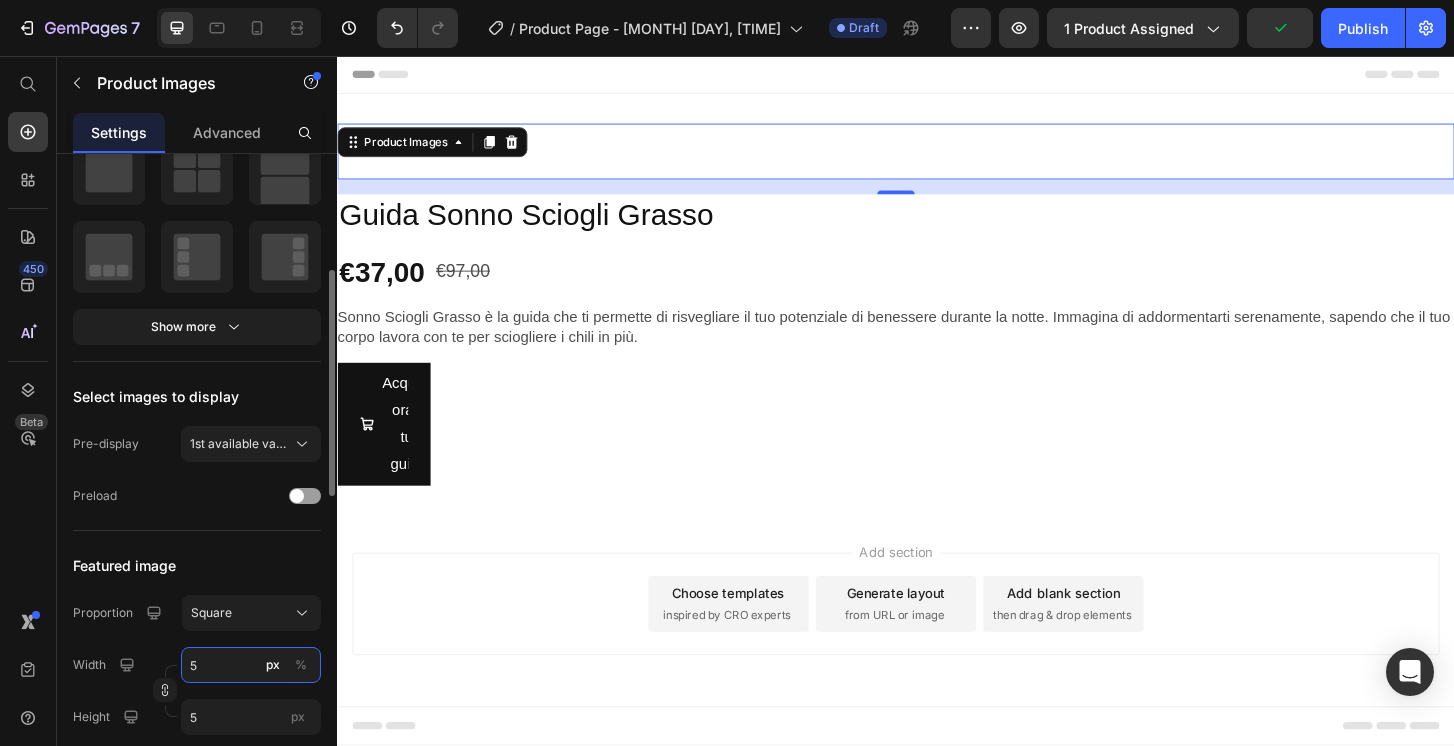 type on "50" 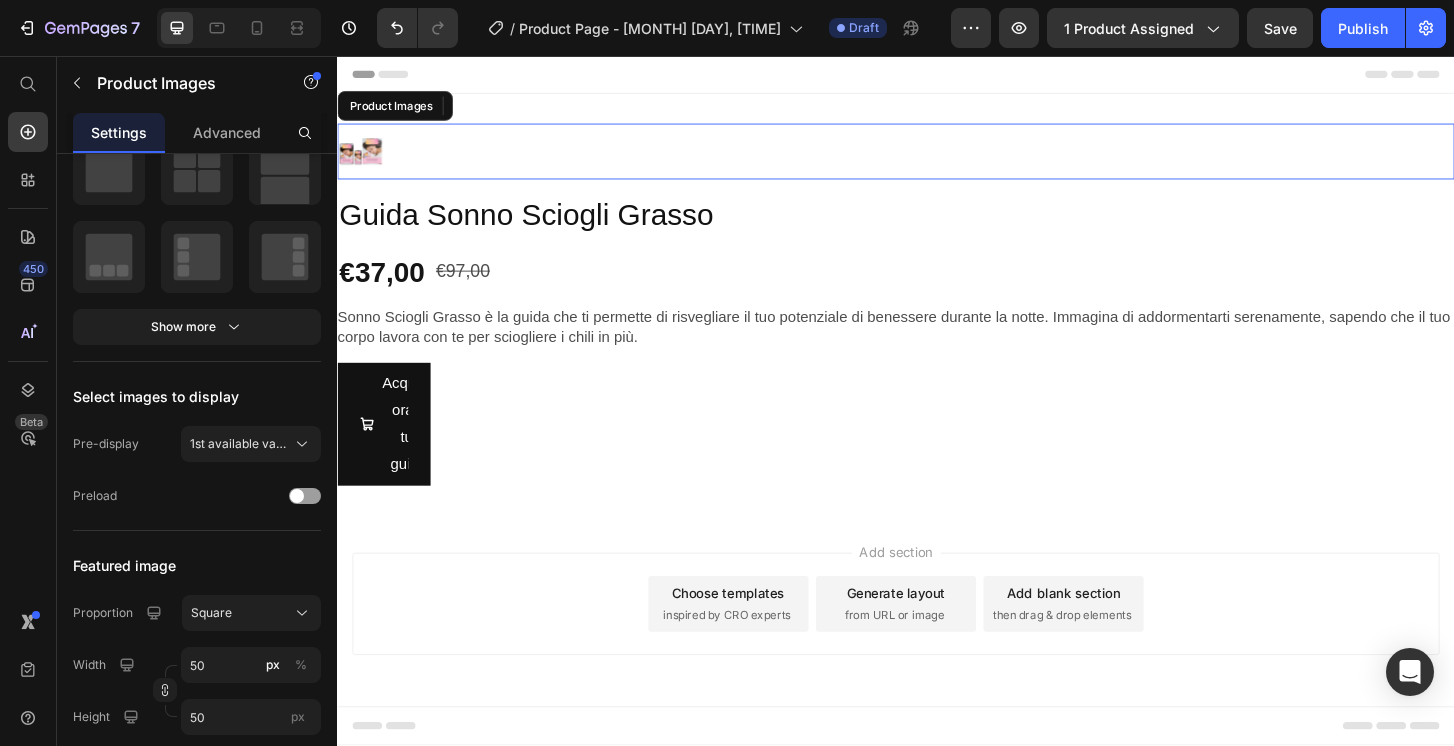 click at bounding box center (362, 159) 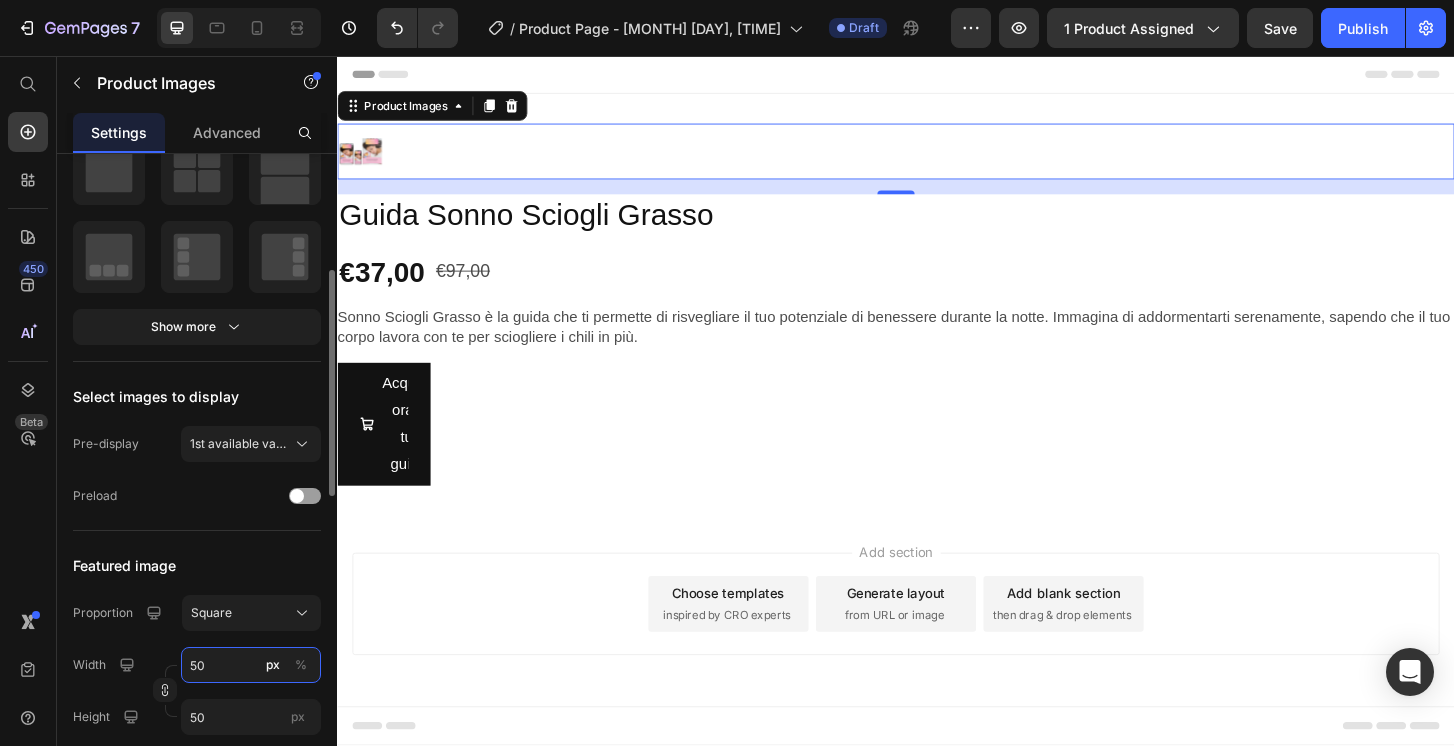 click on "50" at bounding box center (251, 665) 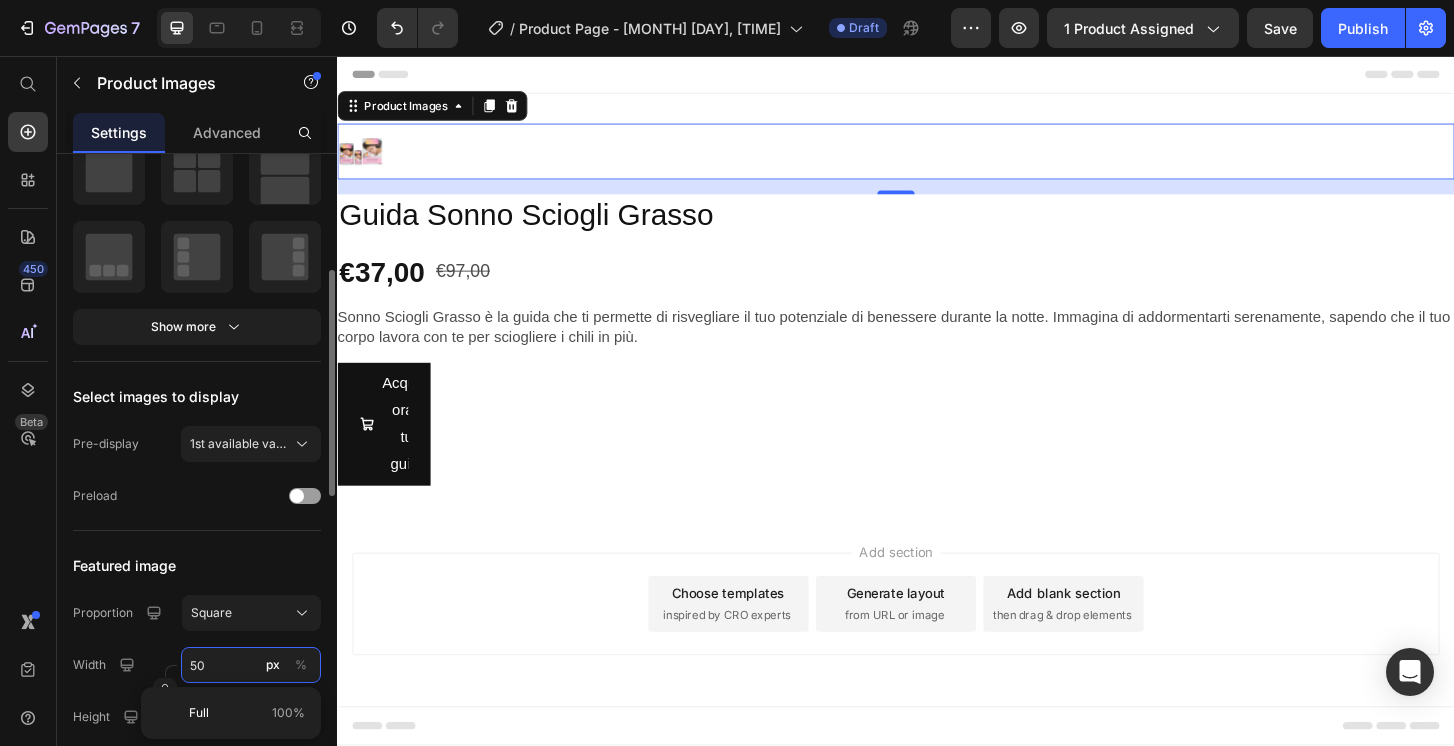 type on "5" 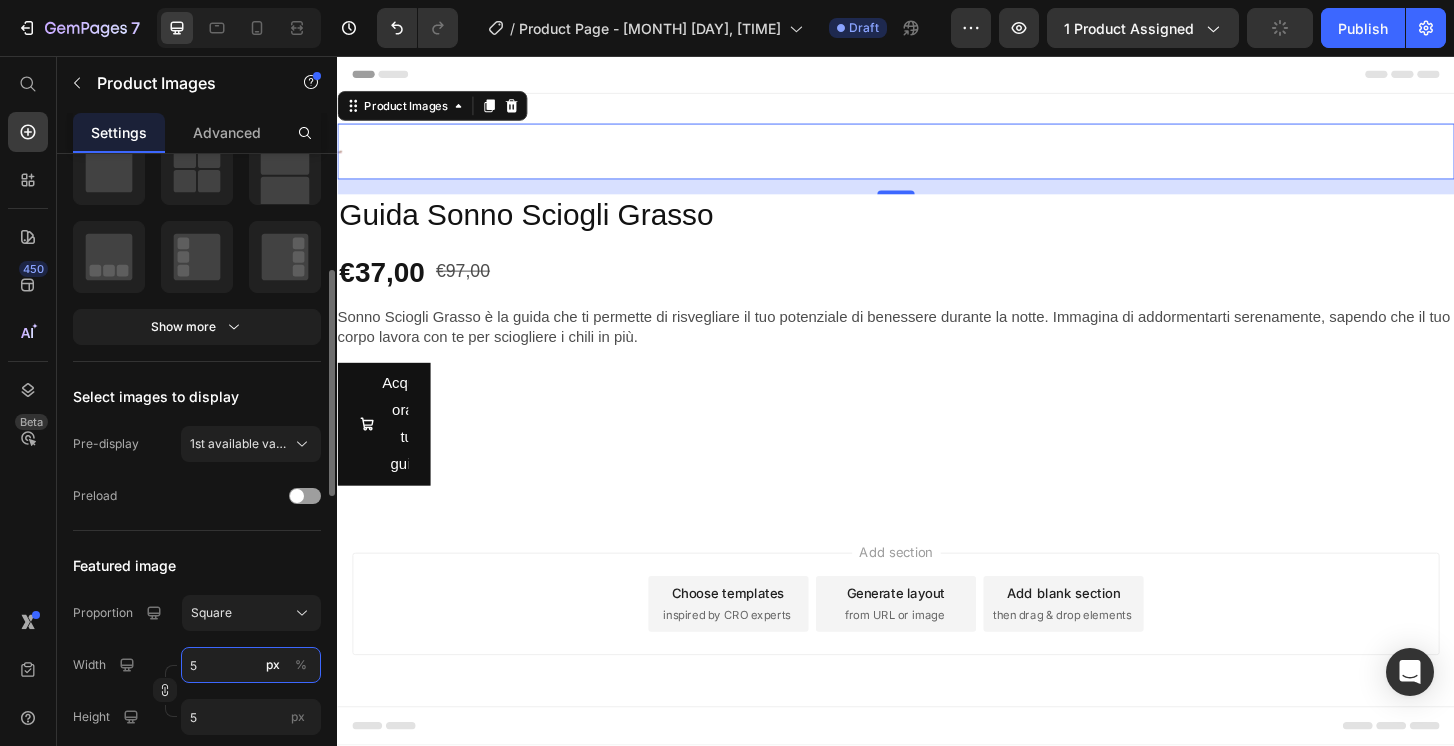 type on "50" 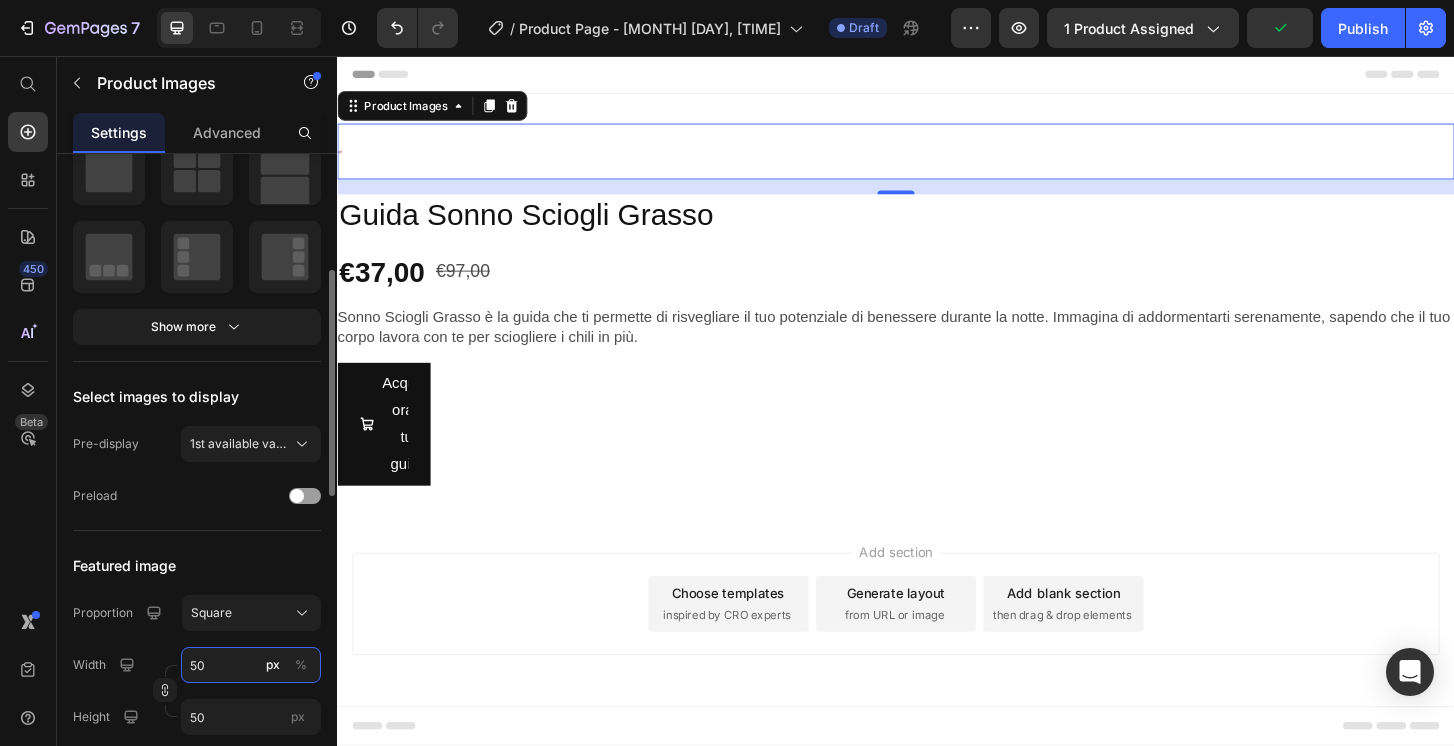 type on "5" 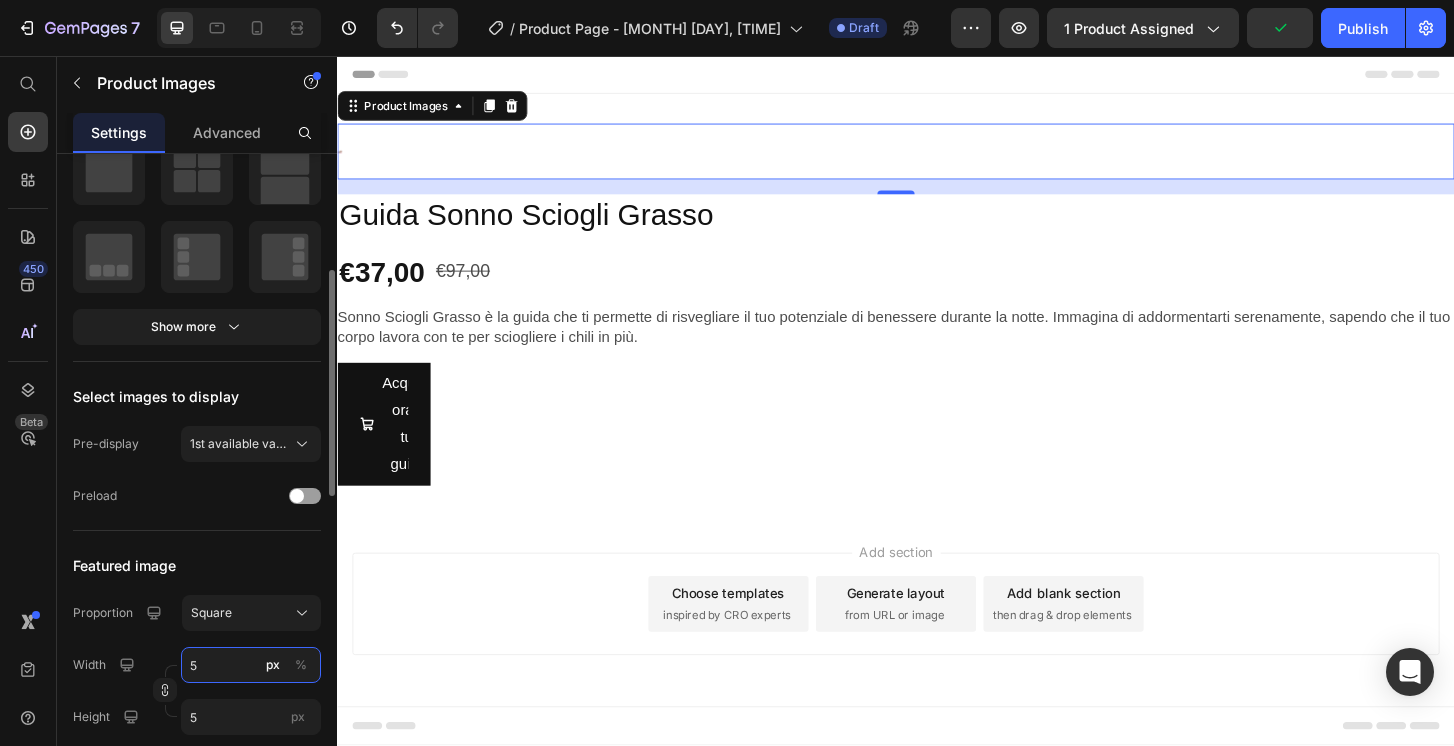type on "50" 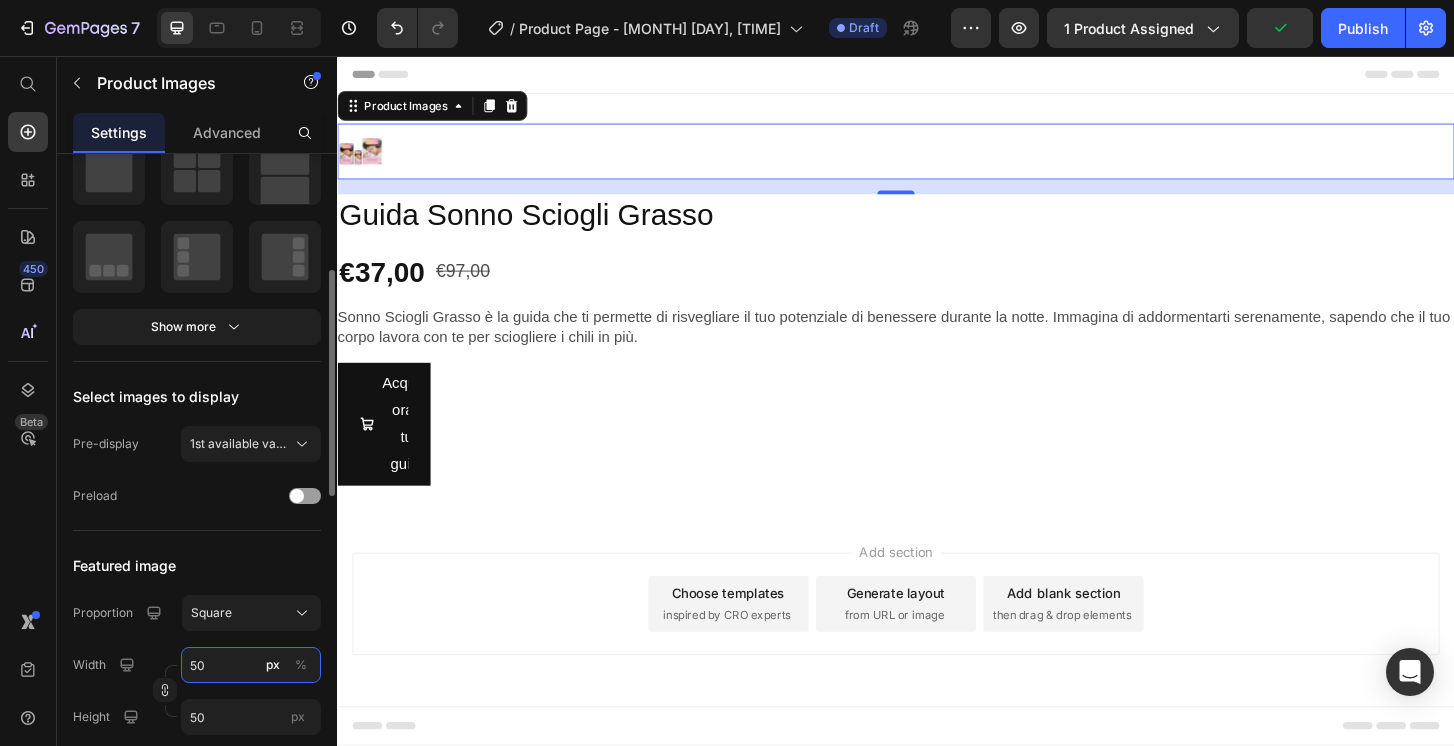 type on "500" 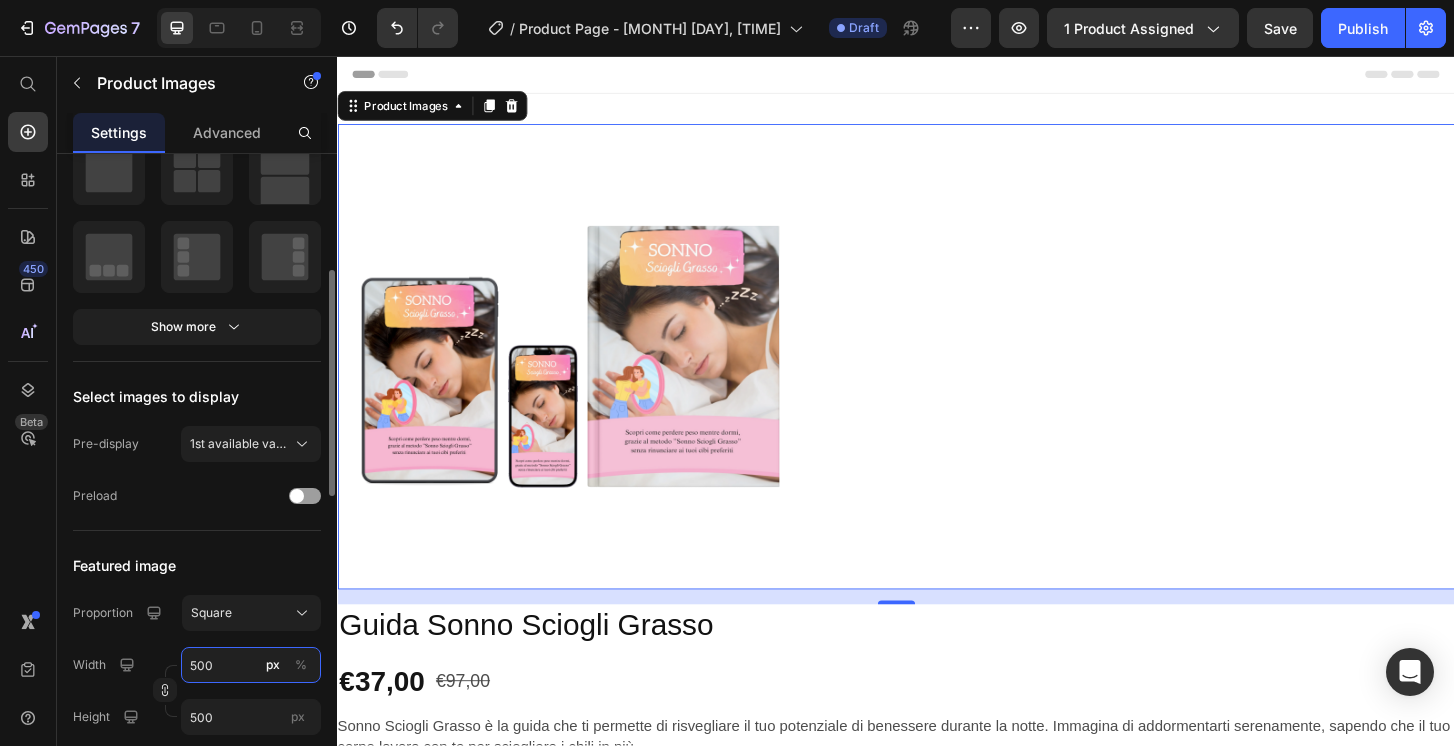 type on "50" 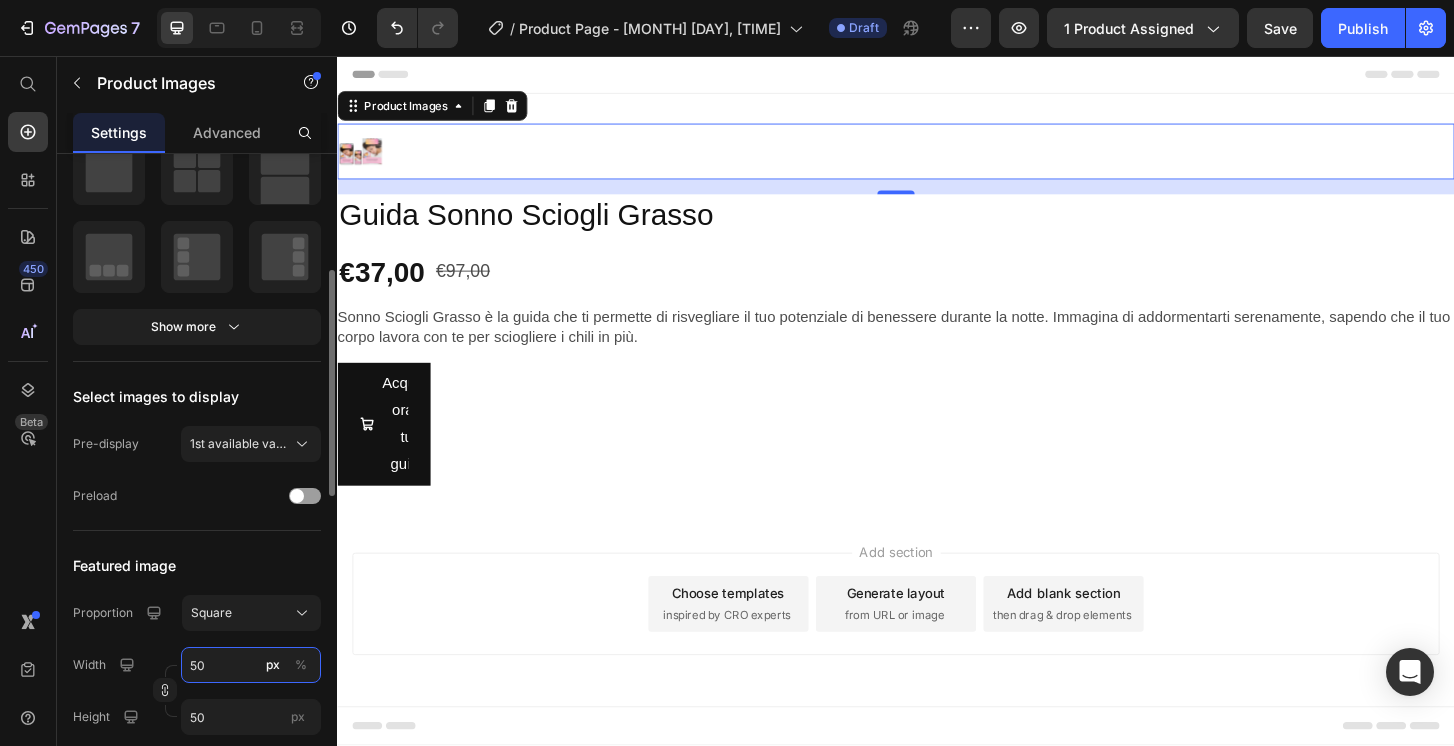 type on "5" 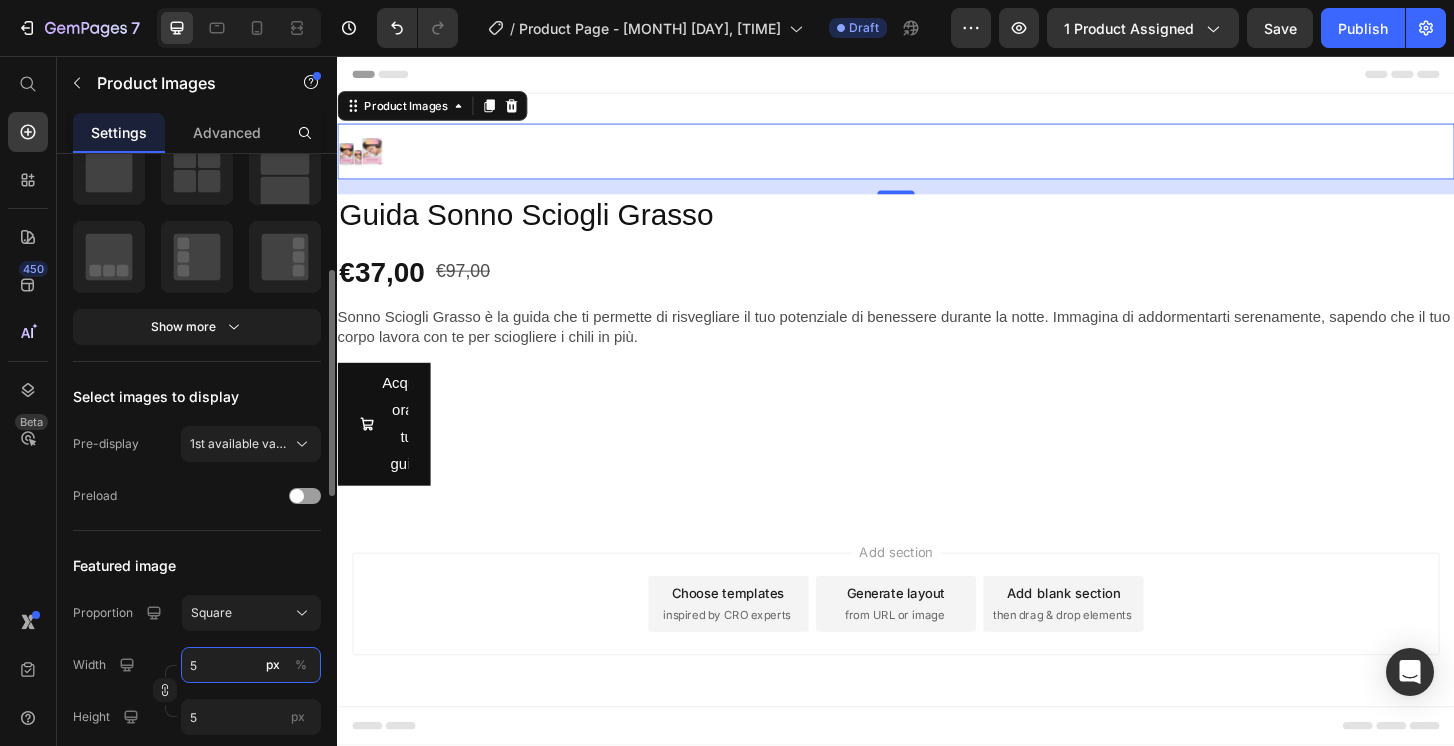 type 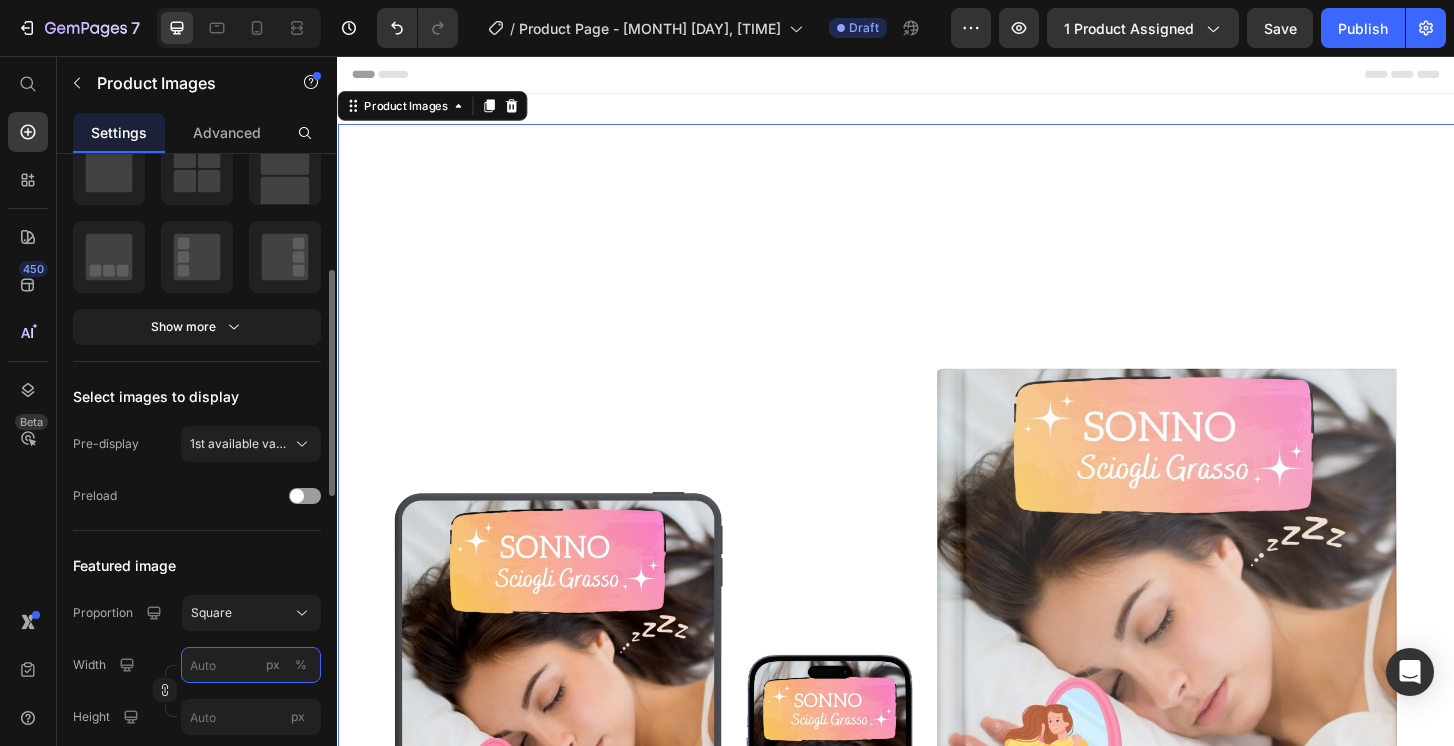 type on "1" 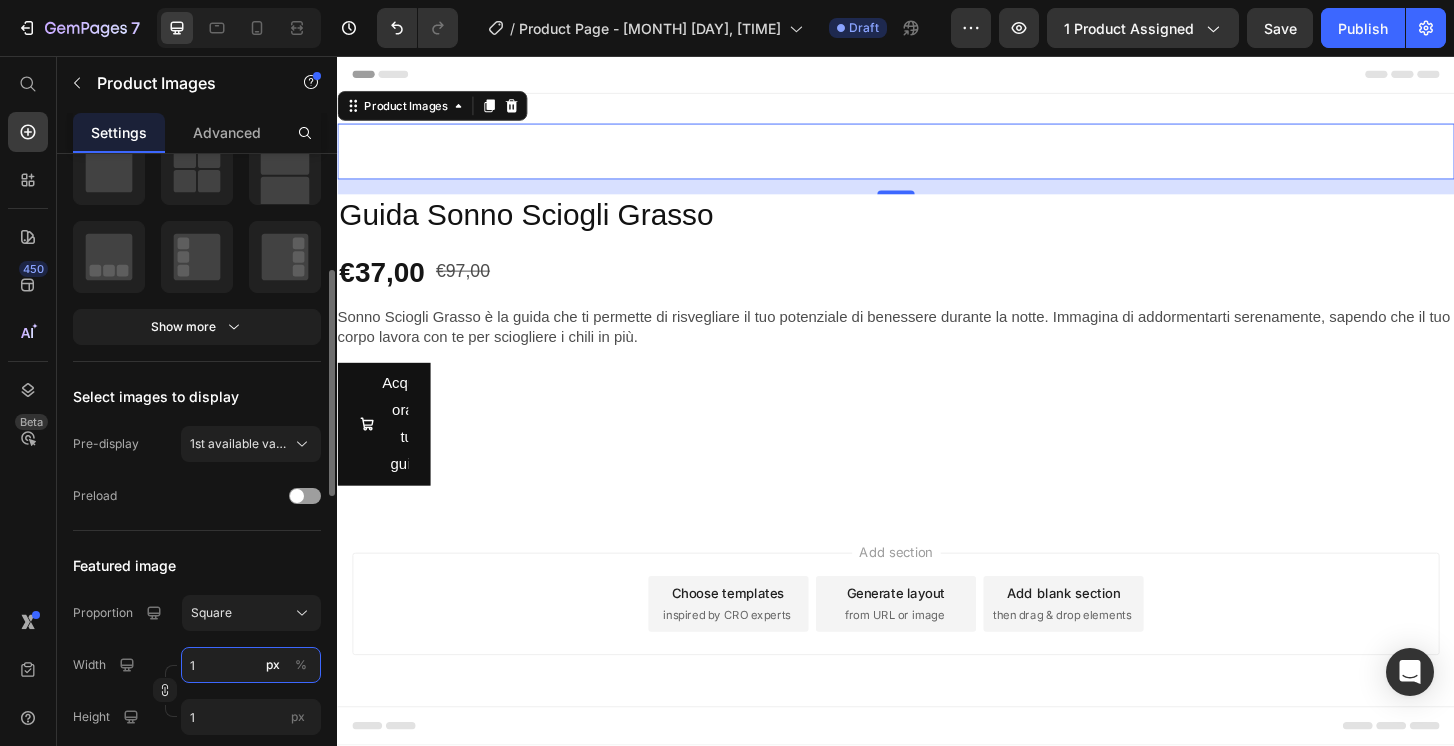 type on "10" 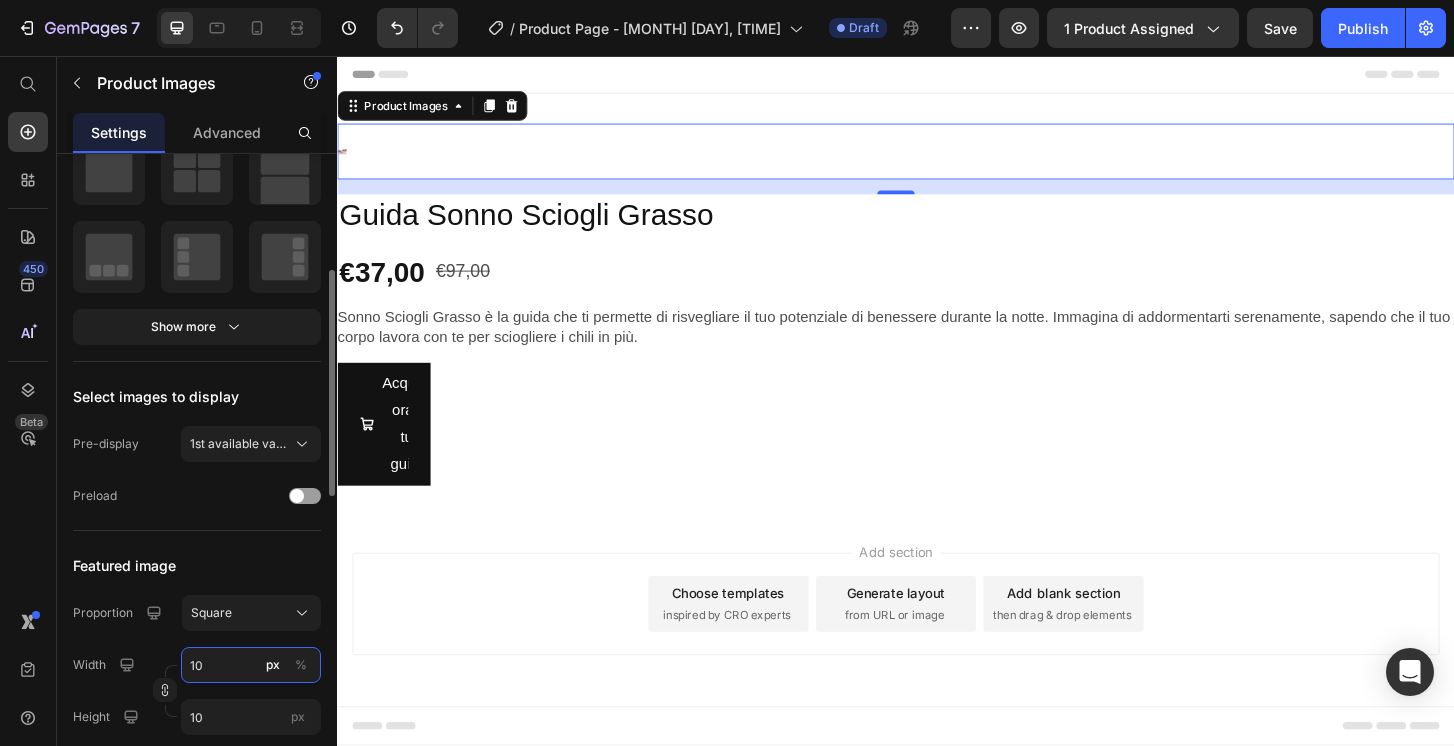 type on "100" 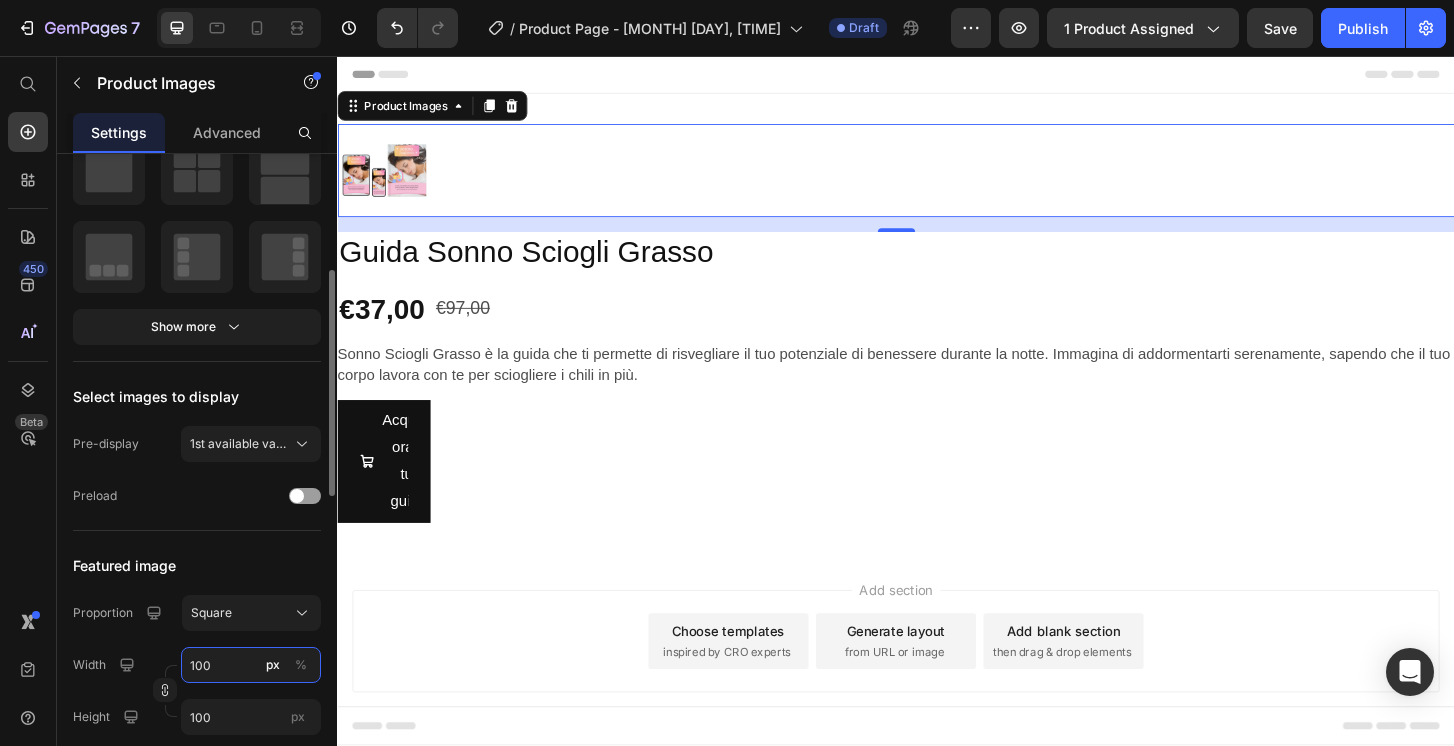 type on "1000" 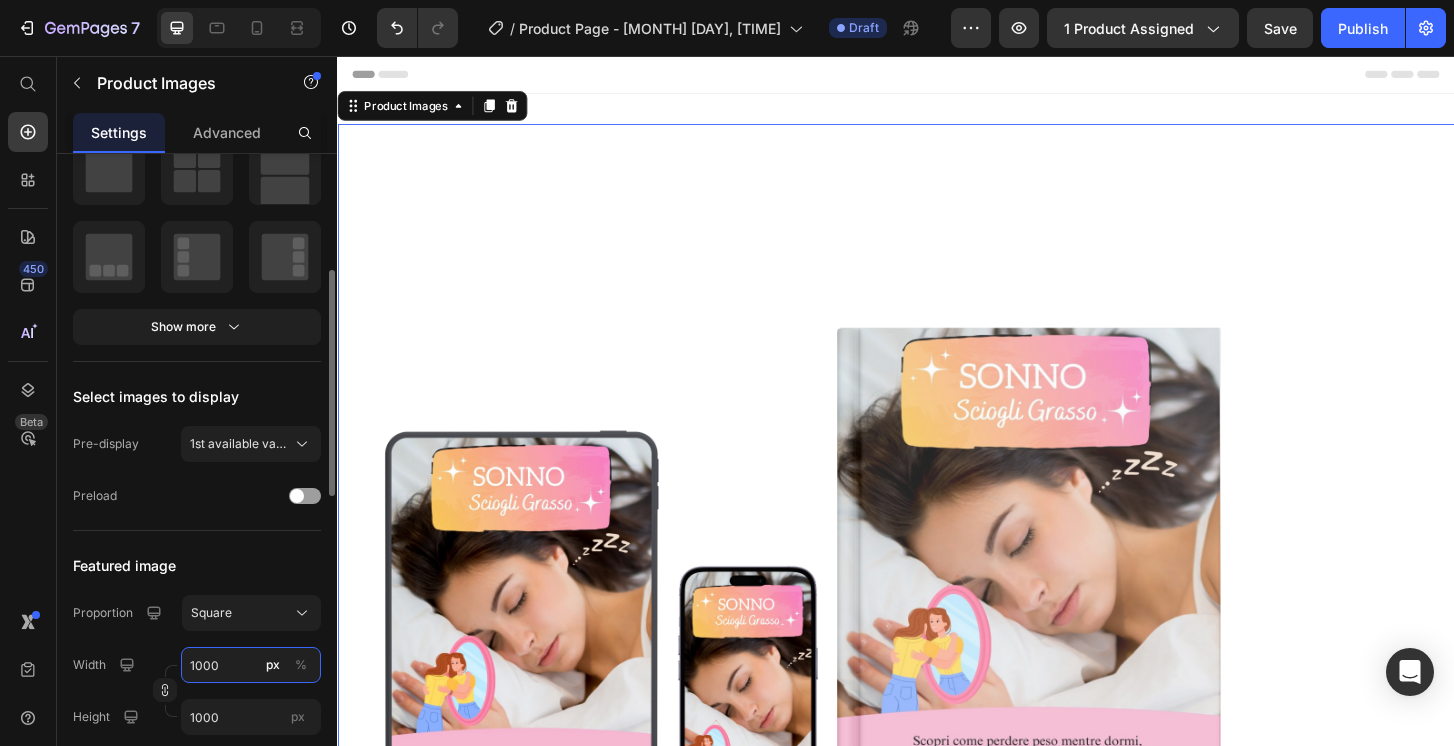 type on "10000" 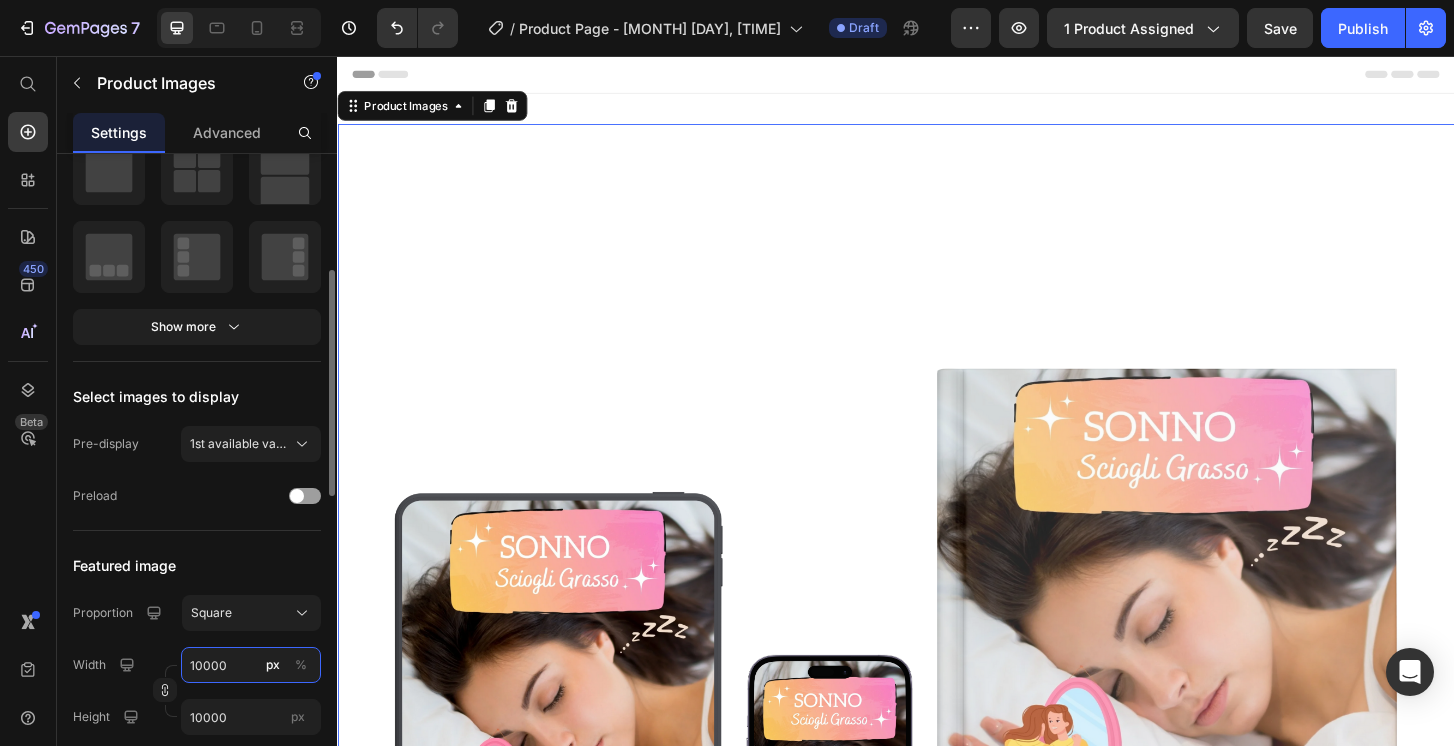 type on "1000" 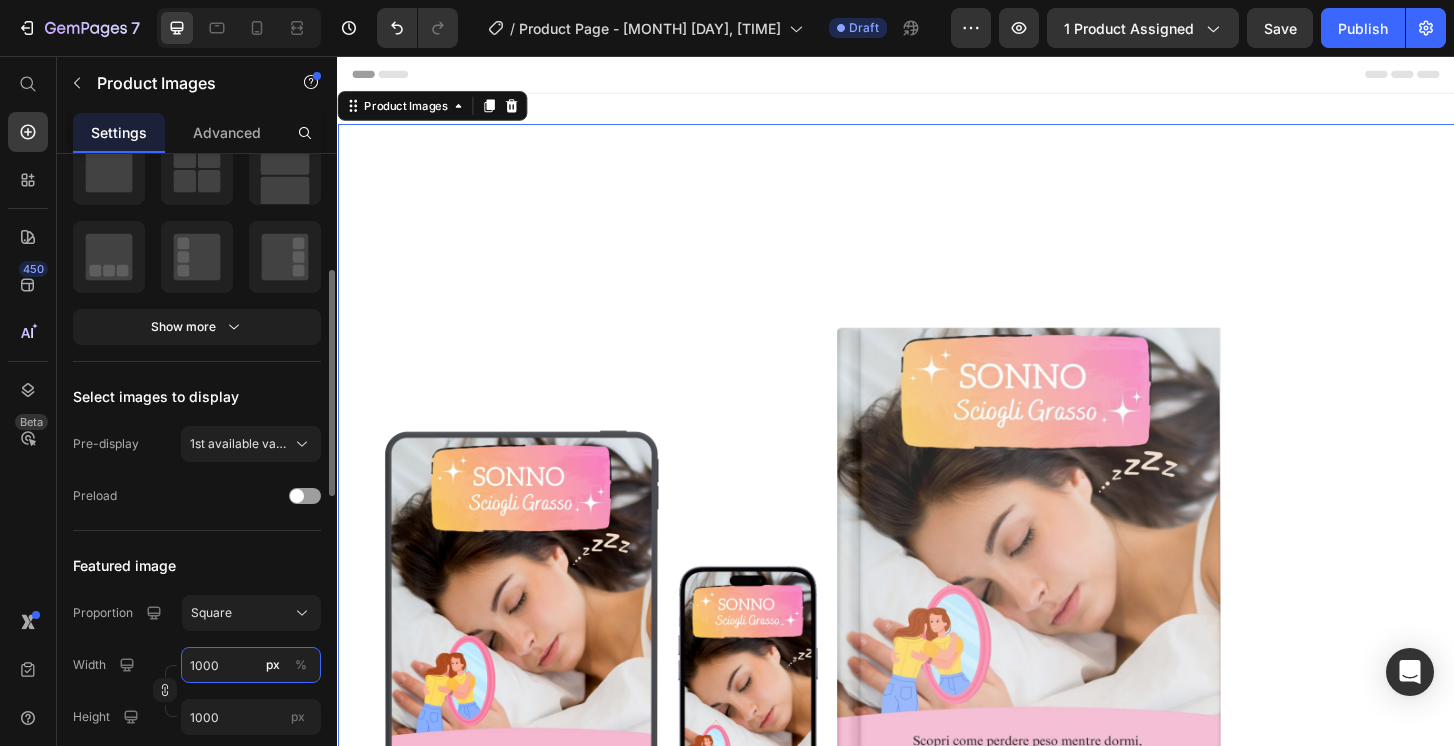 type on "100" 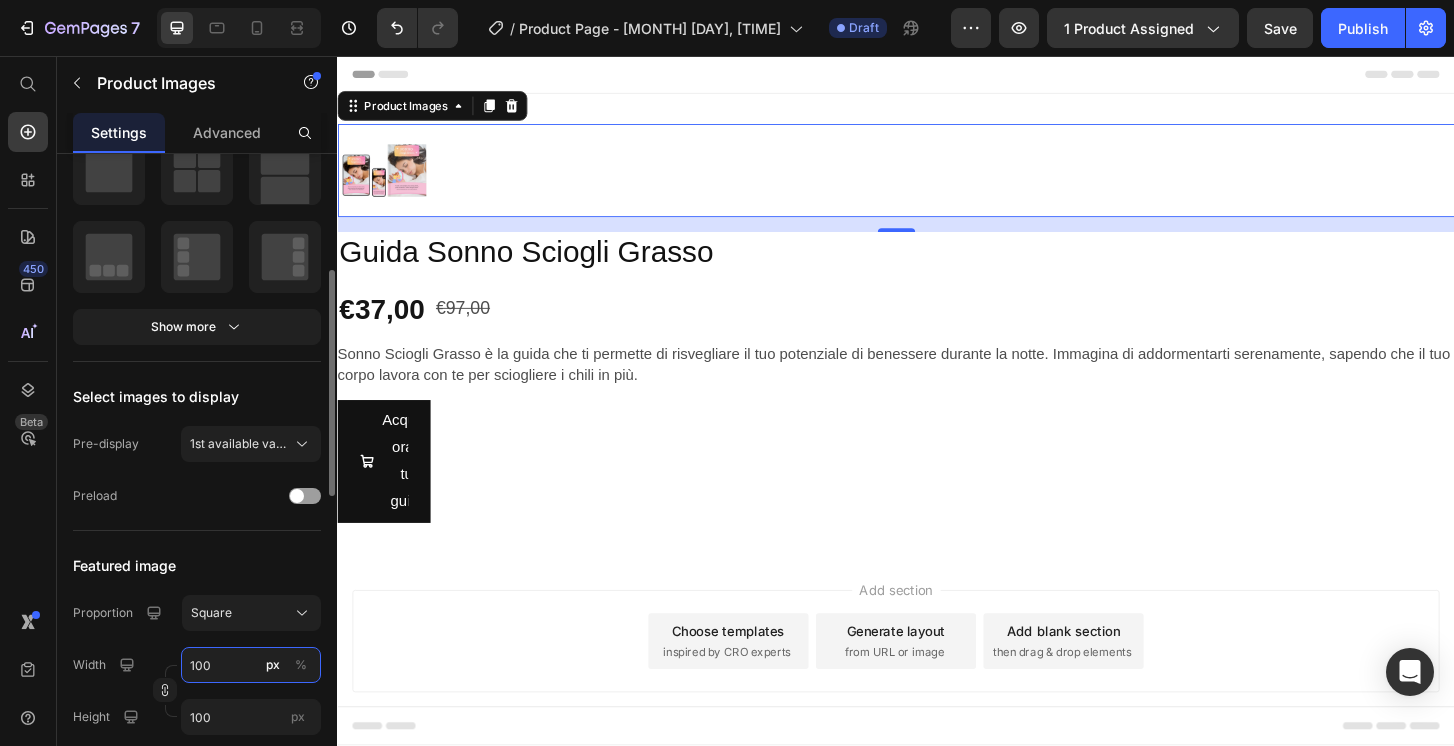 type on "1000" 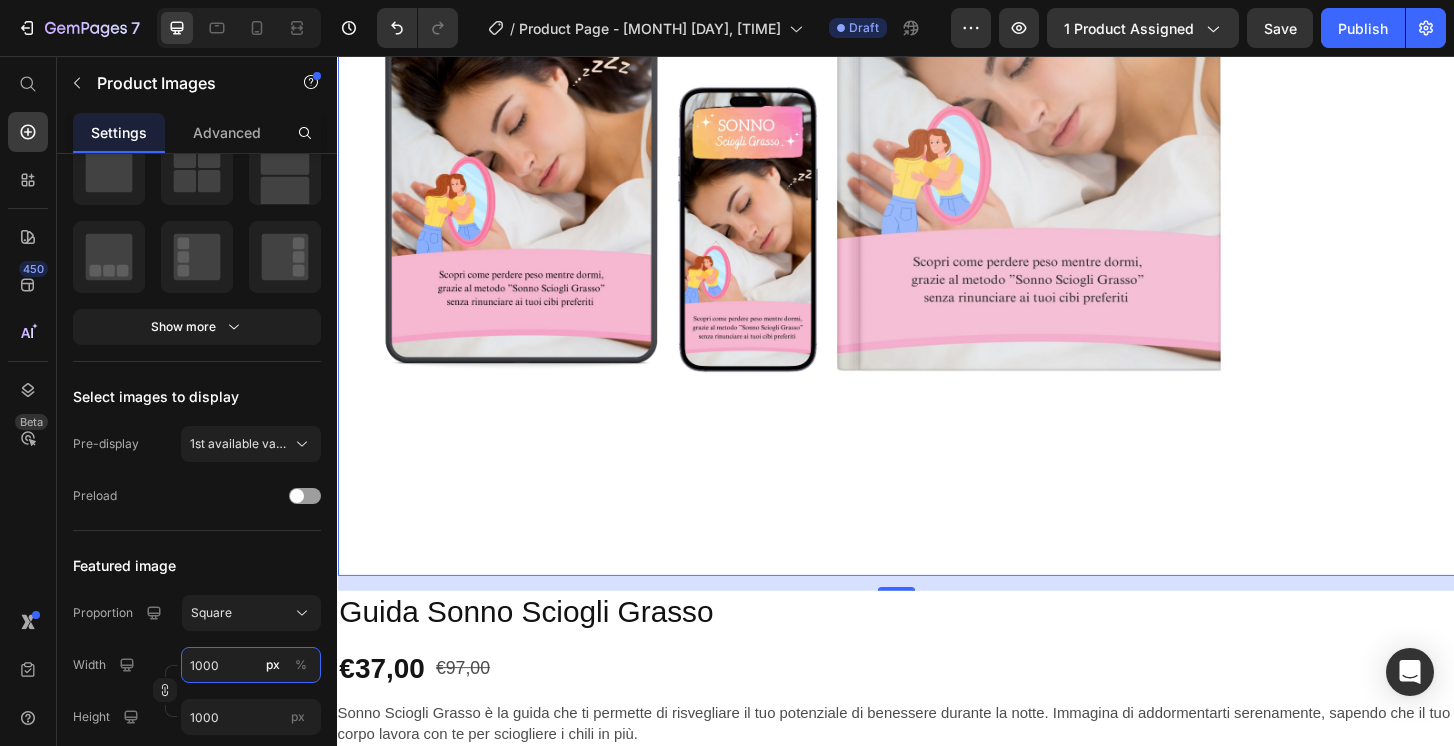 scroll, scrollTop: 517, scrollLeft: 0, axis: vertical 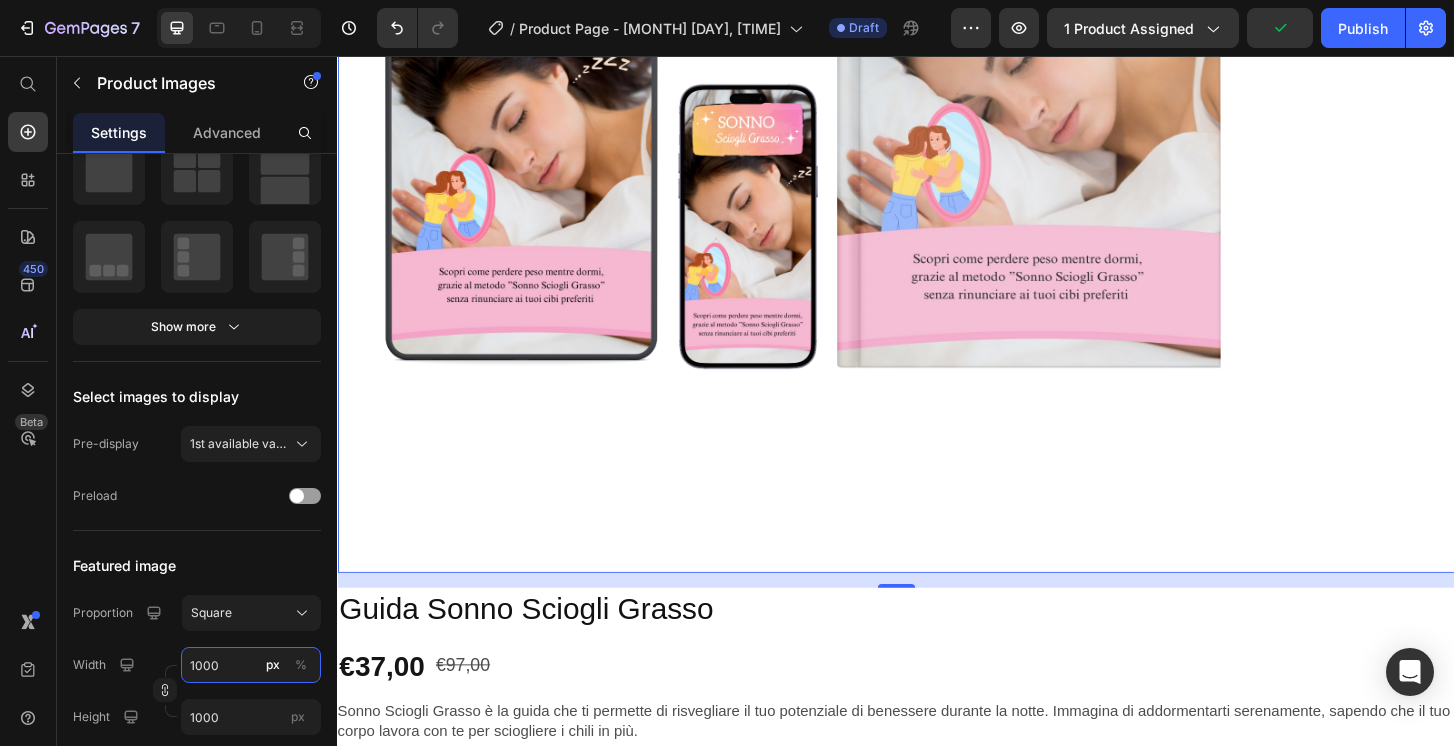 type on "10000" 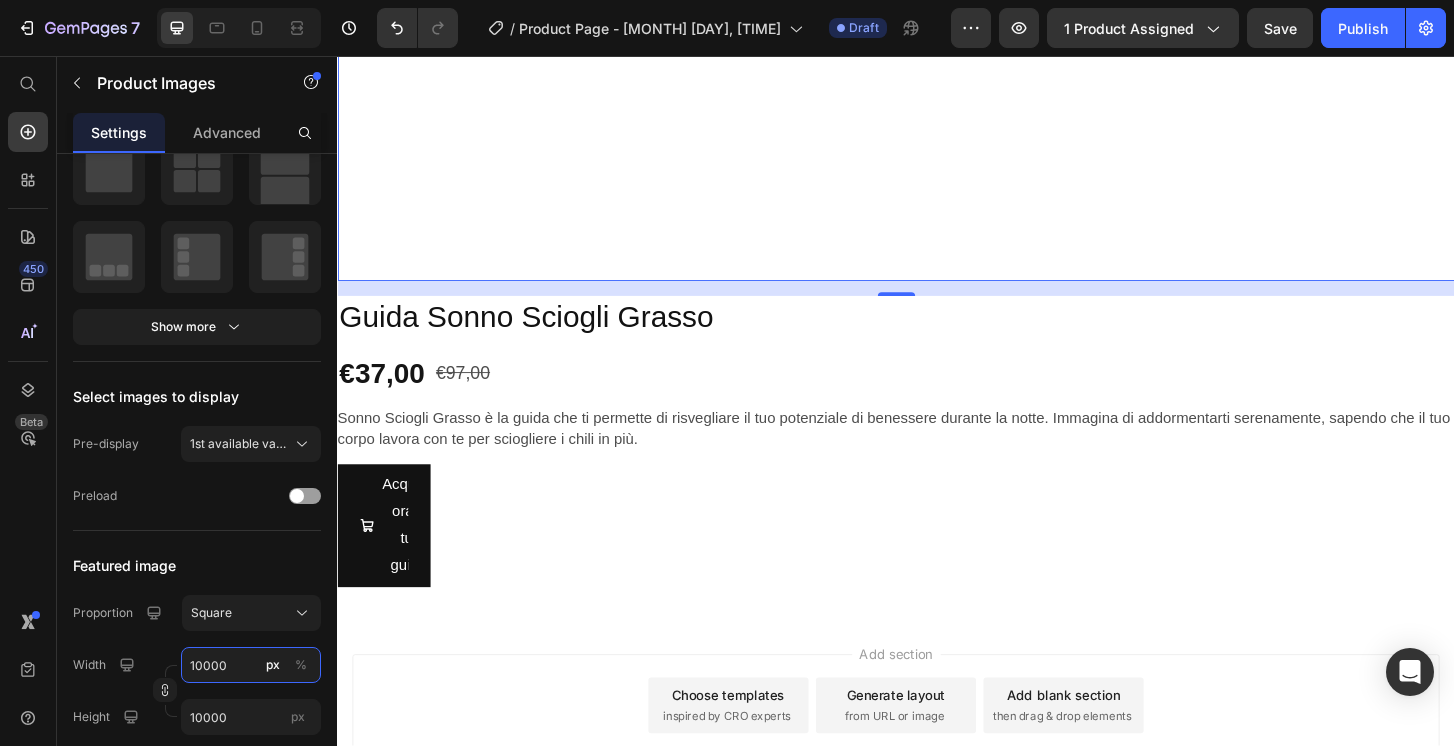 scroll, scrollTop: 1071, scrollLeft: 0, axis: vertical 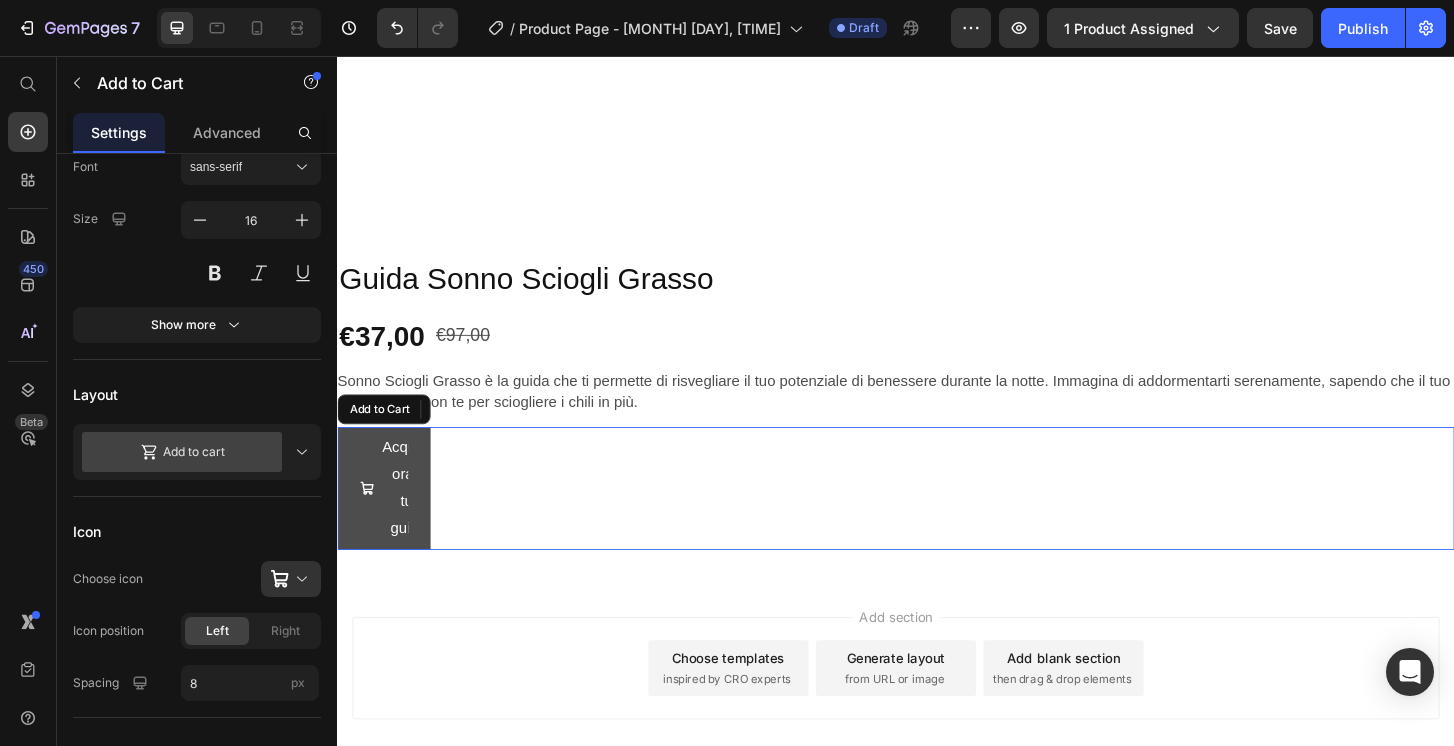click on "Acquista ora la tua guida!" at bounding box center (387, 520) 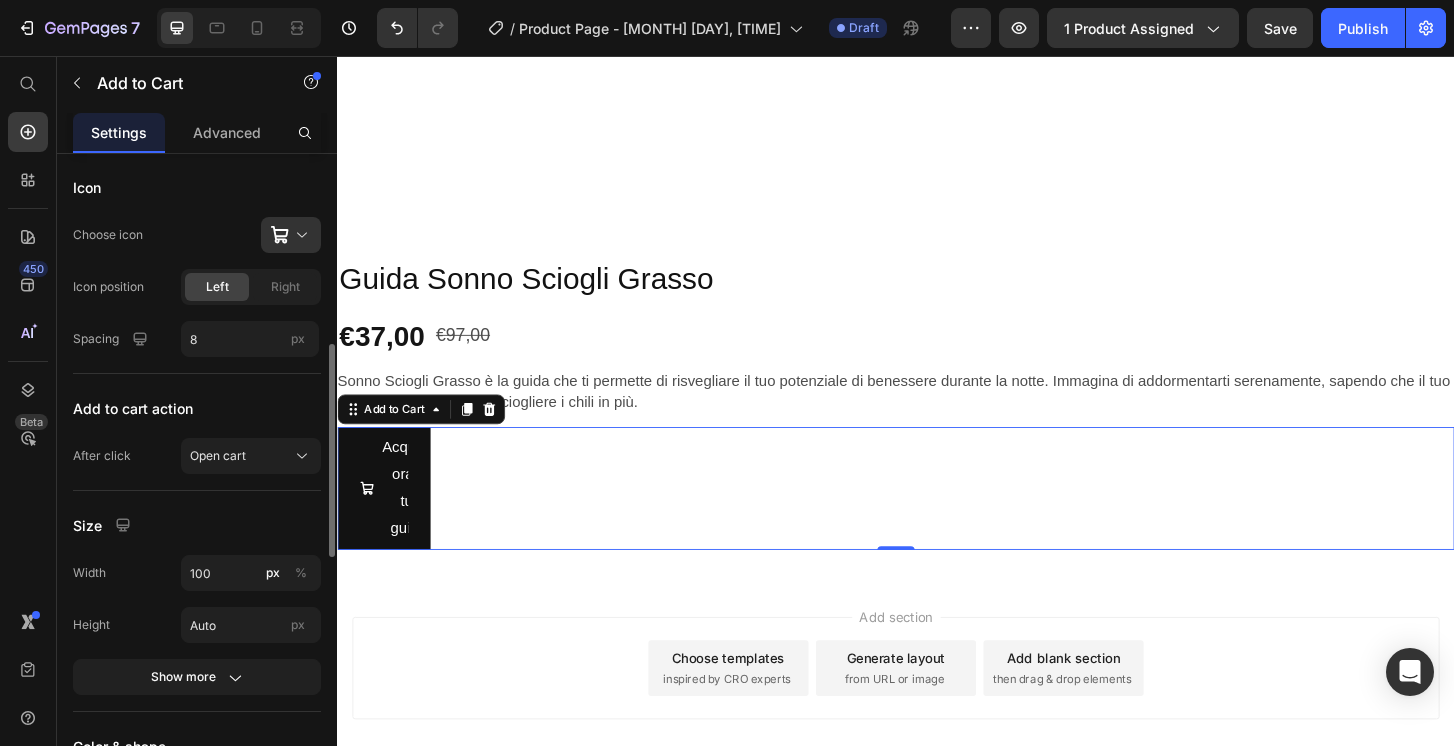 scroll, scrollTop: 683, scrollLeft: 0, axis: vertical 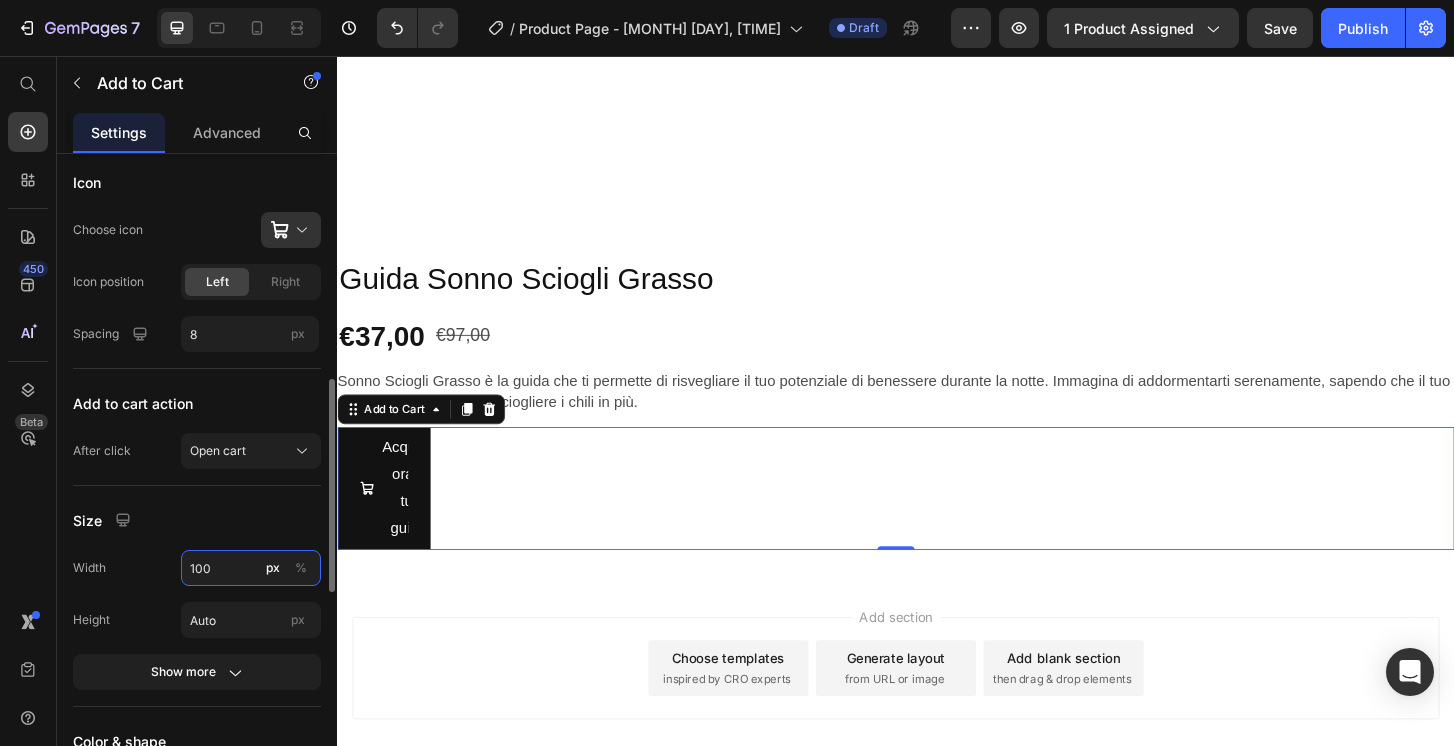 click on "100" at bounding box center (251, 568) 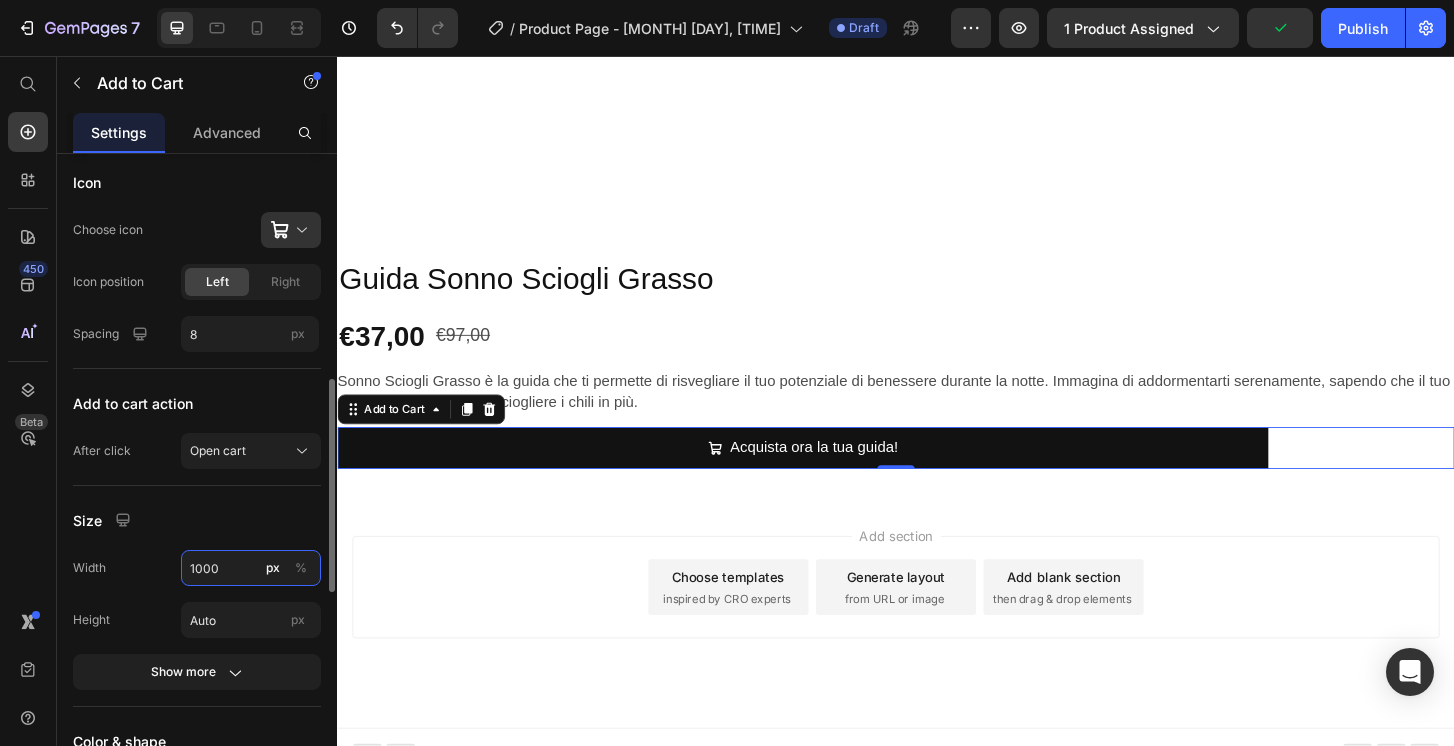 type on "10000" 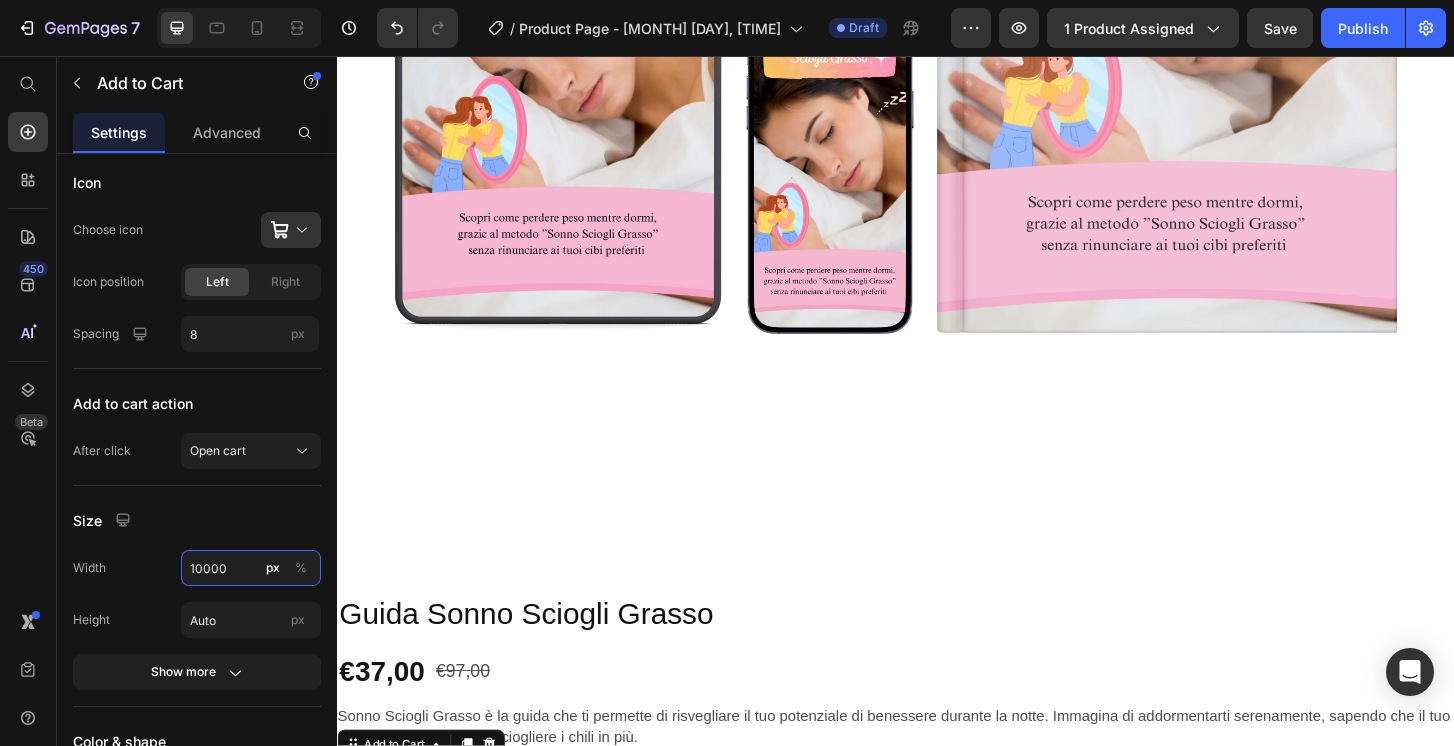scroll, scrollTop: 712, scrollLeft: 0, axis: vertical 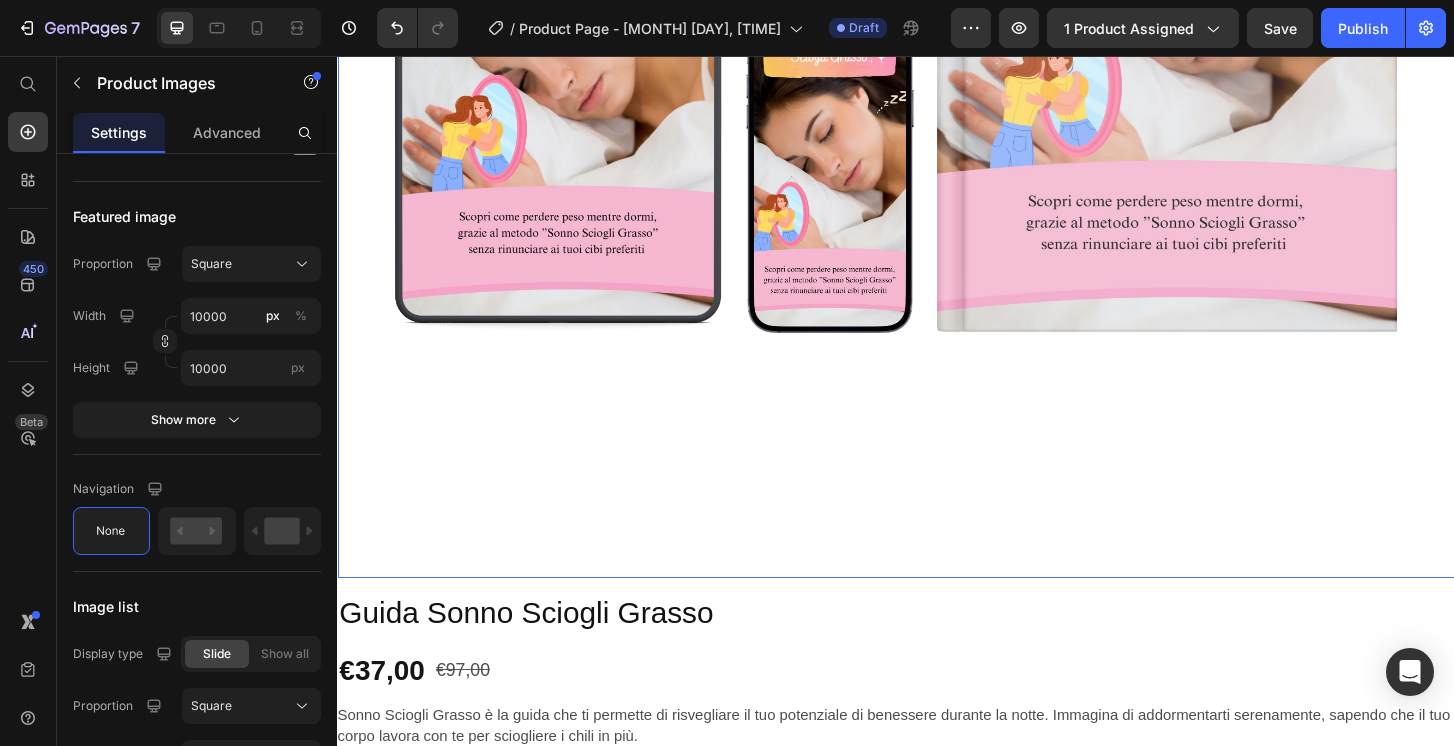 click at bounding box center [937, 17] 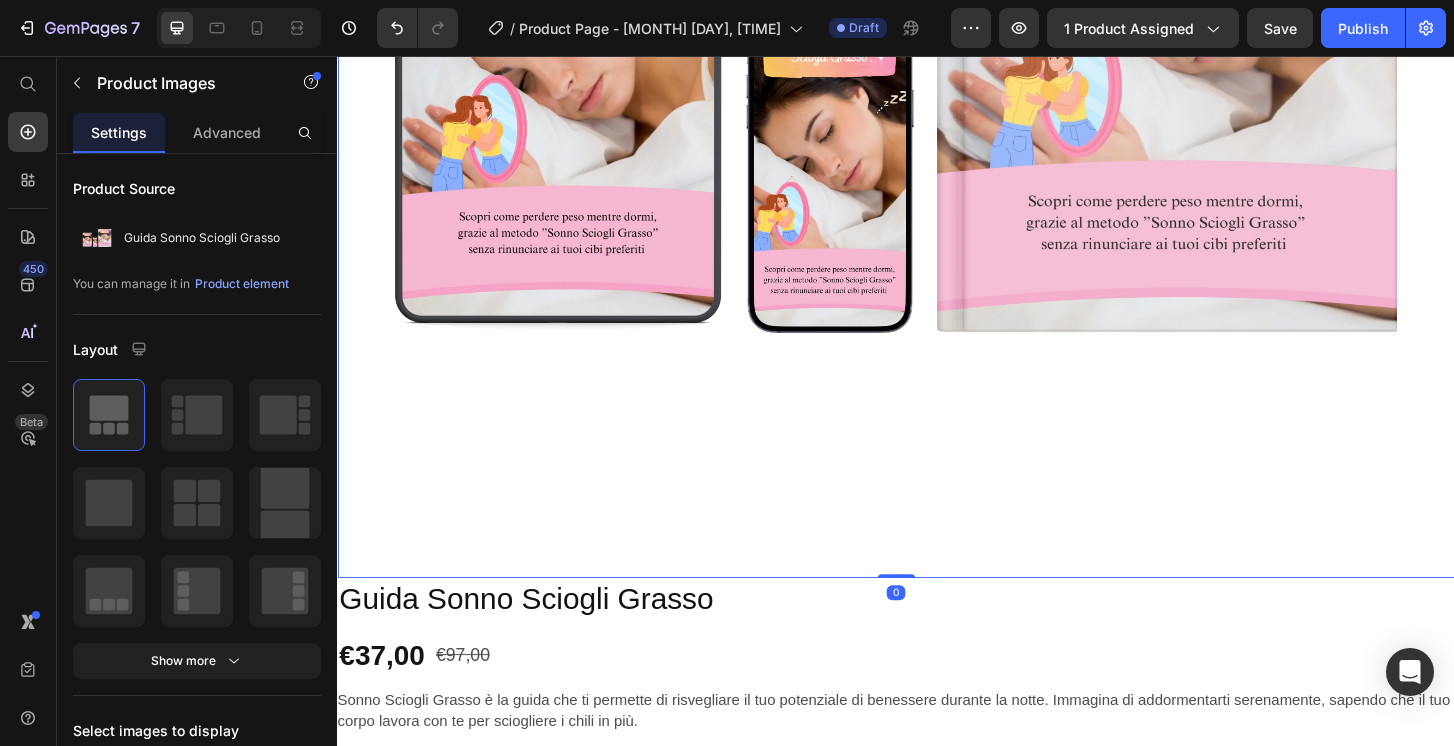 drag, startPoint x: 940, startPoint y: 633, endPoint x: 954, endPoint y: 429, distance: 204.47983 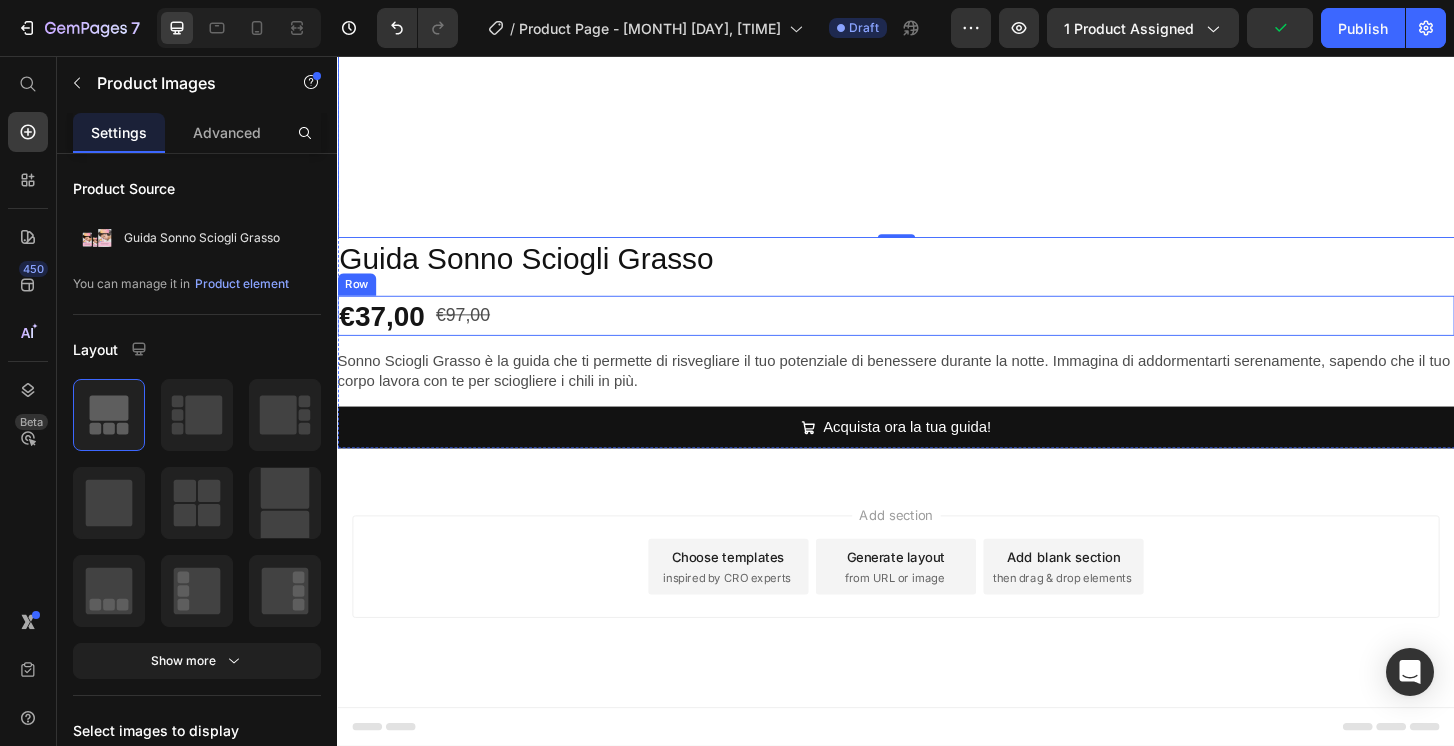 scroll, scrollTop: 1076, scrollLeft: 0, axis: vertical 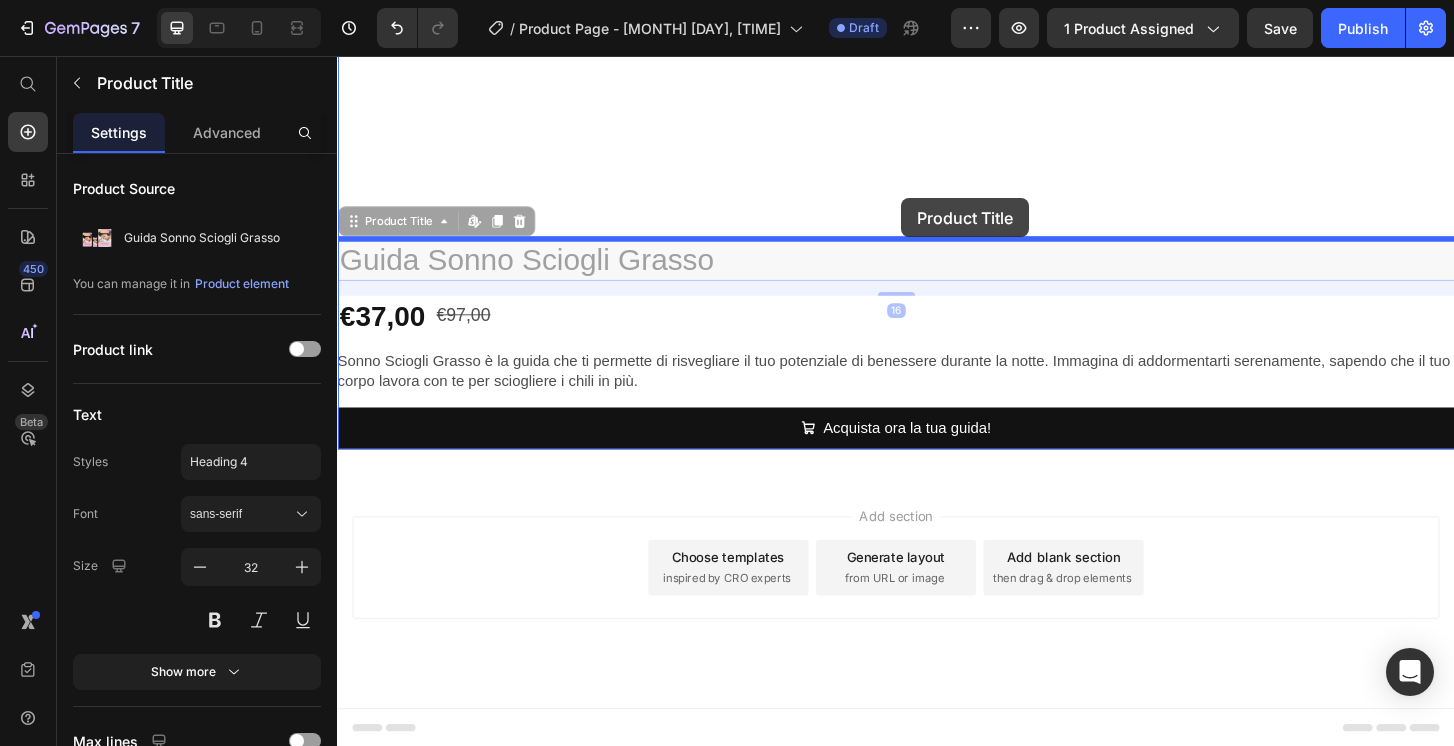drag, startPoint x: 943, startPoint y: 254, endPoint x: 943, endPoint y: 209, distance: 45 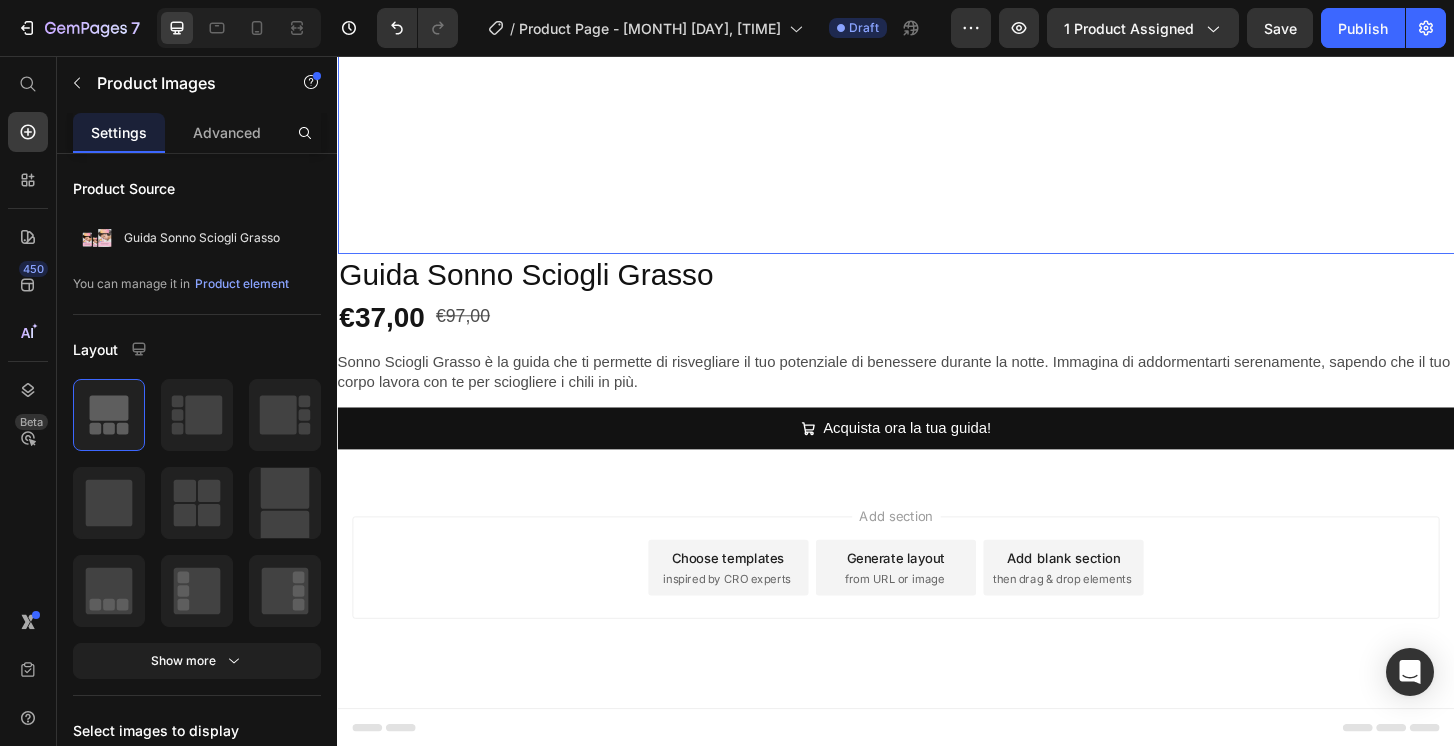 click at bounding box center (937, -331) 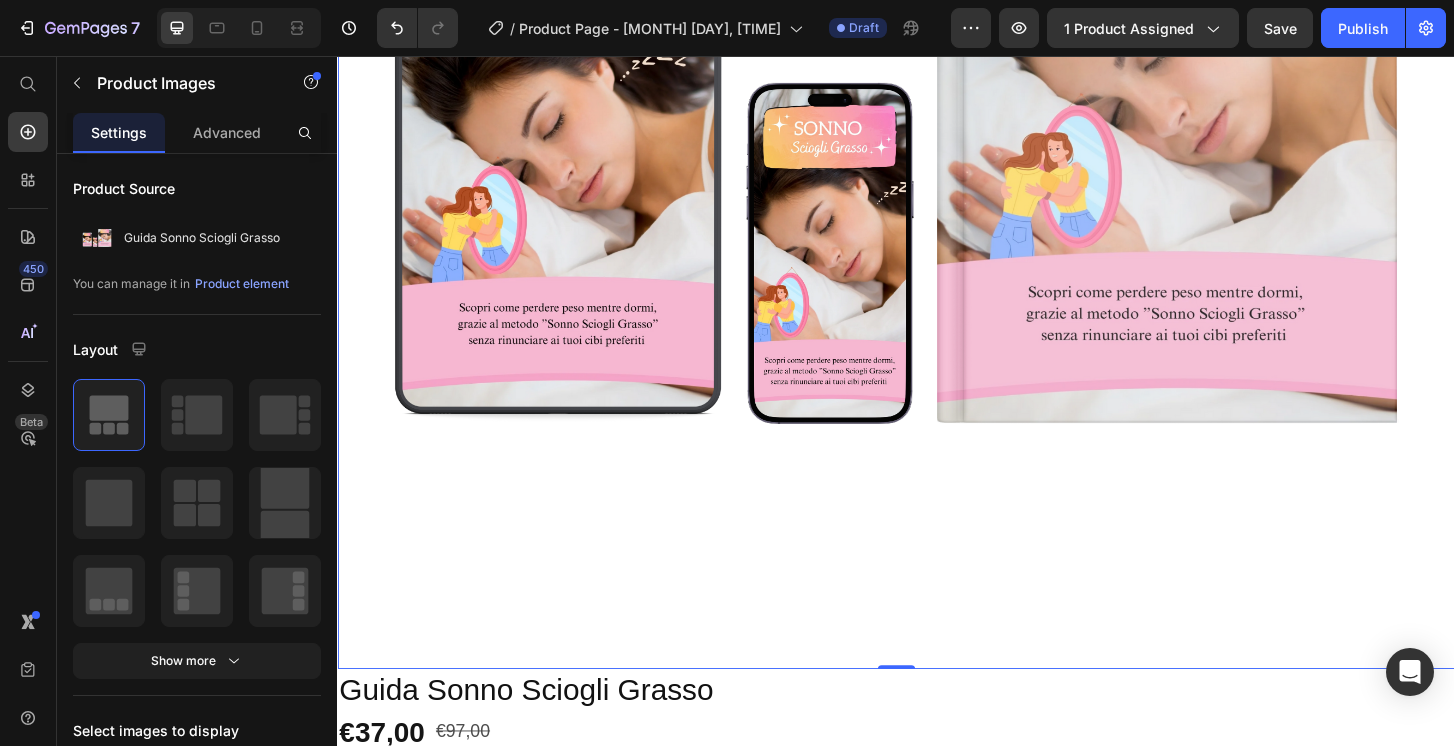 scroll, scrollTop: 598, scrollLeft: 0, axis: vertical 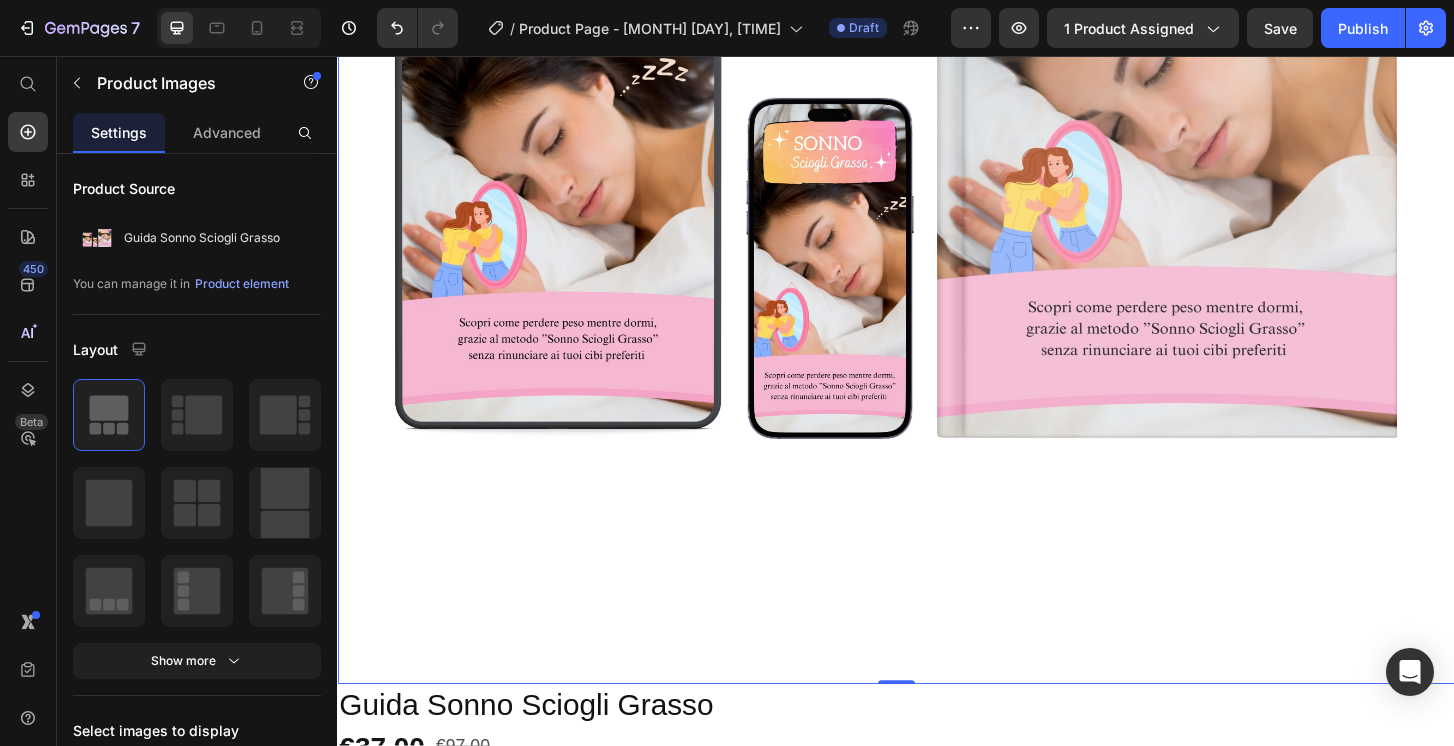 click at bounding box center (937, 131) 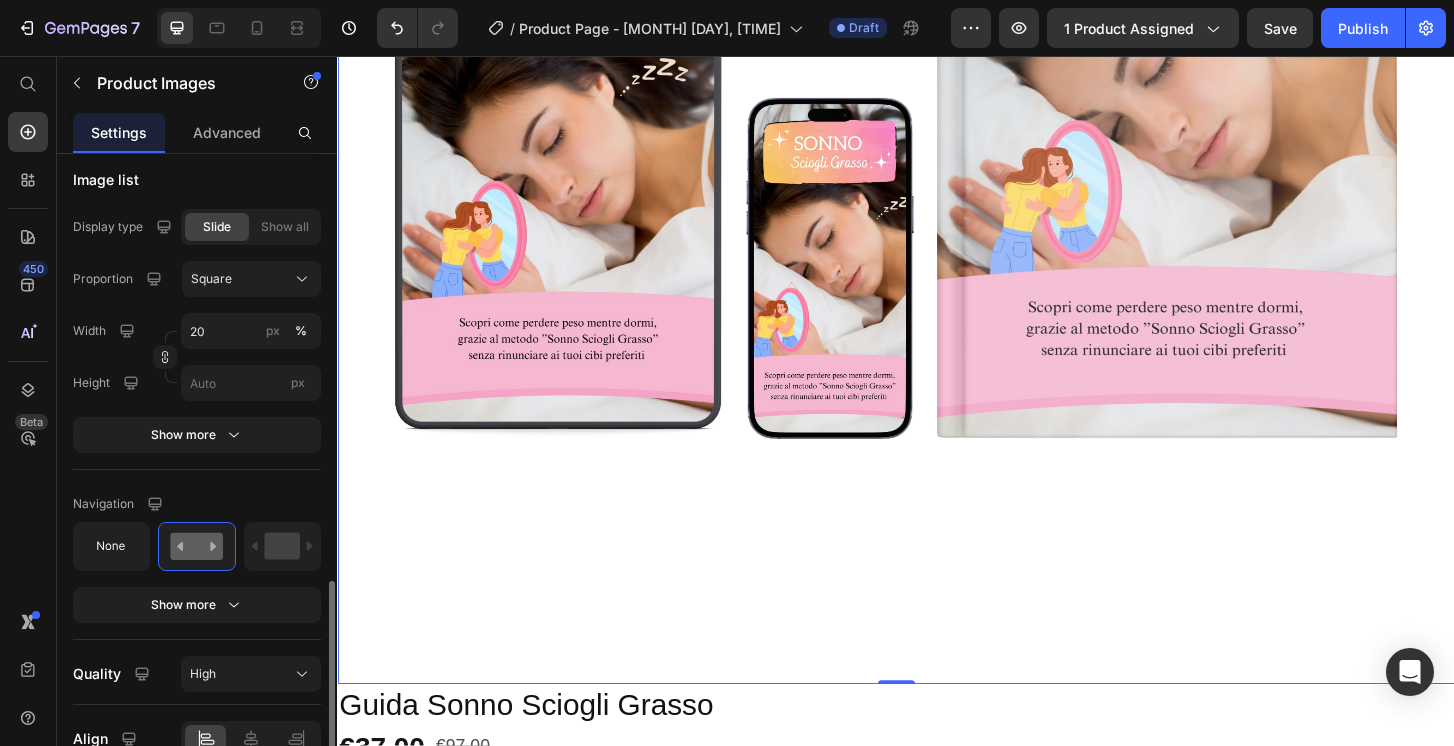 scroll, scrollTop: 1212, scrollLeft: 0, axis: vertical 